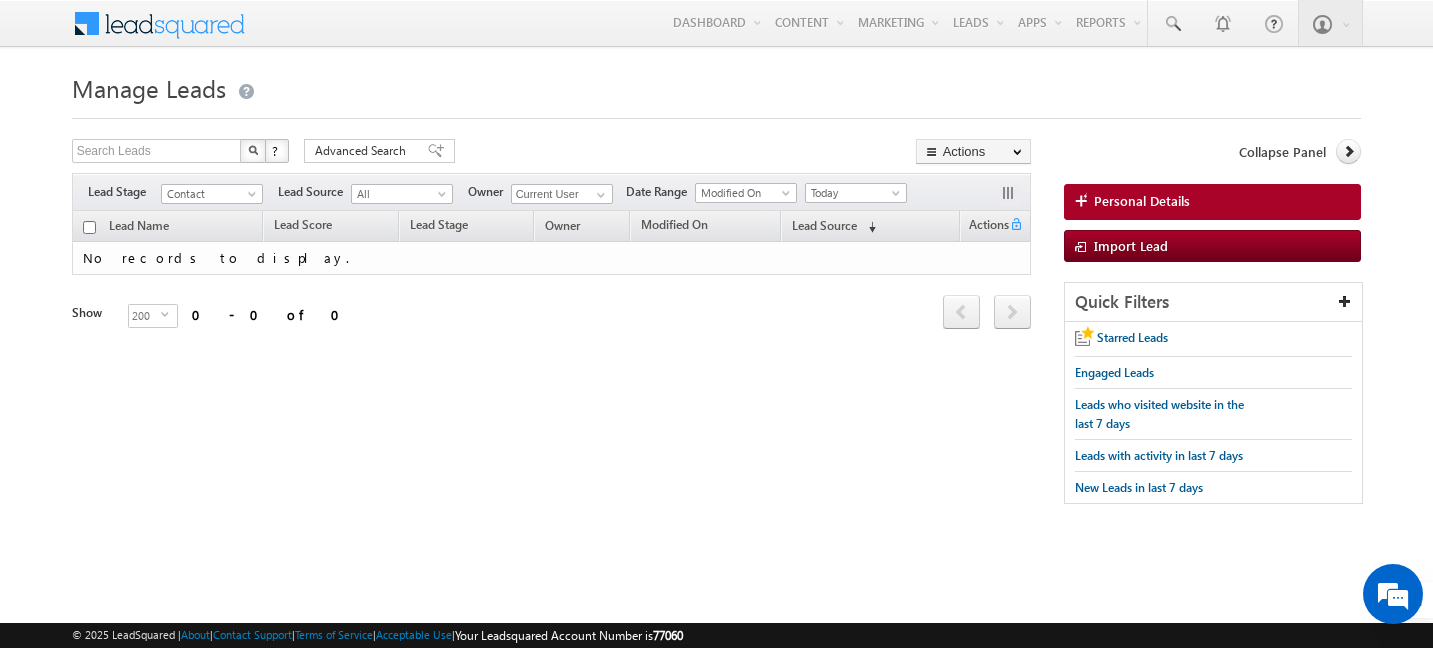 scroll, scrollTop: 0, scrollLeft: 0, axis: both 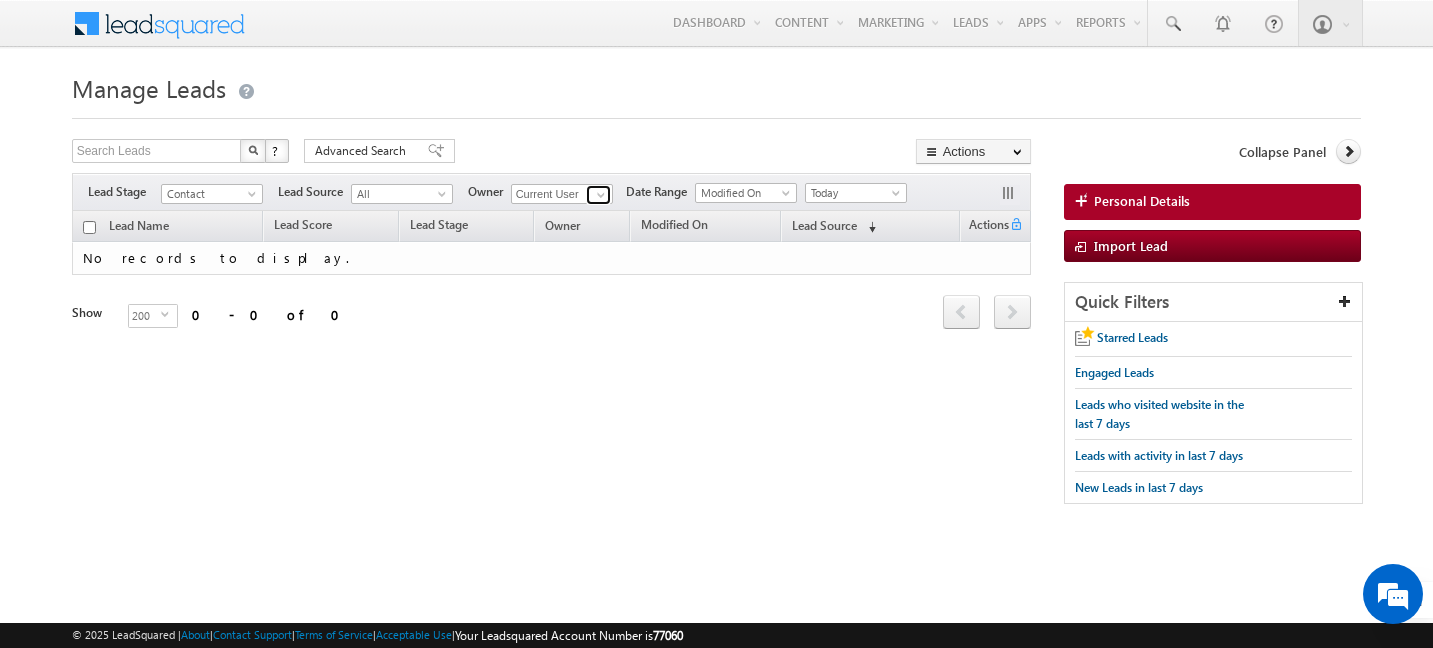 click at bounding box center [601, 195] 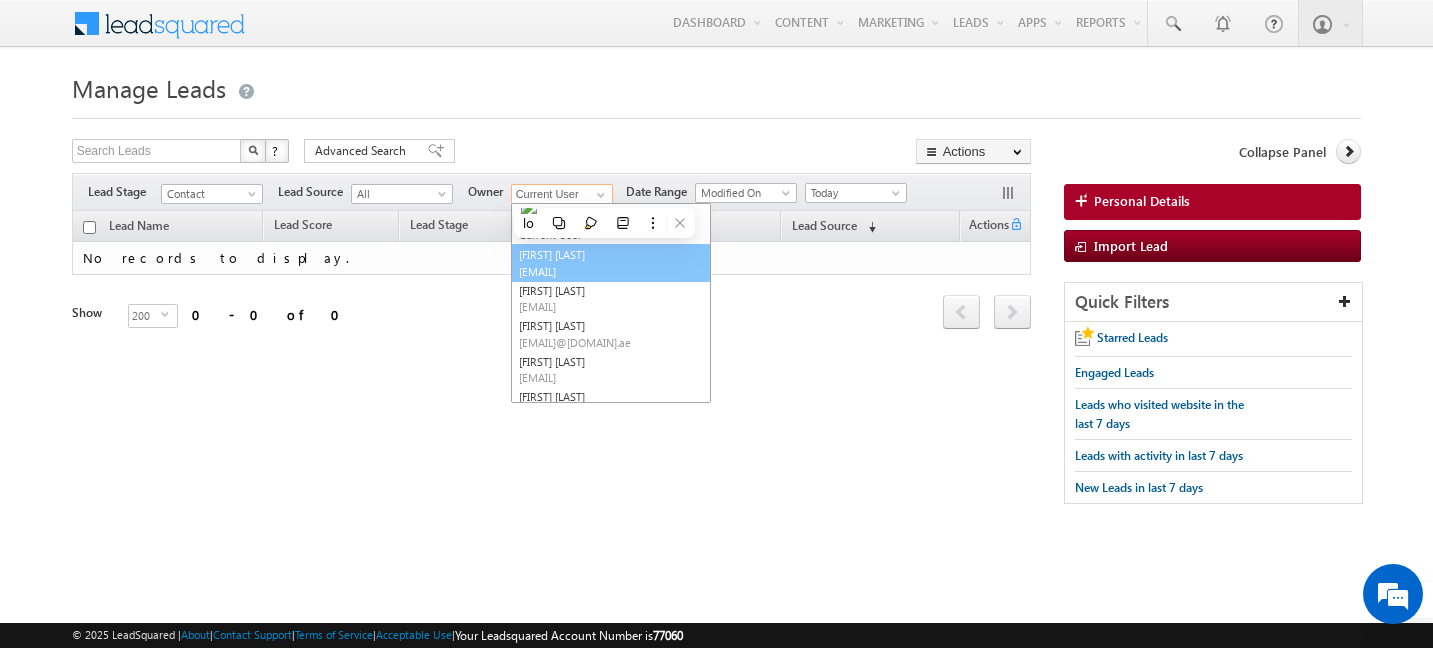 click on "[FIRST] [LAST] [EMAIL]" at bounding box center [611, 263] 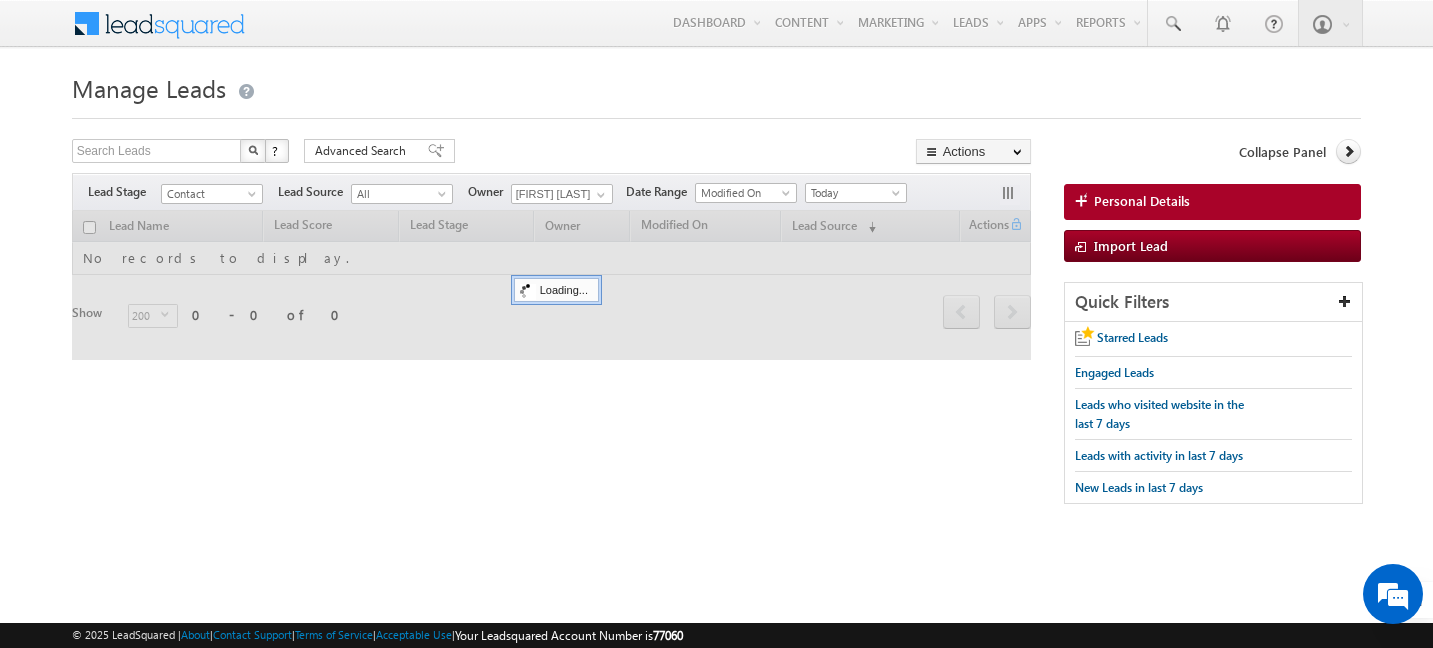 click at bounding box center [717, 112] 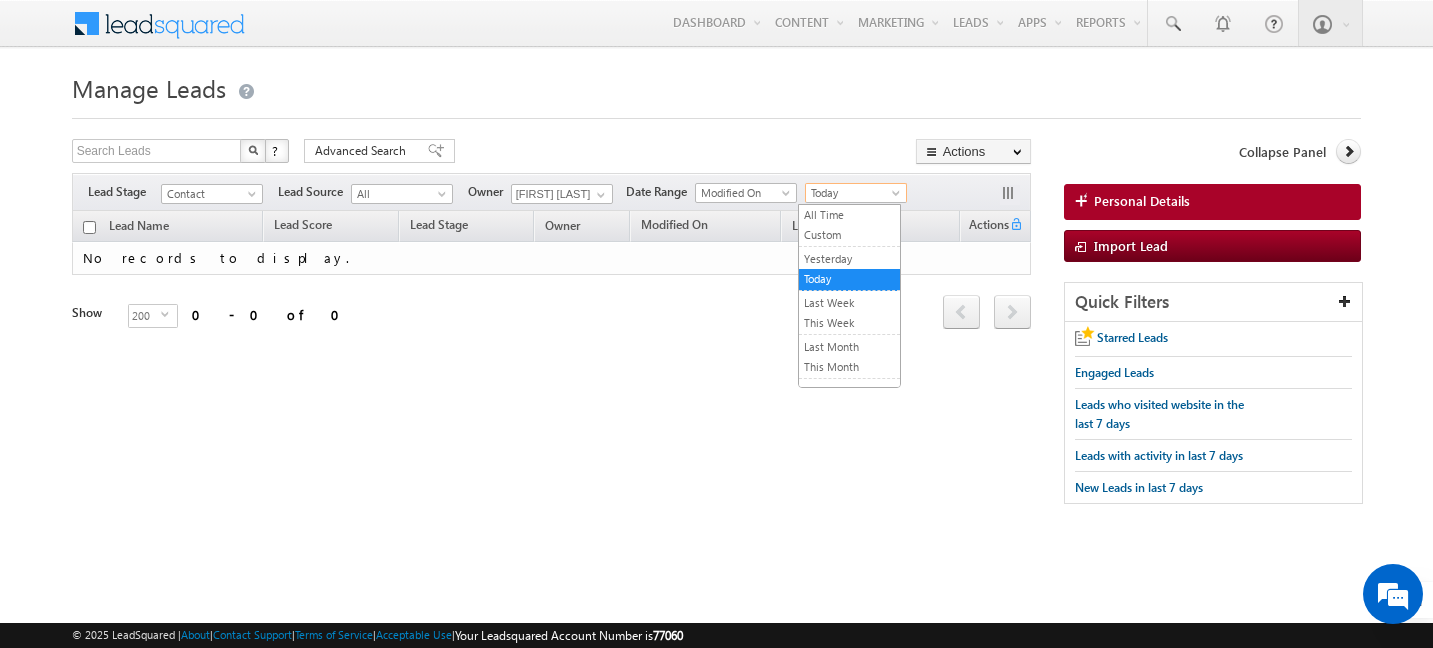 click on "Today" at bounding box center (853, 193) 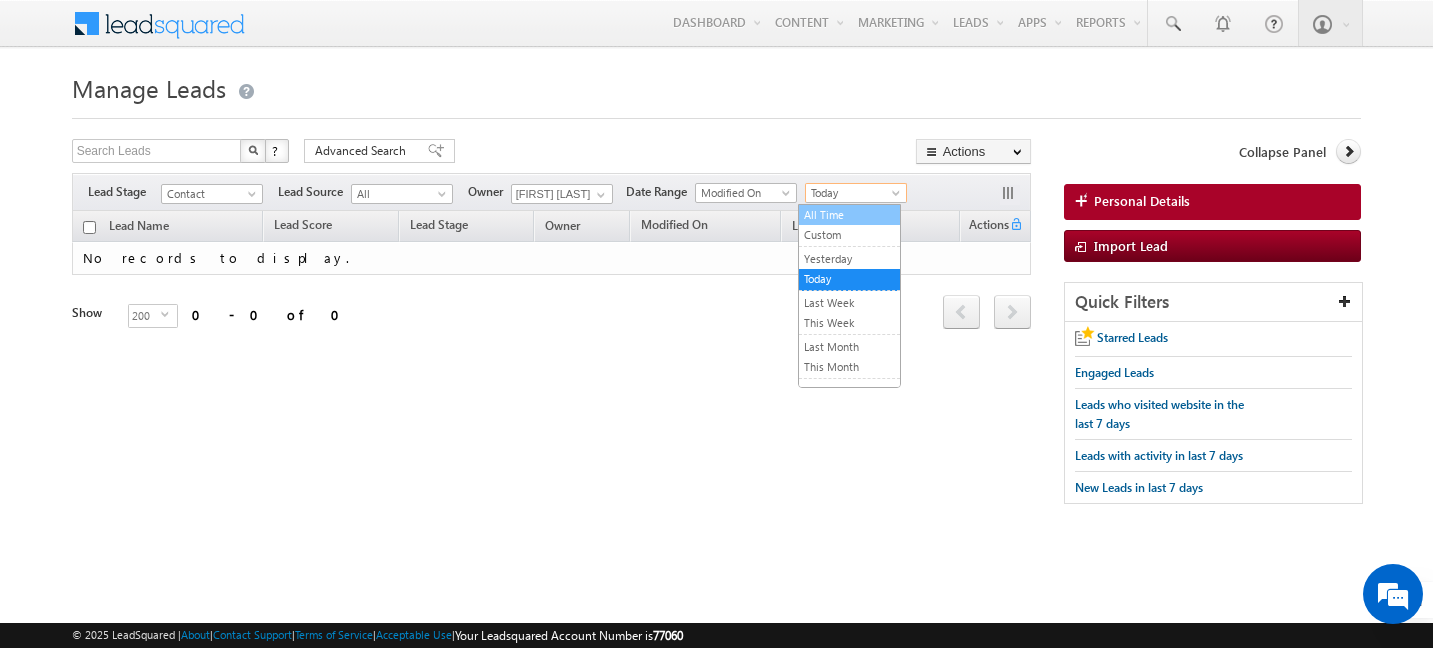 click on "All Time" at bounding box center [849, 215] 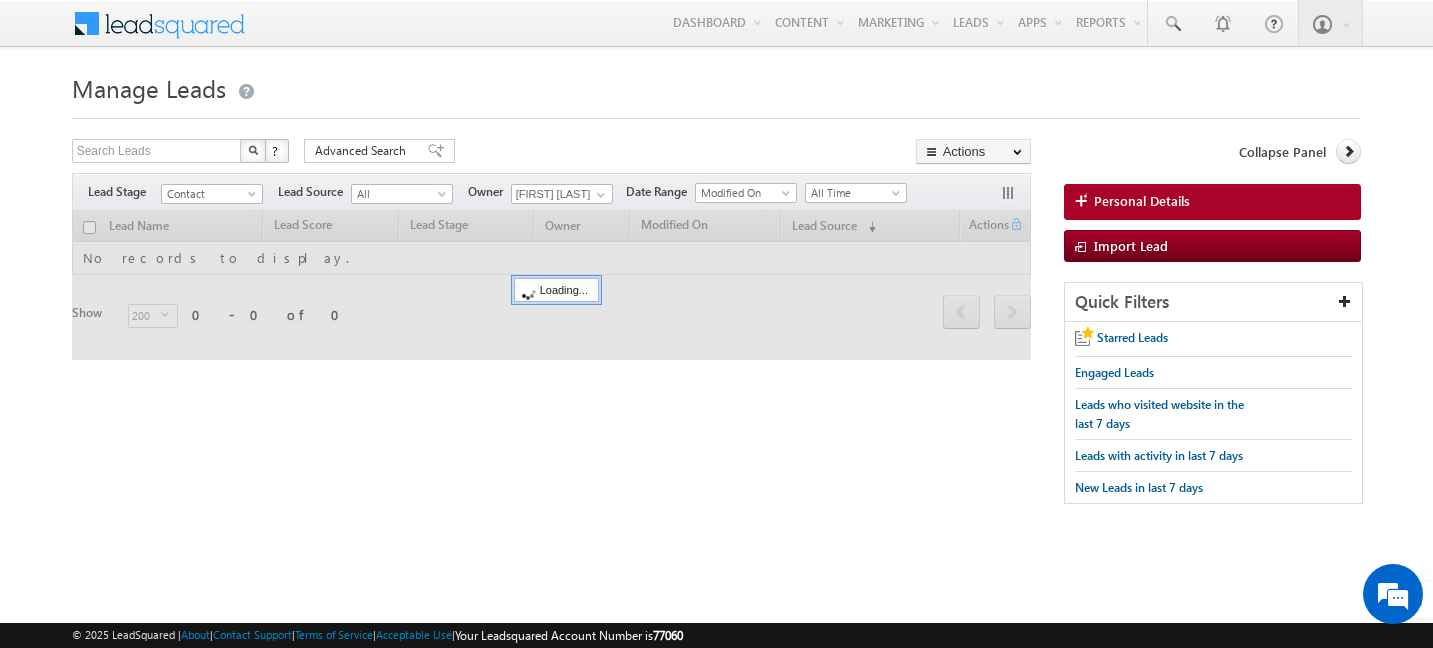 click on "Manage Leads
Search Leads X ?   0 results found
Advanced Search
Advanced Search" at bounding box center (717, 295) 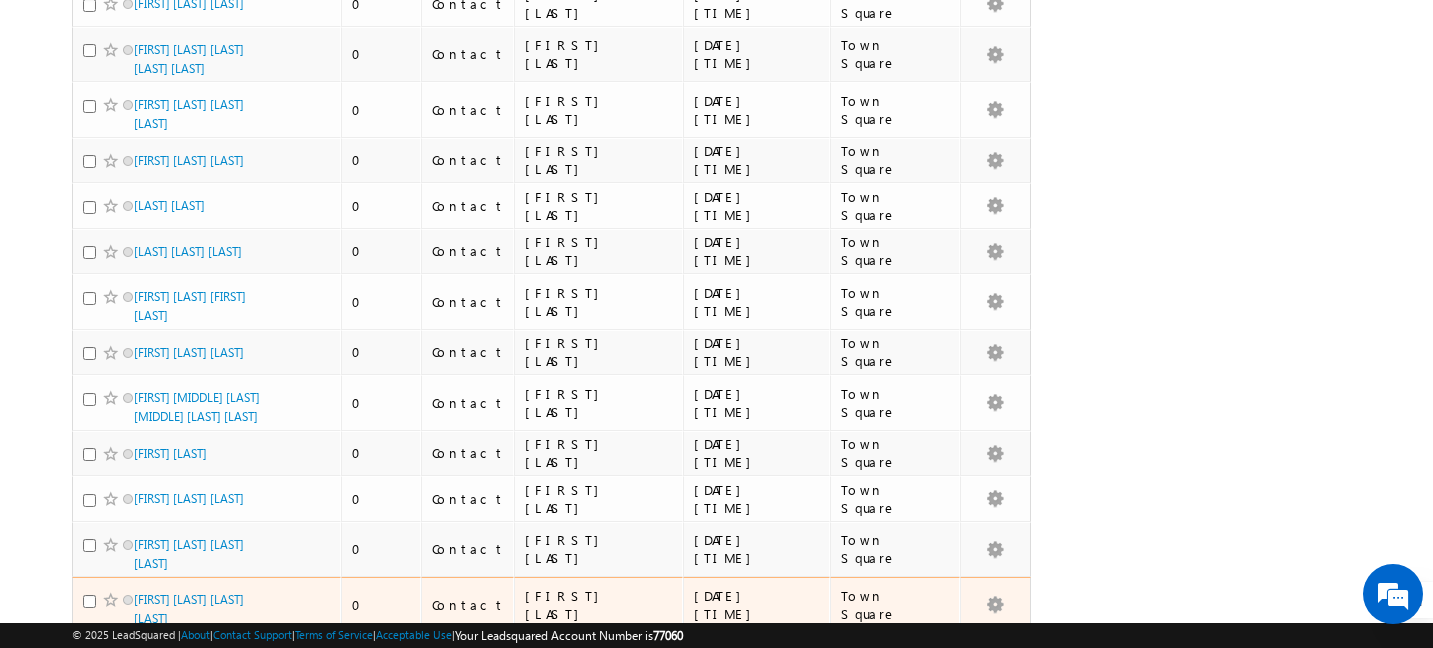 scroll, scrollTop: 0, scrollLeft: 0, axis: both 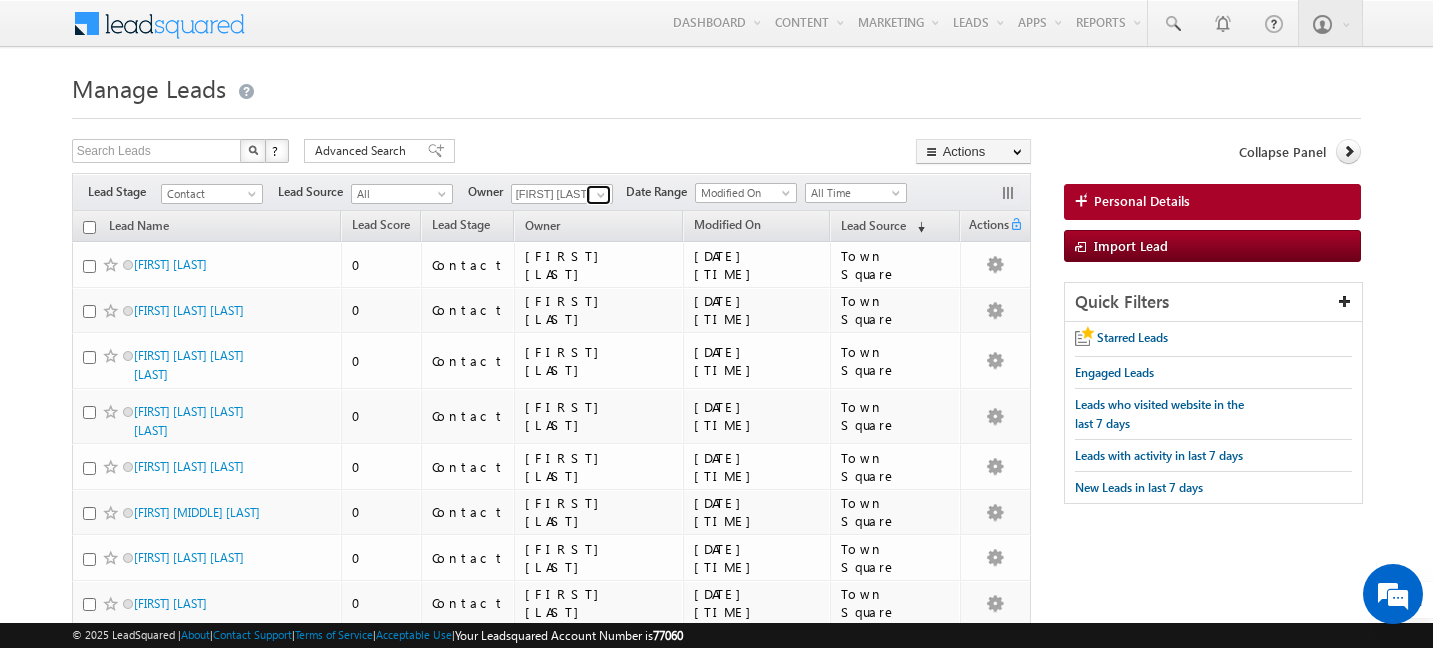 click at bounding box center (601, 195) 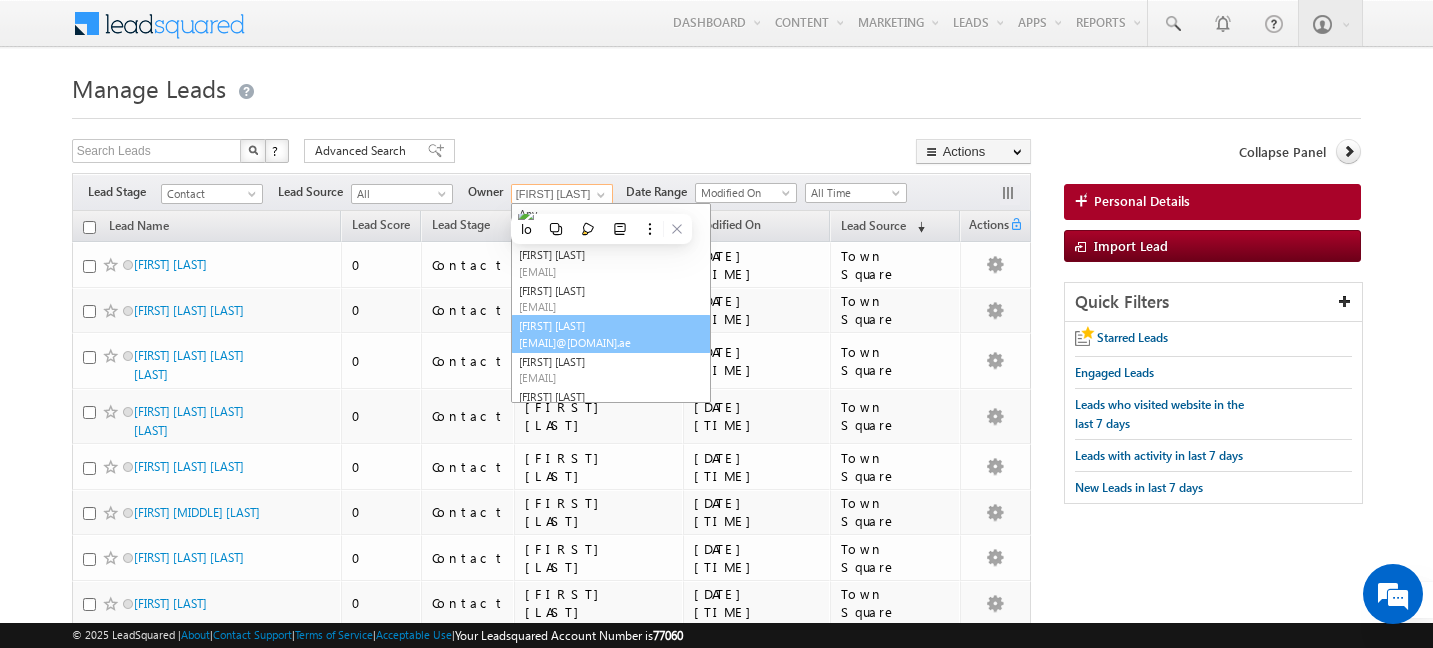 click on "[FIRST] [LAST]   [FIRST].[LAST]@[DOMAIN]" at bounding box center (611, 334) 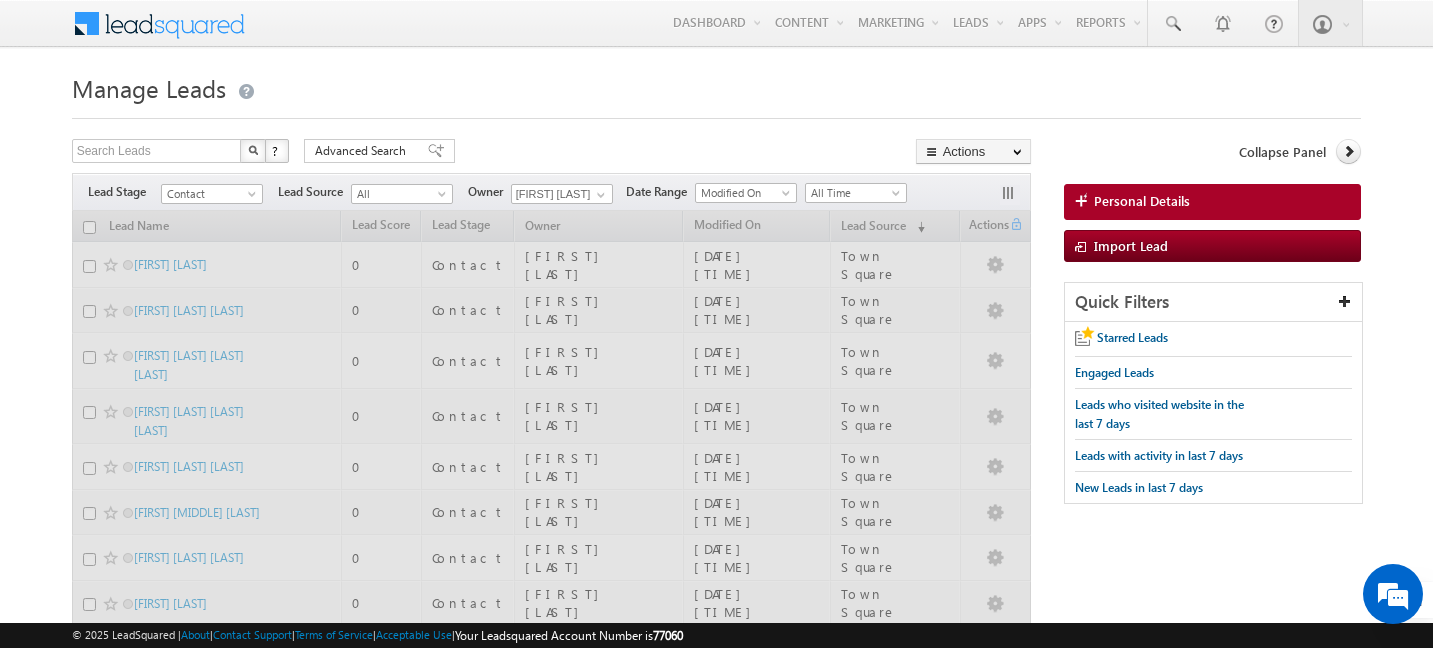 click at bounding box center (717, 112) 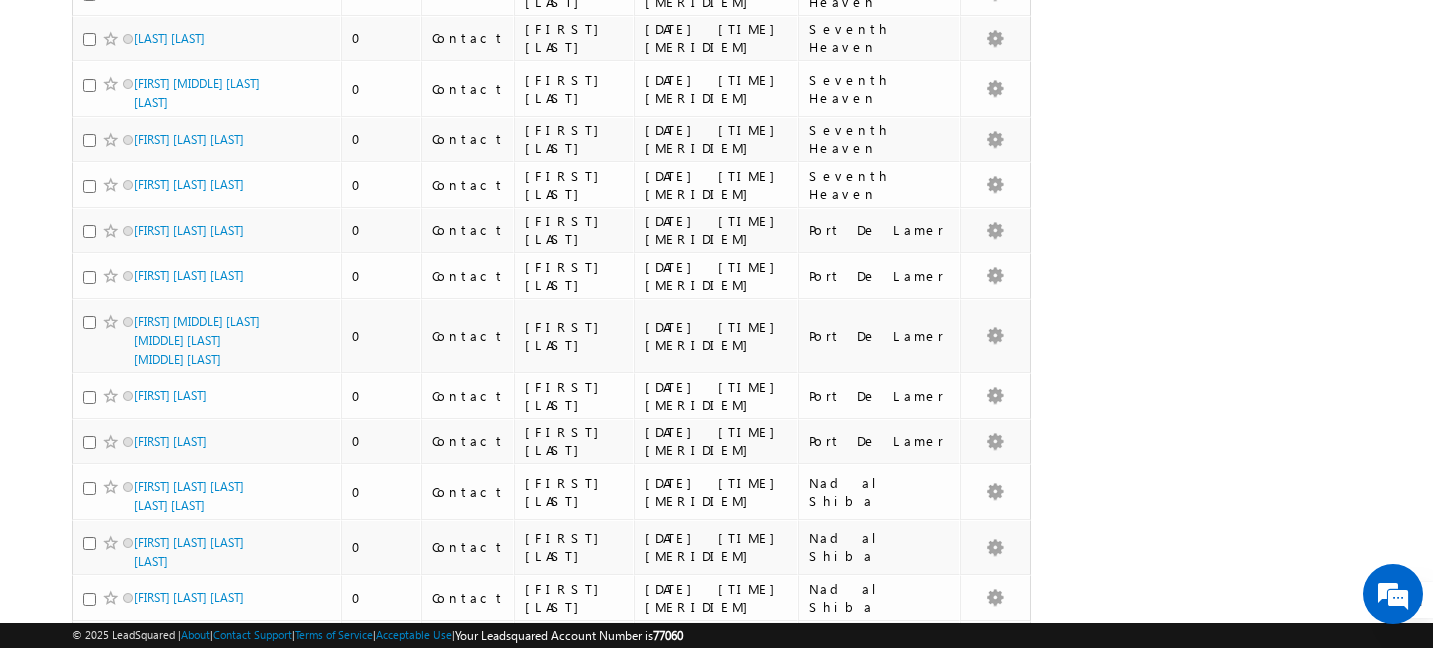 scroll, scrollTop: 0, scrollLeft: 0, axis: both 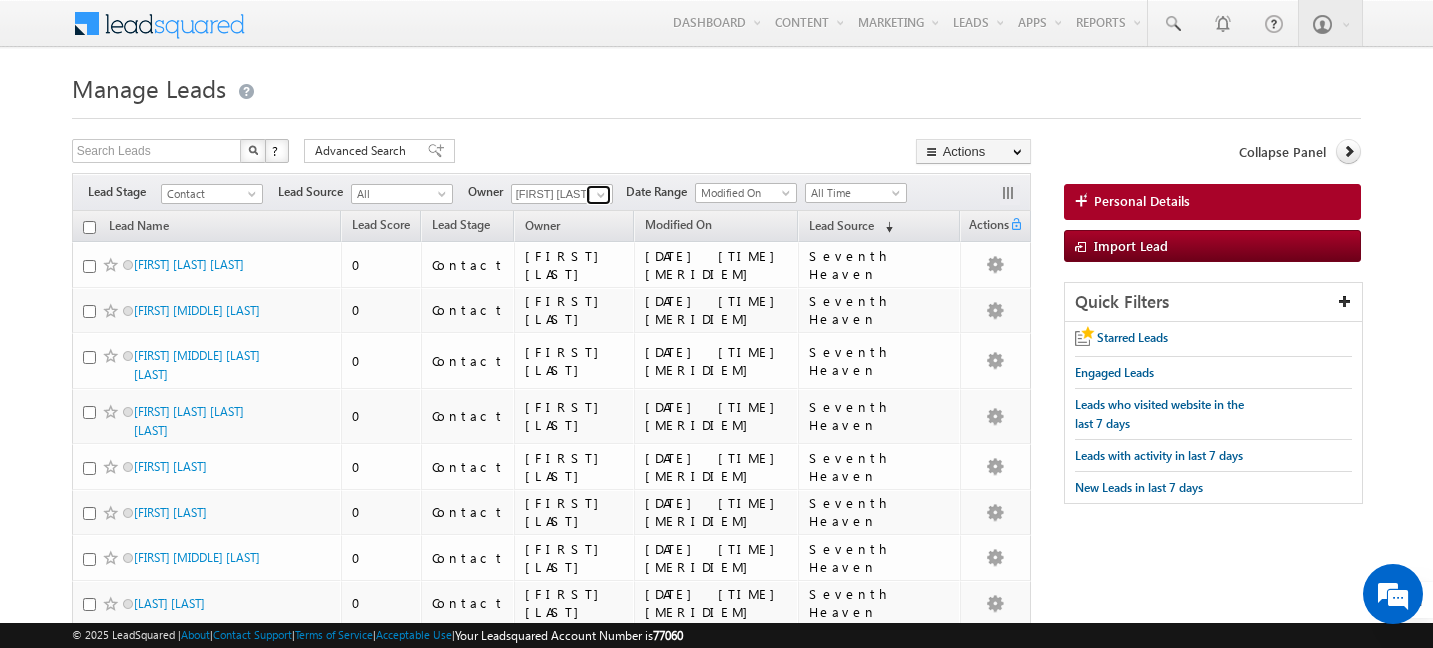 click at bounding box center [601, 195] 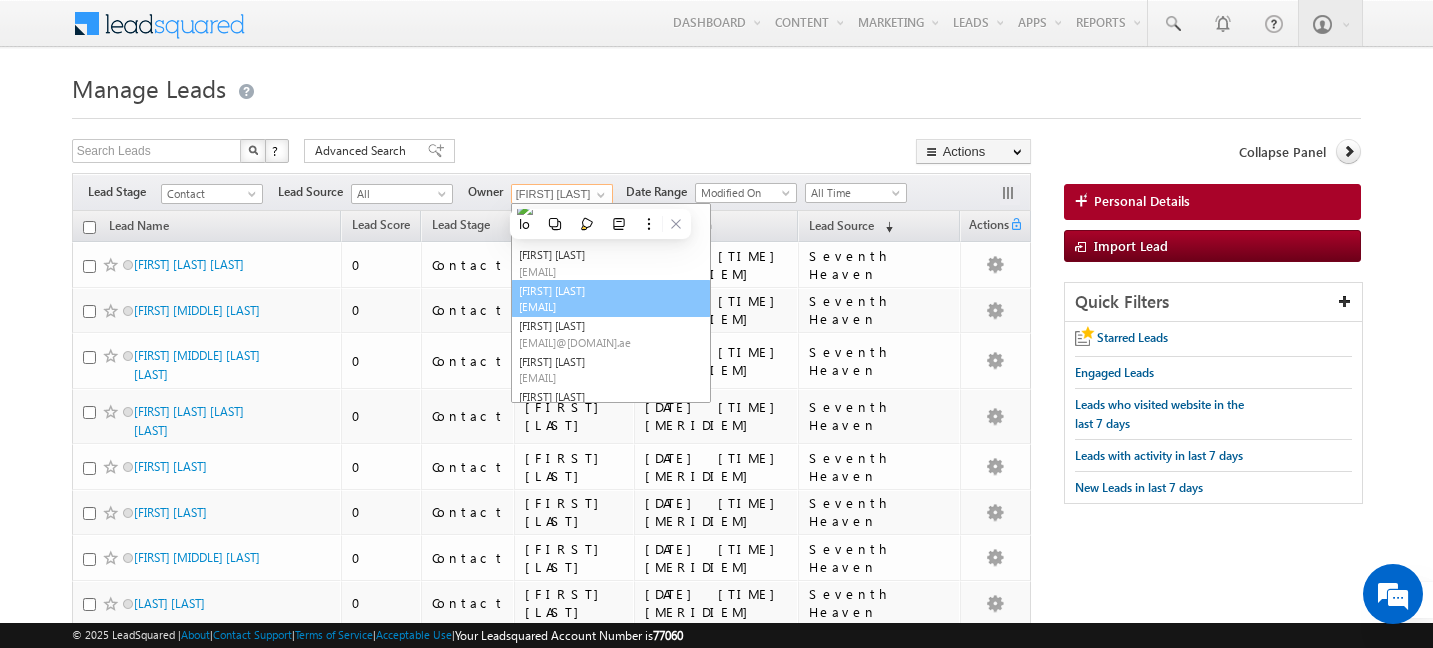 click on "[FIRST] [LAST]   [FIRST].[LAST]@[DOMAIN]" at bounding box center (611, 299) 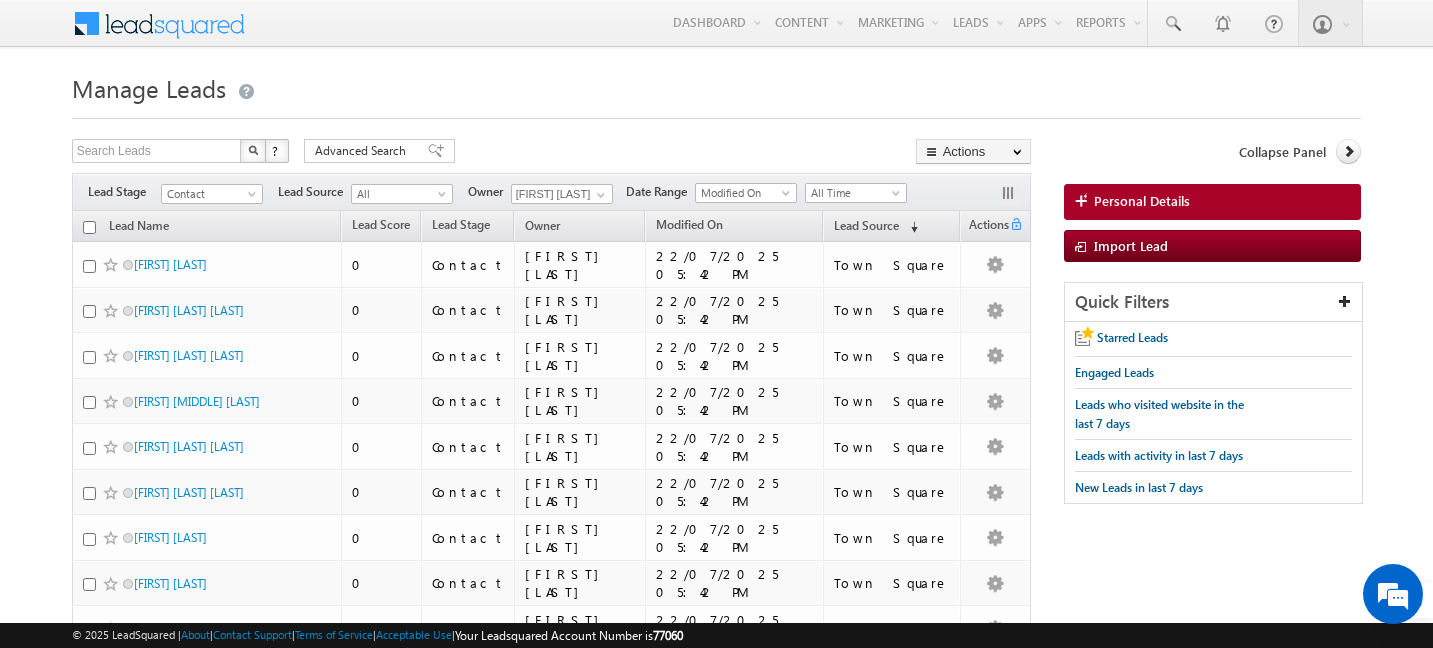 click on "Manage Leads
Search Leads X ?   5007 results found
Advanced Search
Advanced Search
Advanced search results   Delete" at bounding box center [717, 4999] 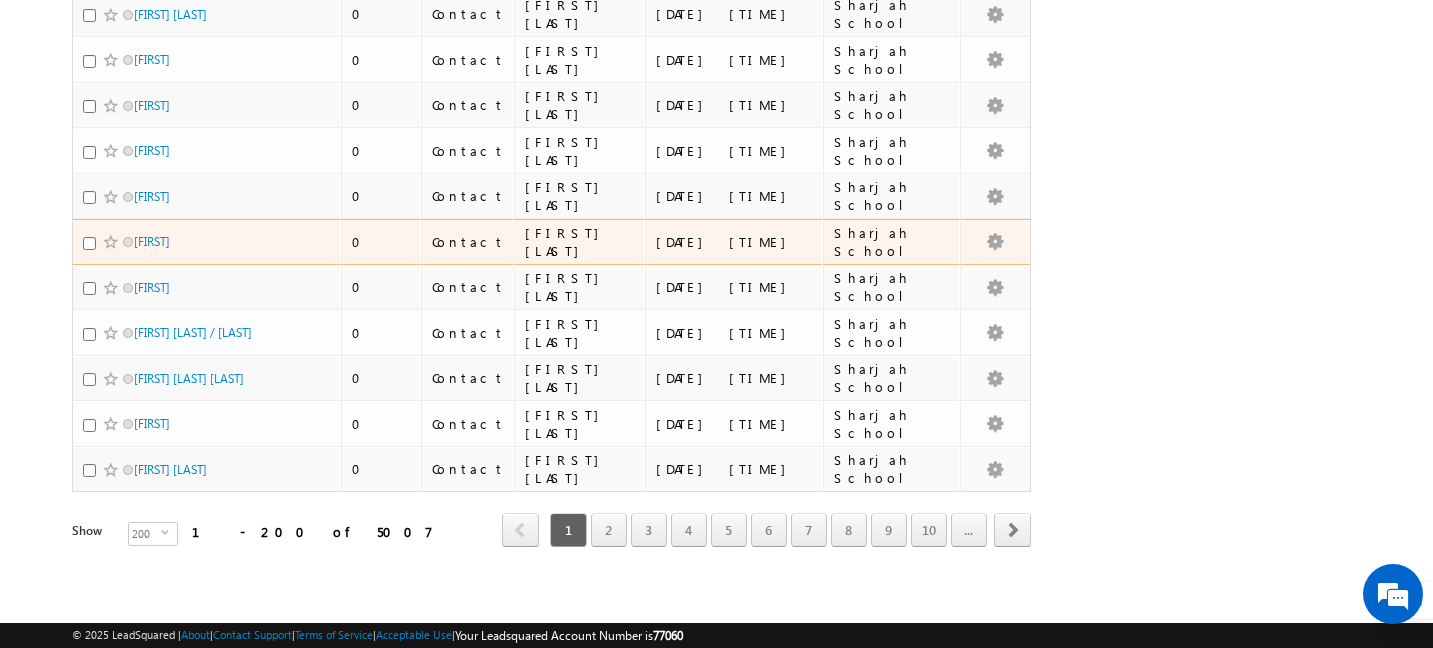 scroll, scrollTop: 9744, scrollLeft: 0, axis: vertical 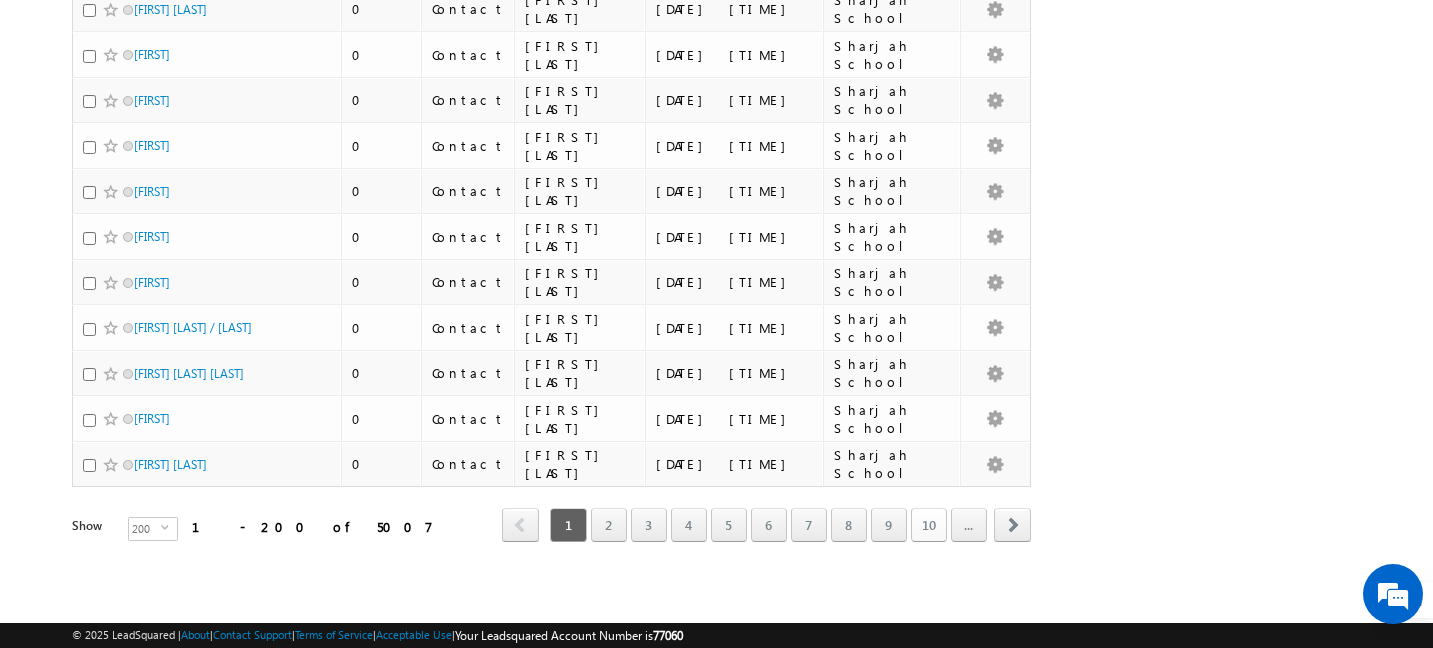 click on "10" at bounding box center [929, 525] 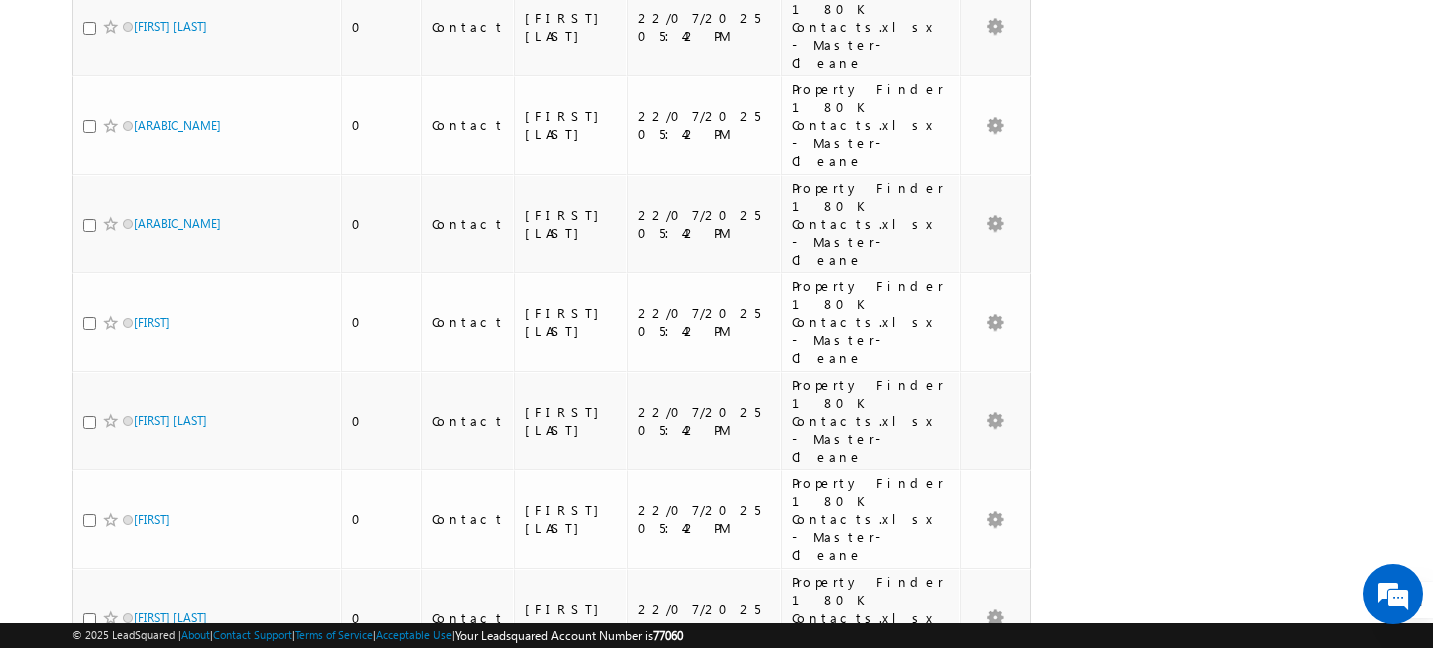 scroll, scrollTop: 4527, scrollLeft: 0, axis: vertical 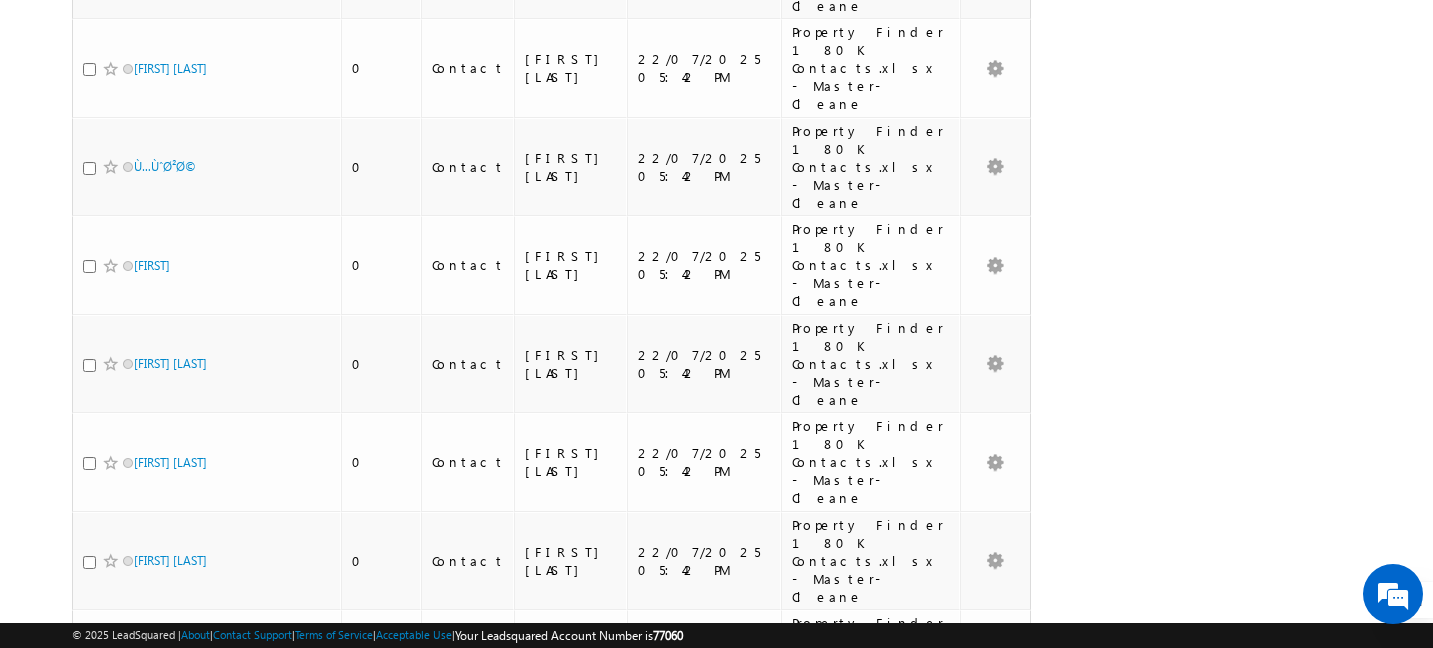 drag, startPoint x: 757, startPoint y: 190, endPoint x: 843, endPoint y: 191, distance: 86.00581 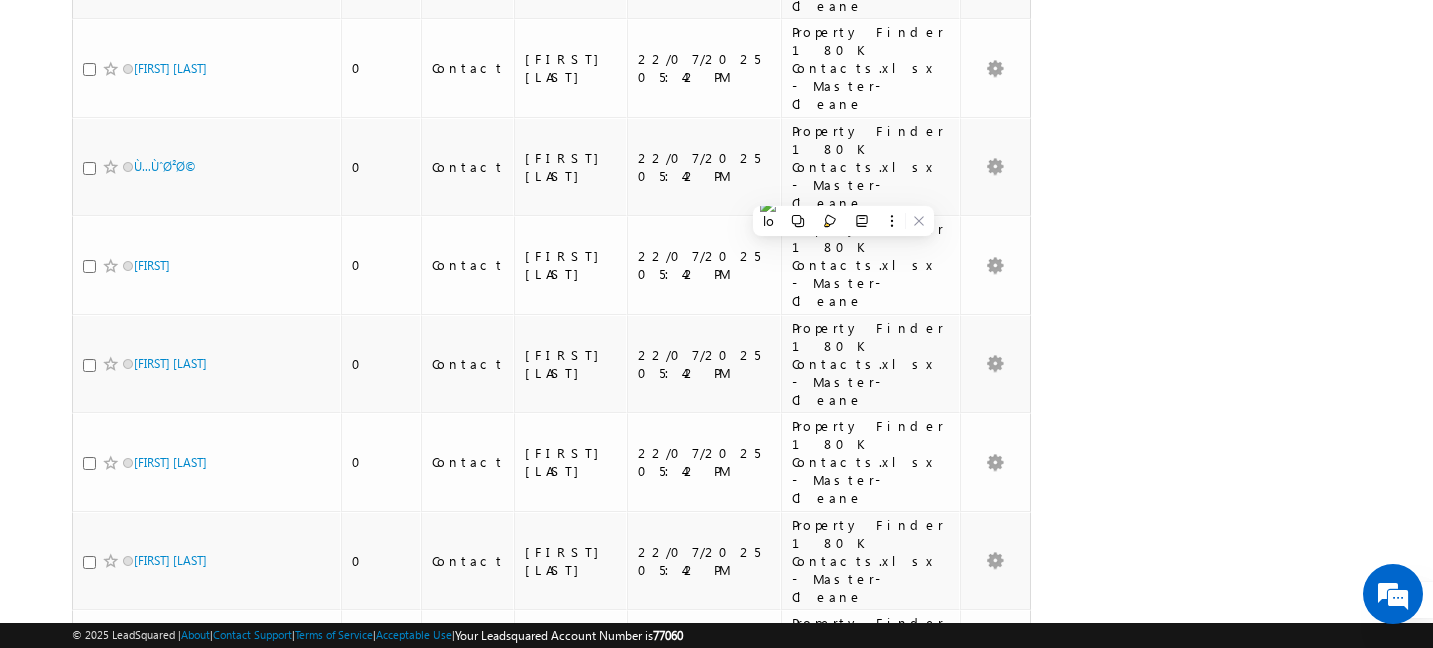 copy on "Port De Lamer" 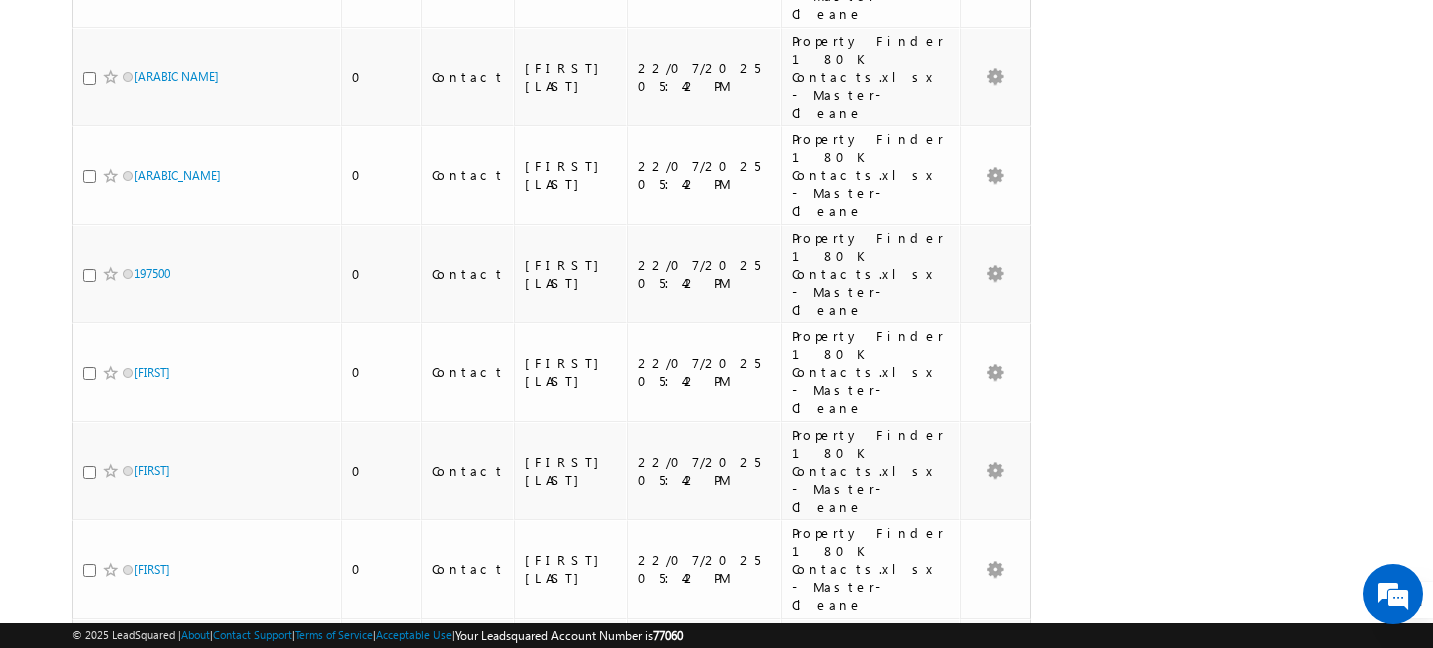 scroll, scrollTop: 0, scrollLeft: 0, axis: both 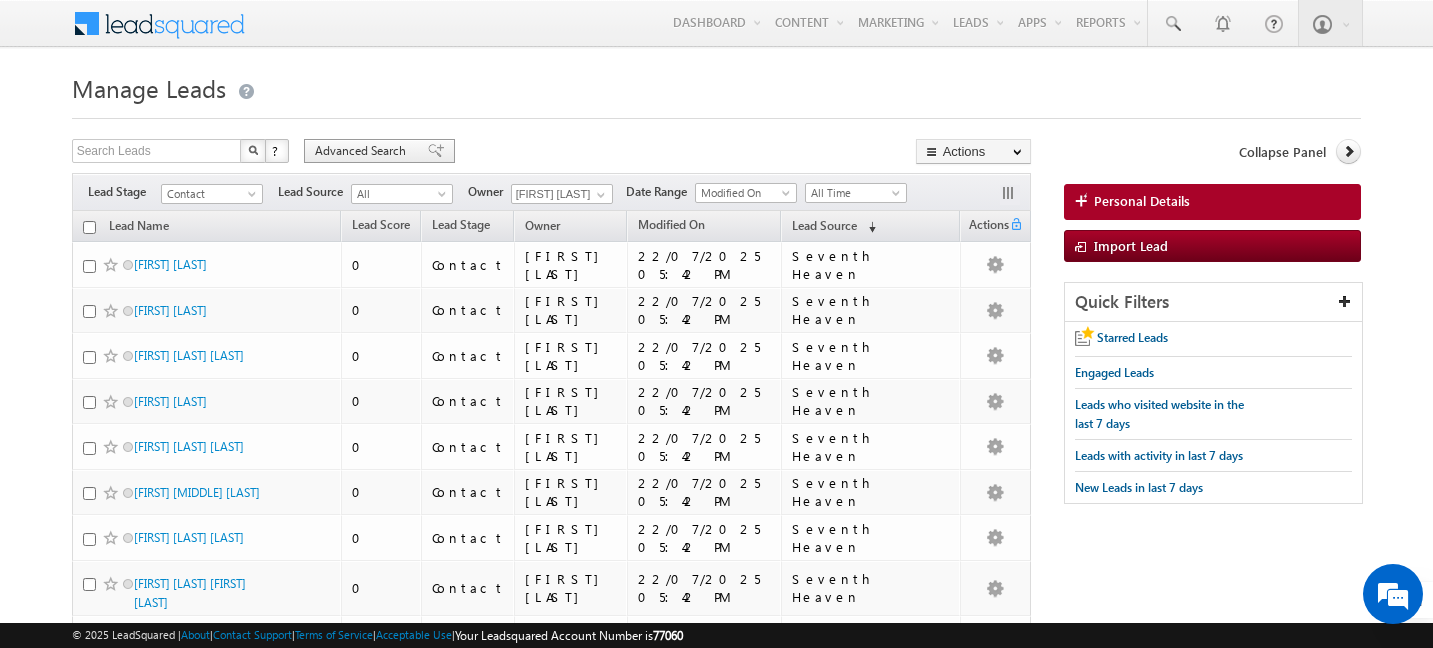 click on "Advanced Search" at bounding box center (363, 151) 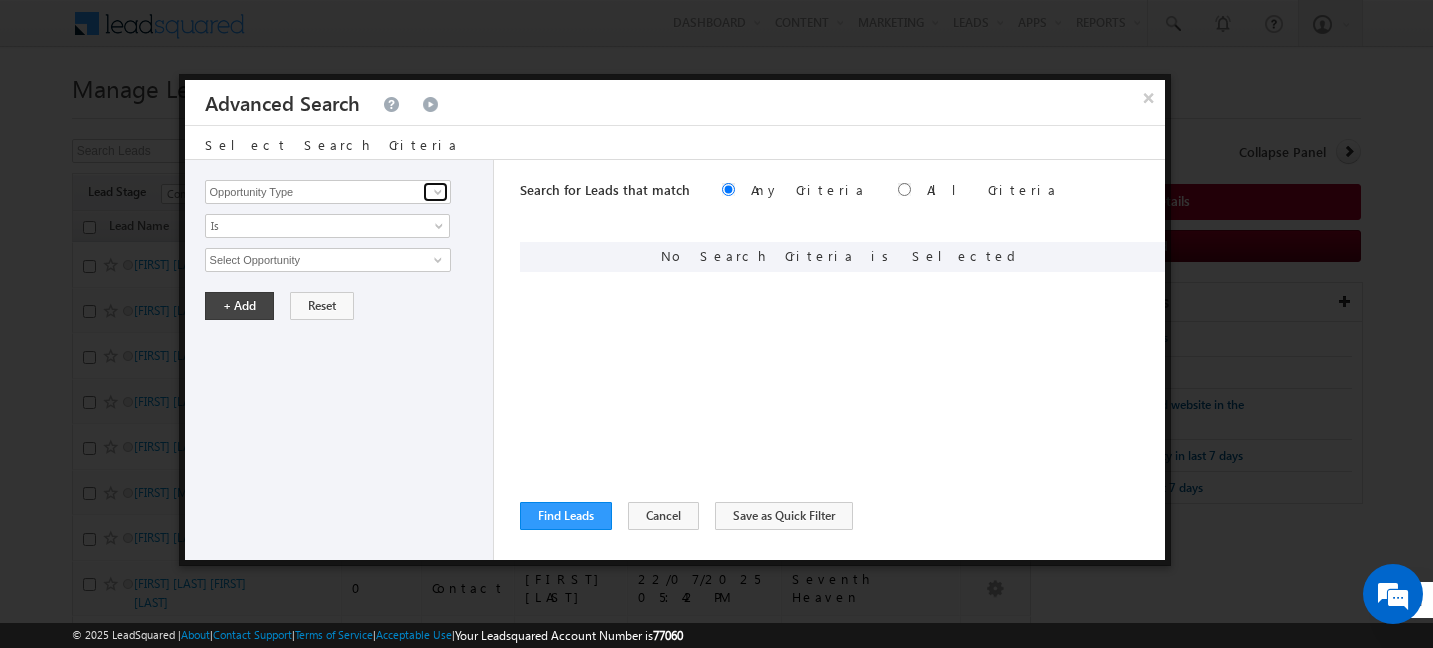 click at bounding box center (438, 192) 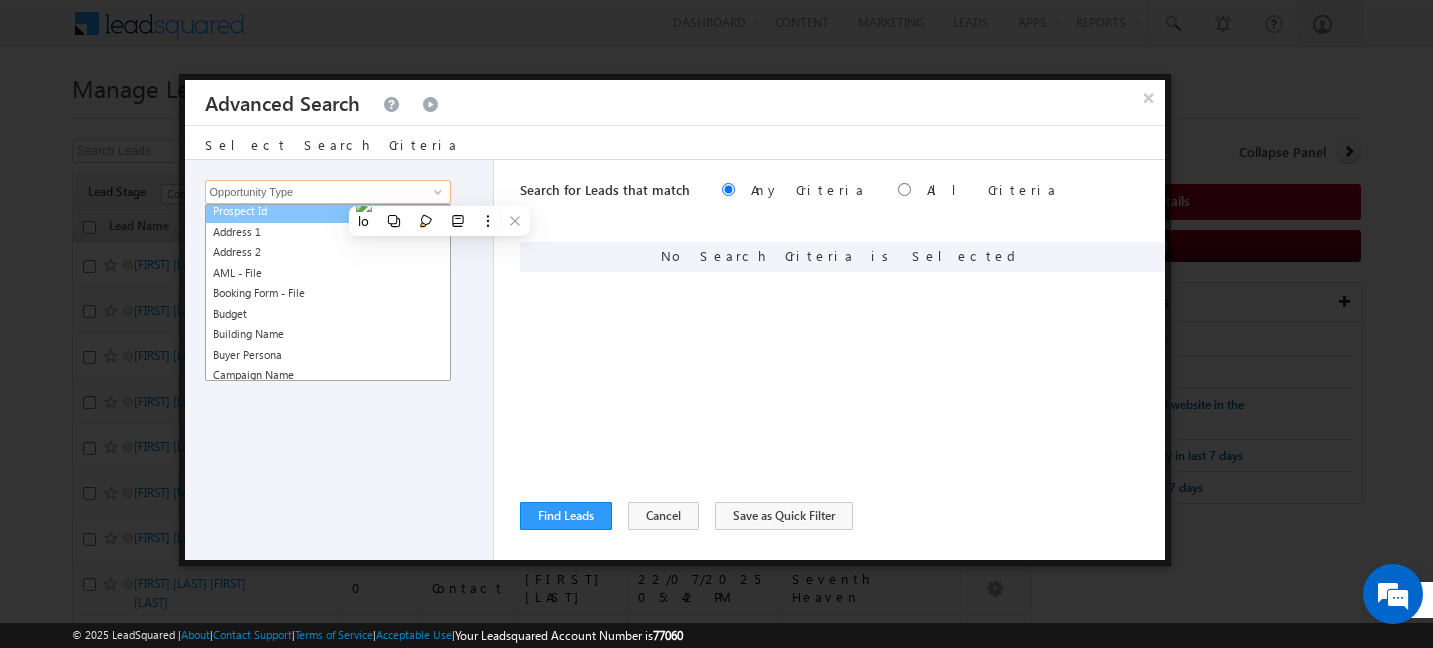 scroll, scrollTop: 116, scrollLeft: 0, axis: vertical 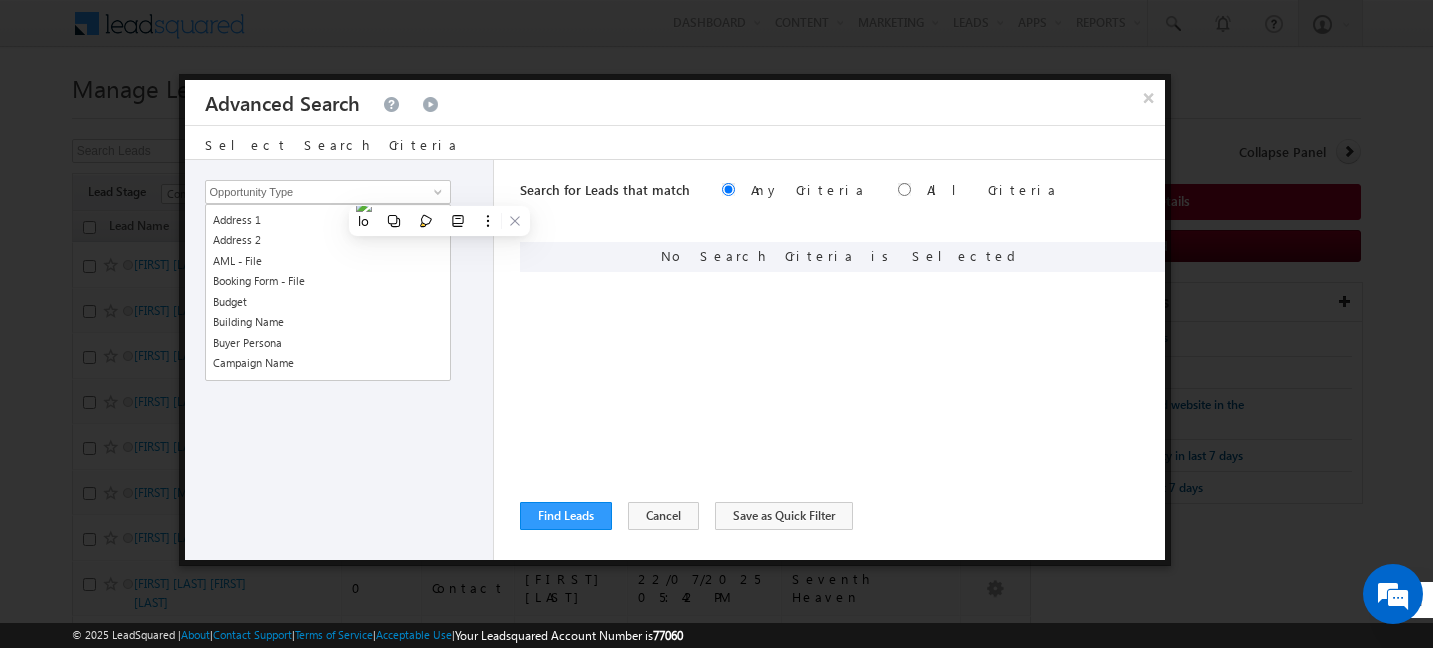 click on "Opportunity Type Lead Activity Task Sales Group Prospect Id Address 1 Address 2 AML - File Booking Form - File Budget Building Name Buyer Persona Campaign Name Caste [CITY] Client Type Company Contact Stage Conversion Referrer URL [COUNTRY] Created By Id Created On Current Opt In Status Customer Type Developer DNCR Status Do Not Call Do Not Email Do Not SMS Do Not Track Do you want to invest in dubai Email [EMIRATE] Emirates ID - File Engagement Score Father Name First Name Focus Project Form Name Grade Job Title Last Activity Last Activity Date Last Name Last Opt In Email Sent Date Latitude Lead Number Lead Origin Lead Remarks Lead Score Lead Source Lead Stage Longitude Master Project meet your team Date Meeting Done Date Meeting Location Mobile Number Modified By Id Modified On Nationality Not Picked counter Notes Opt In Date Opt In Details Order Value Owner Passport - File Phone Number Plot Area Possession Procedure Name Project Project Name Project Suggested RSVP" at bounding box center [675, 360] 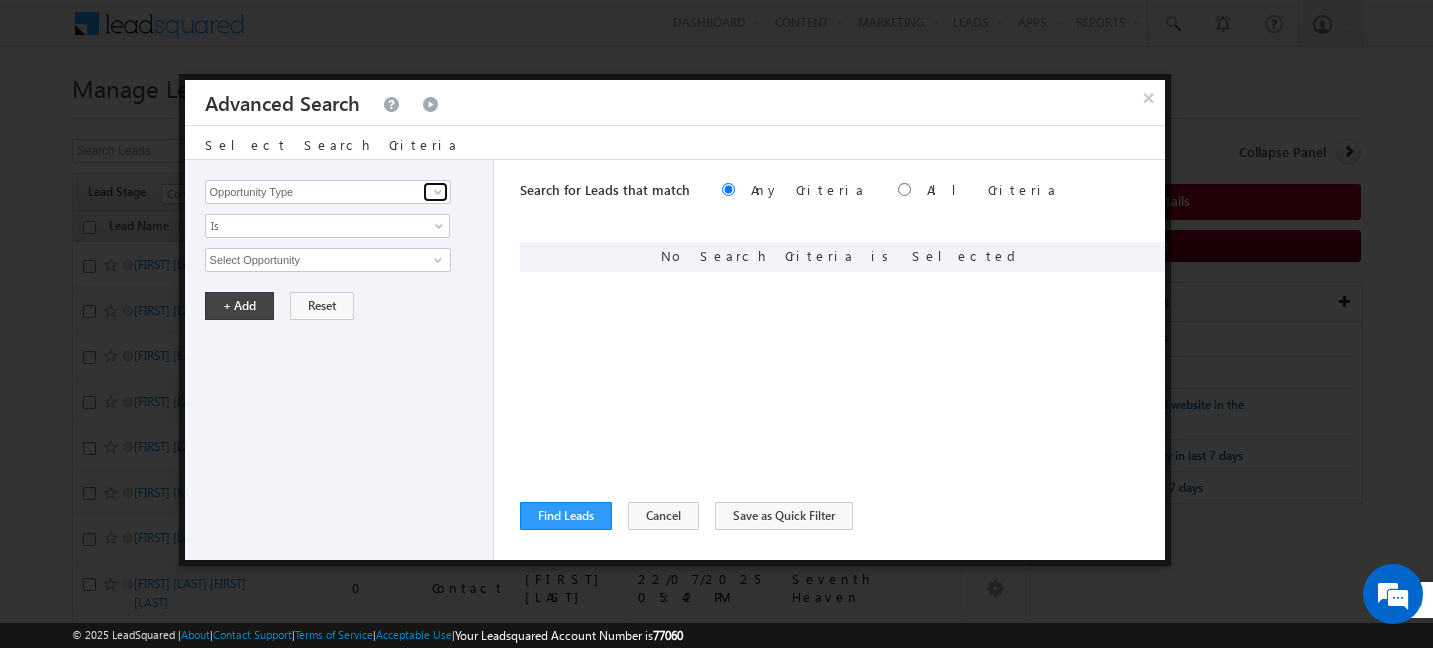 click at bounding box center [438, 192] 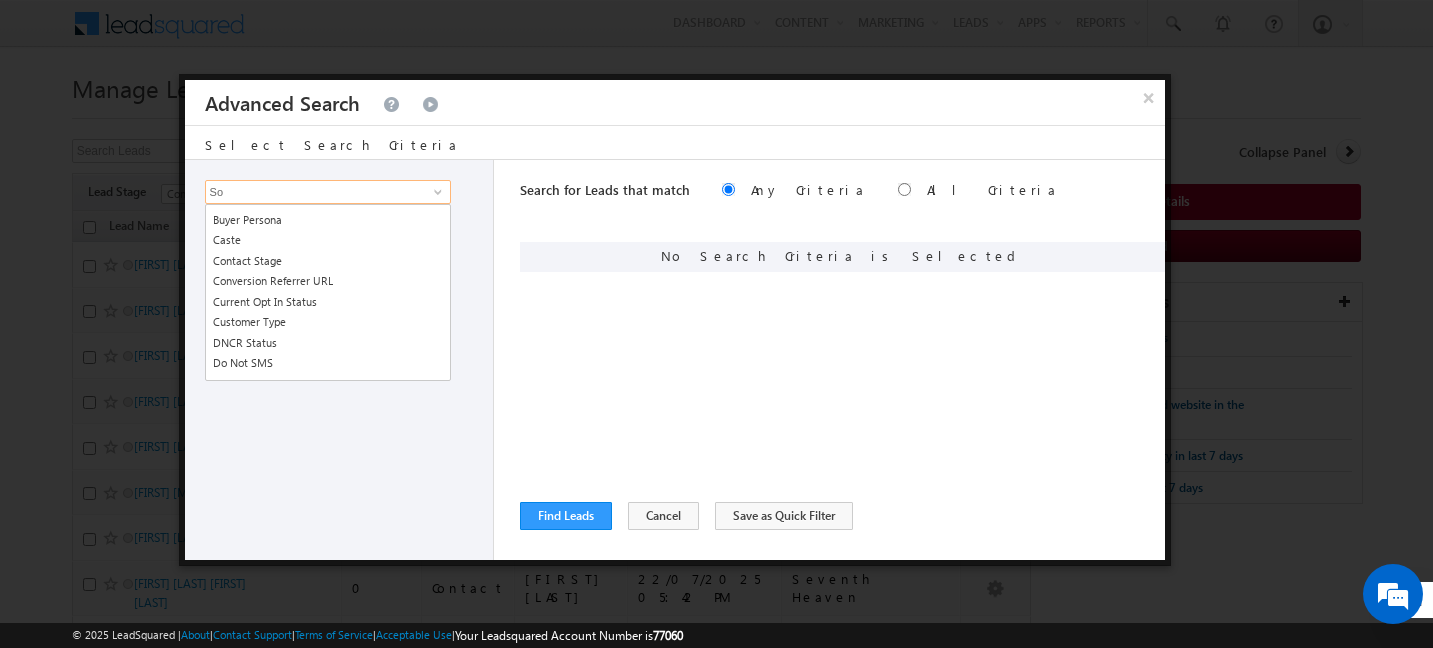 scroll, scrollTop: 0, scrollLeft: 0, axis: both 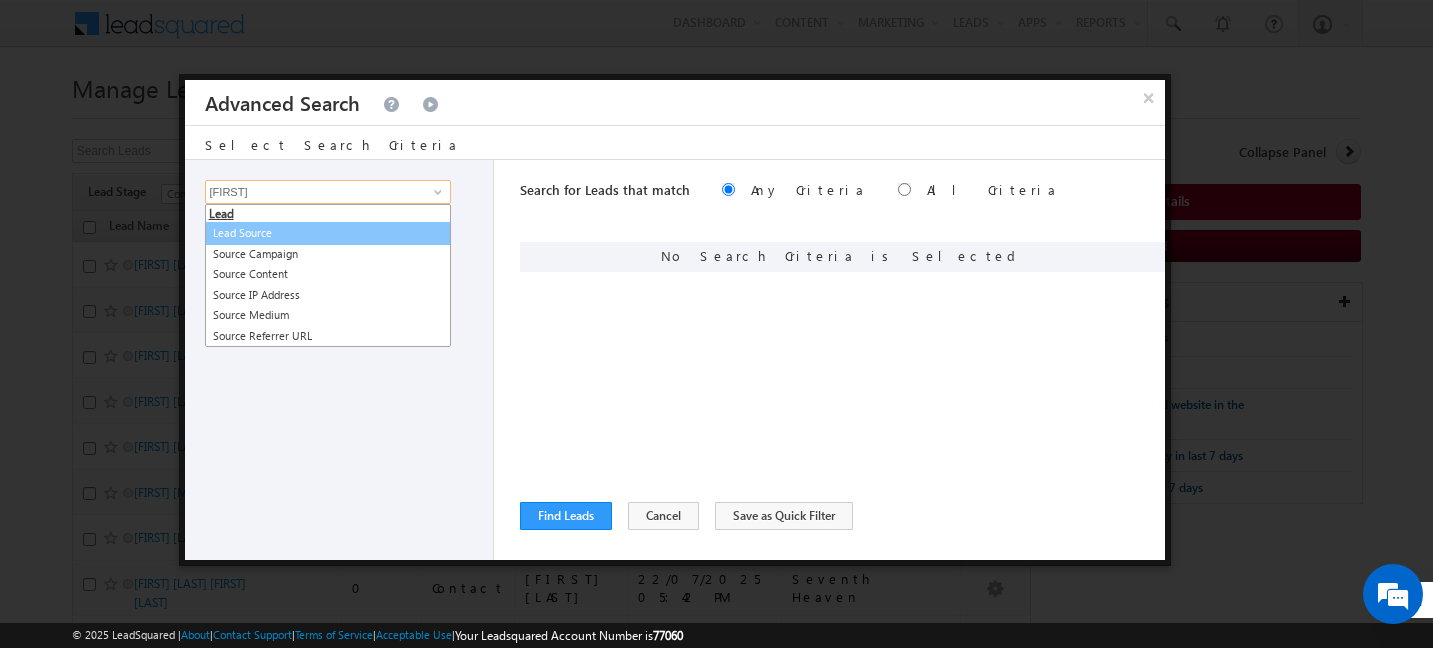 click on "Lead Source" at bounding box center [328, 233] 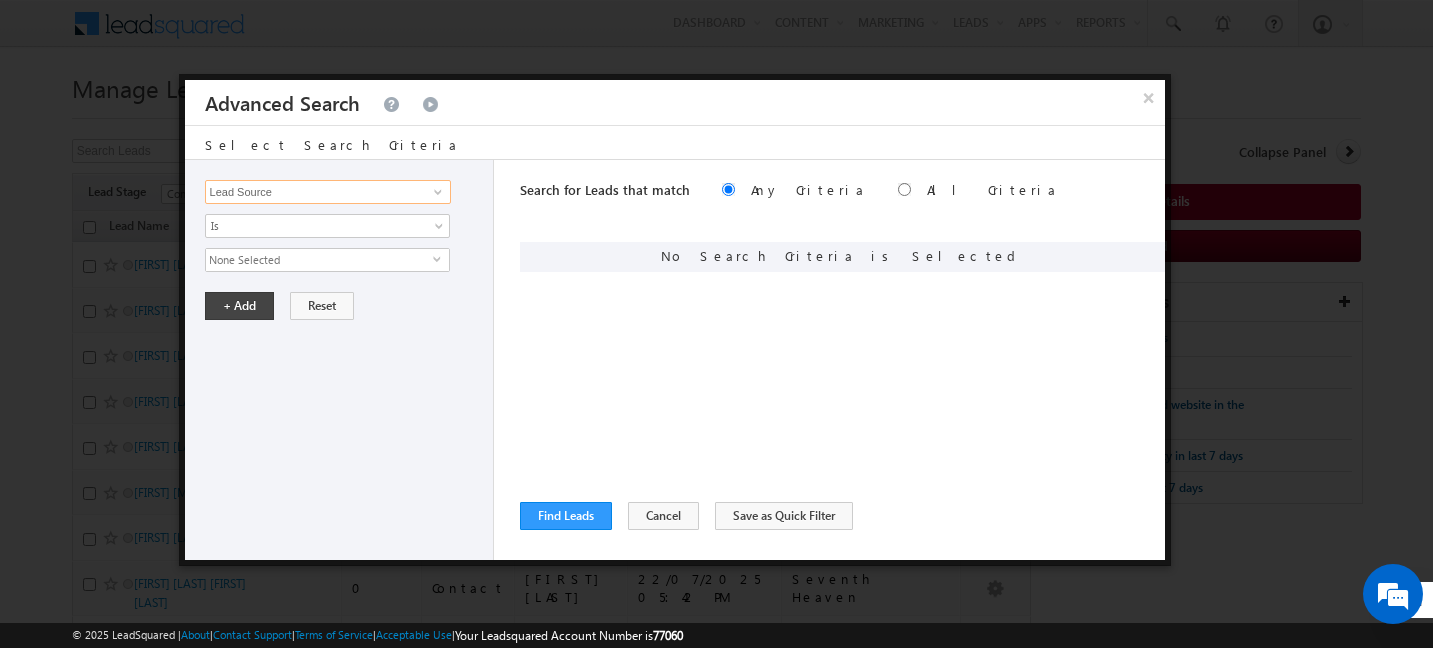 type on "Lead Source" 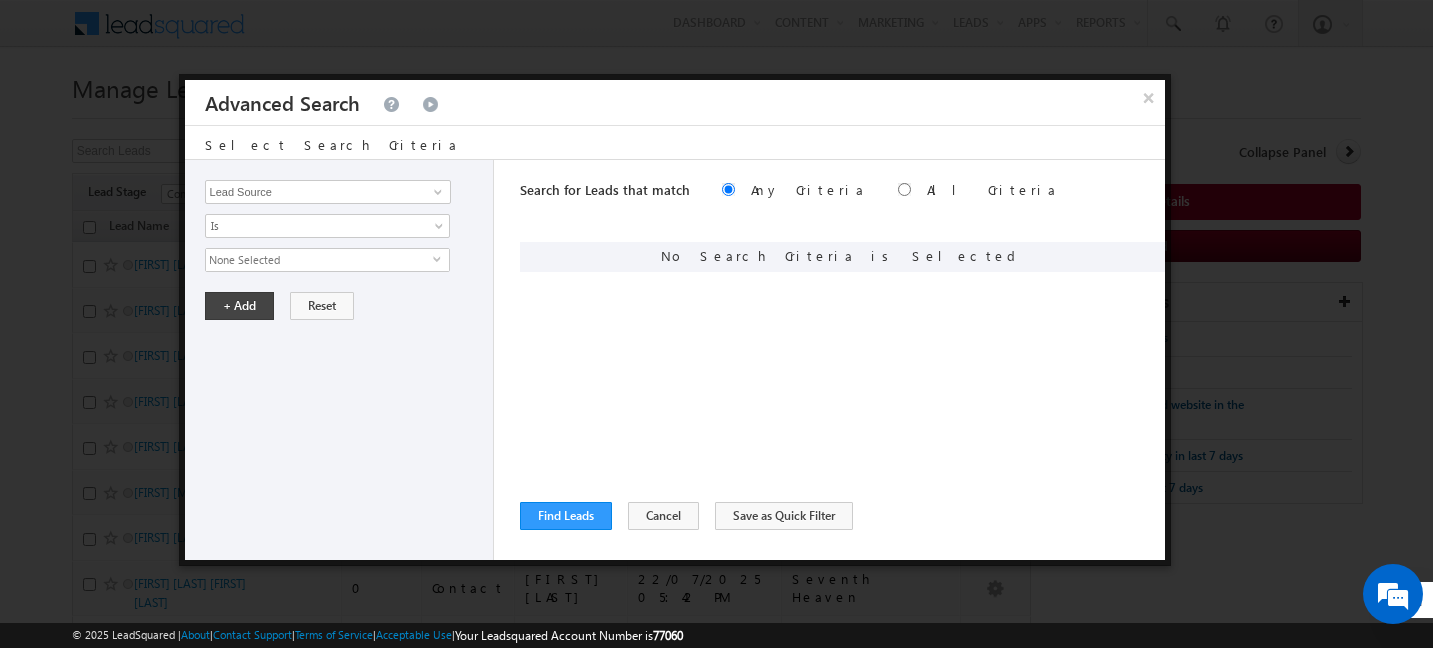 click on "None Selected" at bounding box center (319, 260) 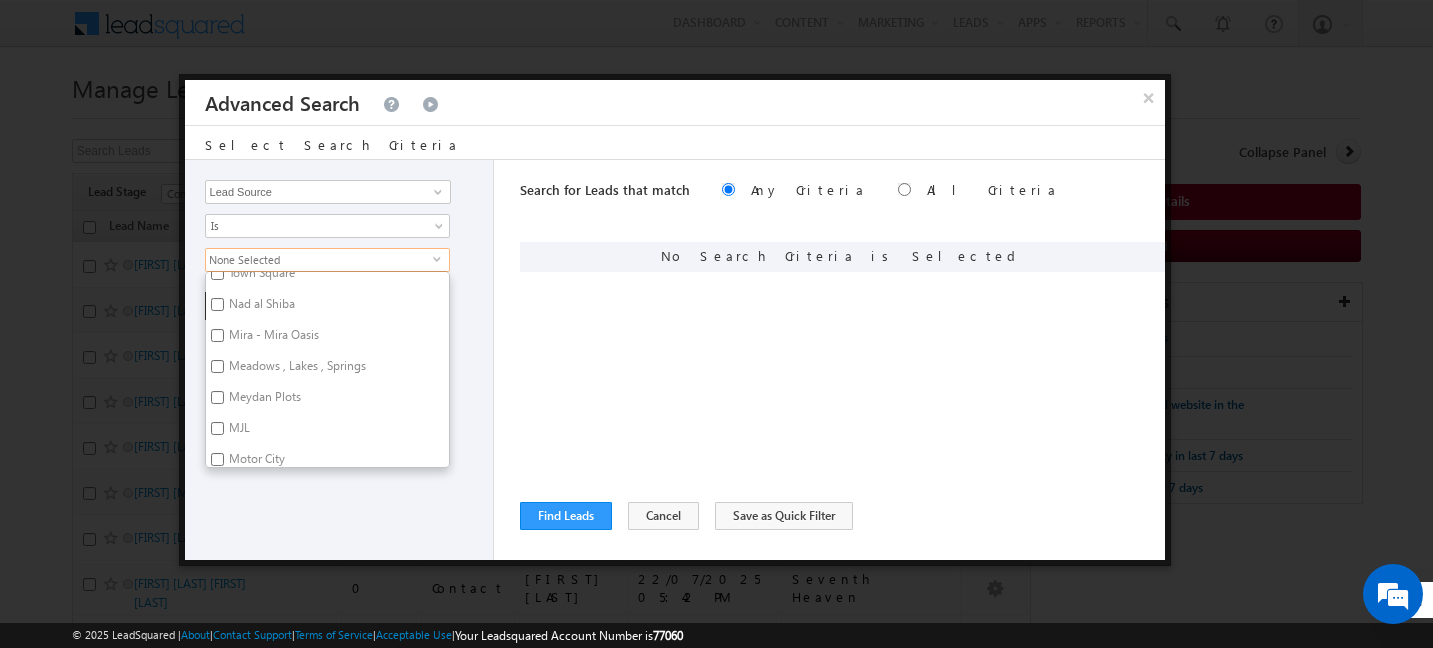scroll, scrollTop: 398, scrollLeft: 0, axis: vertical 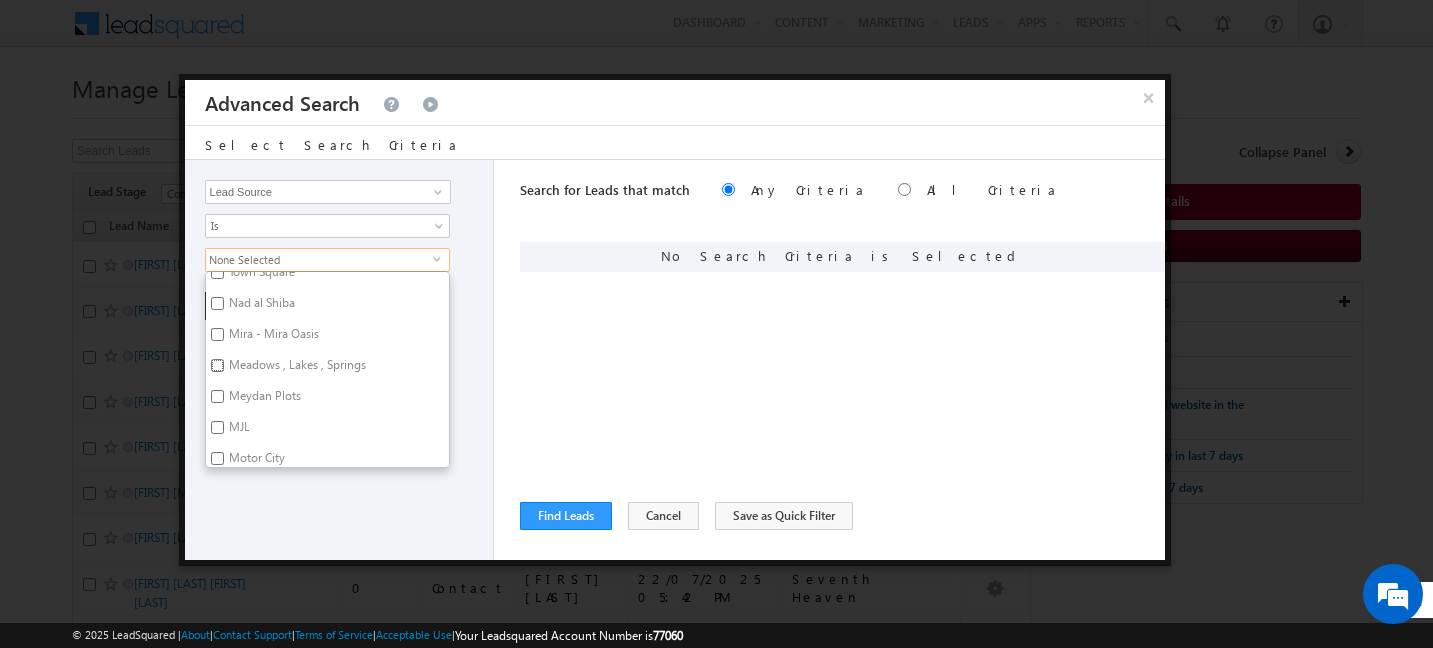 click on "Meadows , Lakes , Springs" at bounding box center (217, 365) 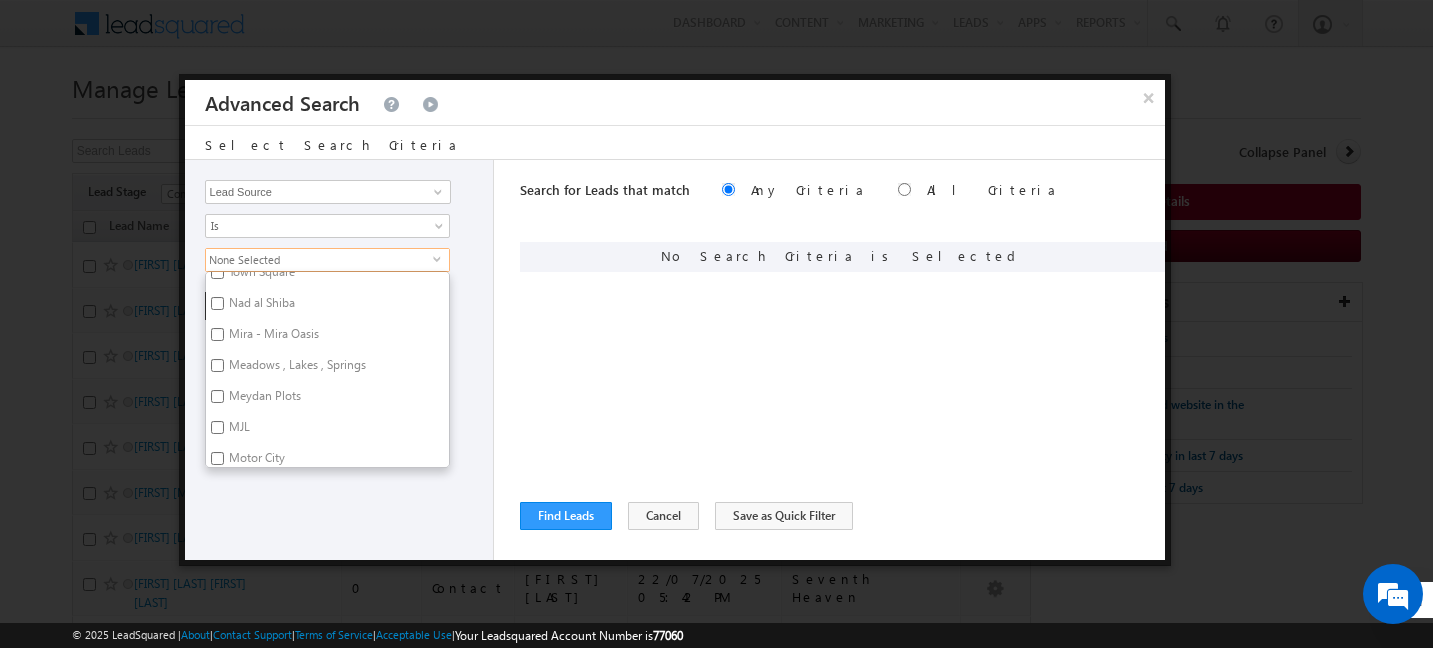 checkbox on "true" 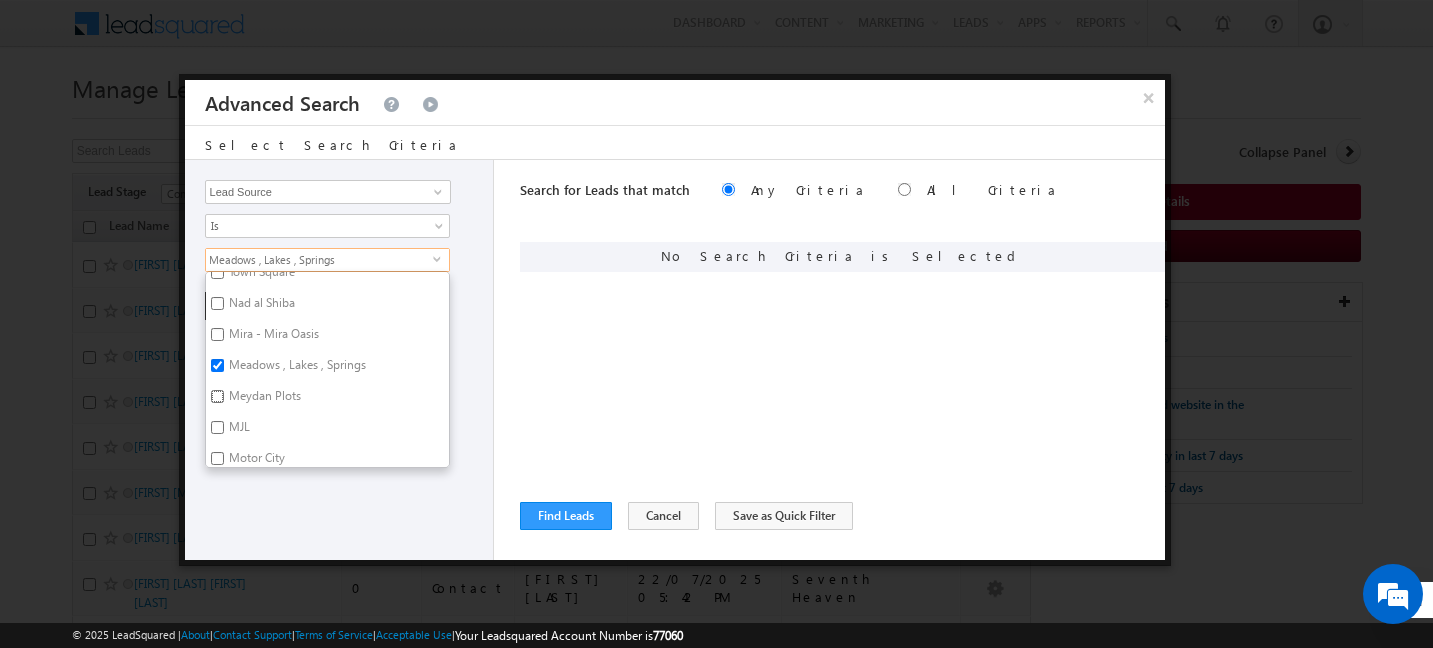 click on "Meydan Plots" at bounding box center [217, 396] 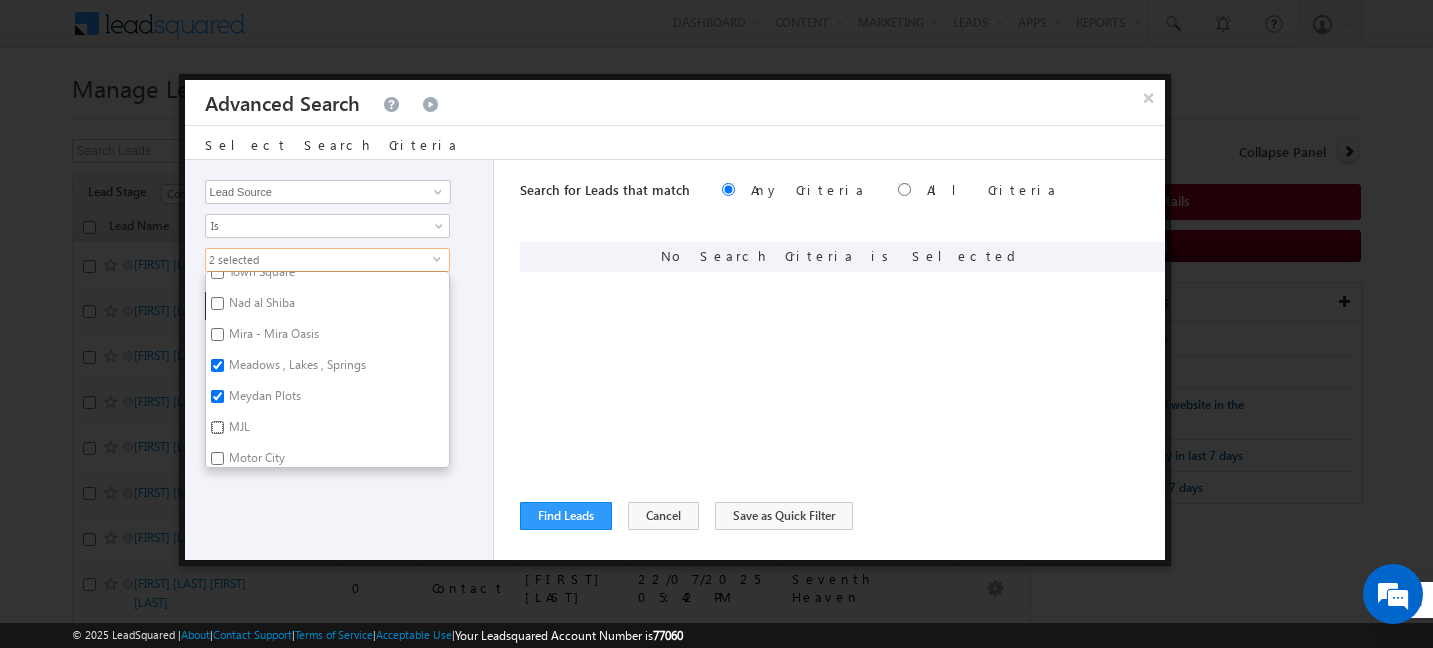 click on "MJL" at bounding box center (217, 427) 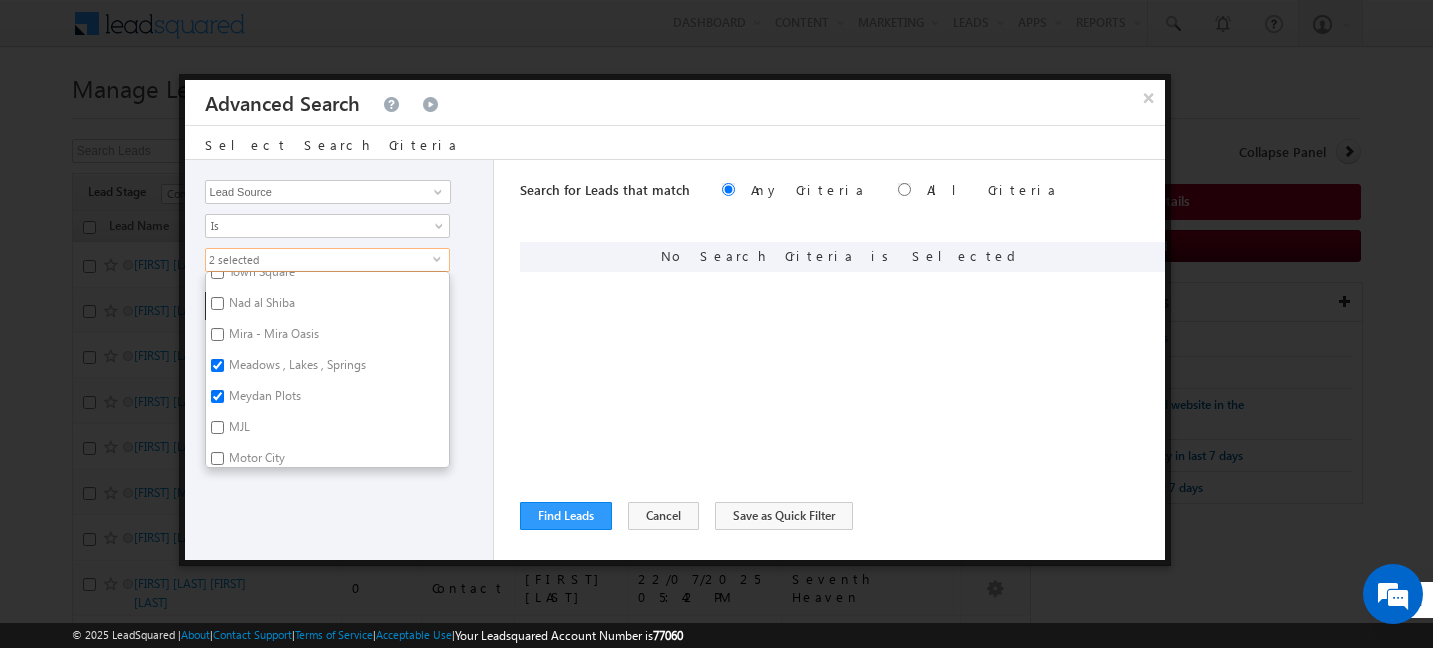 checkbox on "true" 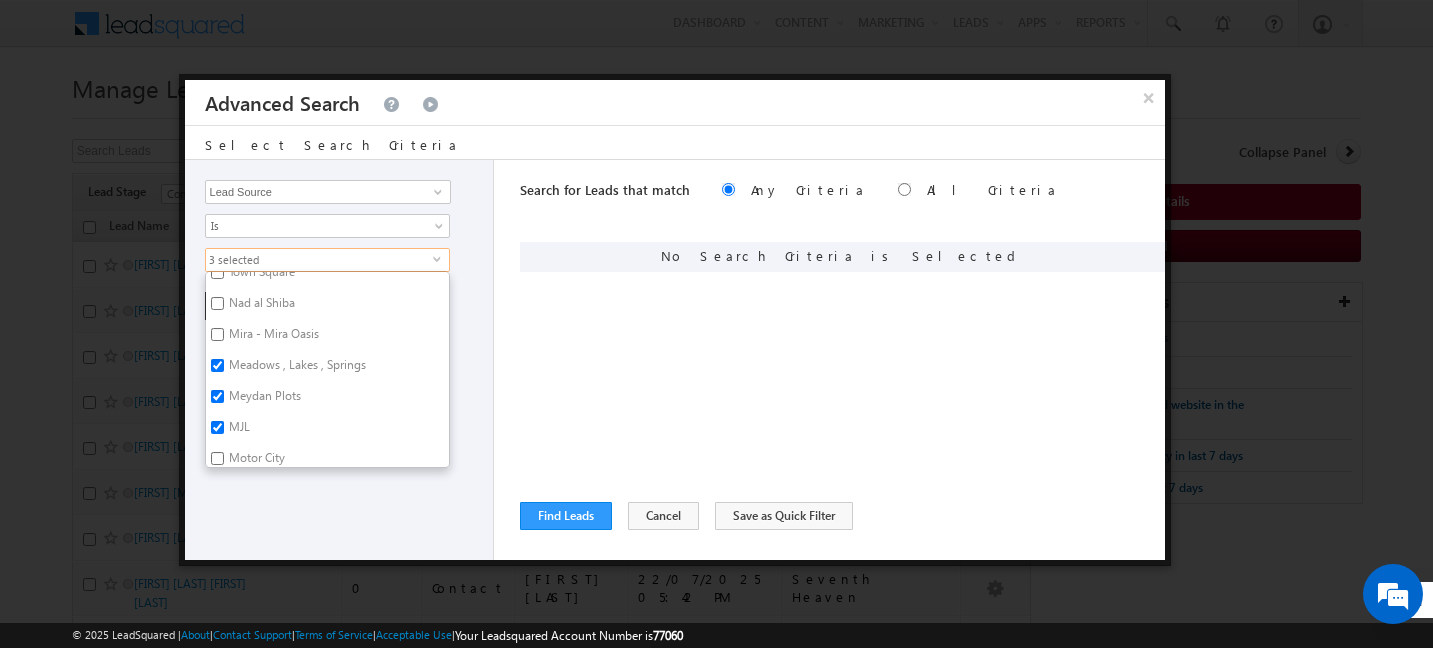 scroll, scrollTop: 527, scrollLeft: 0, axis: vertical 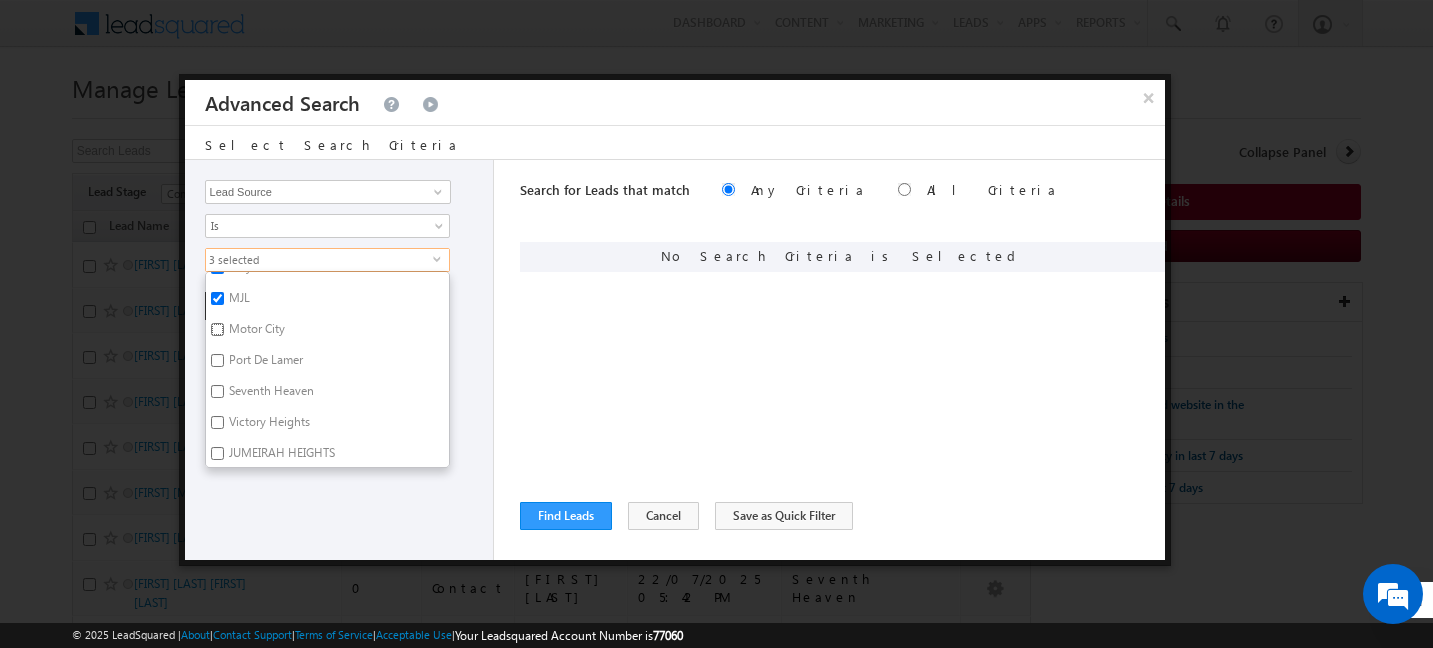 click on "Motor City" at bounding box center (217, 329) 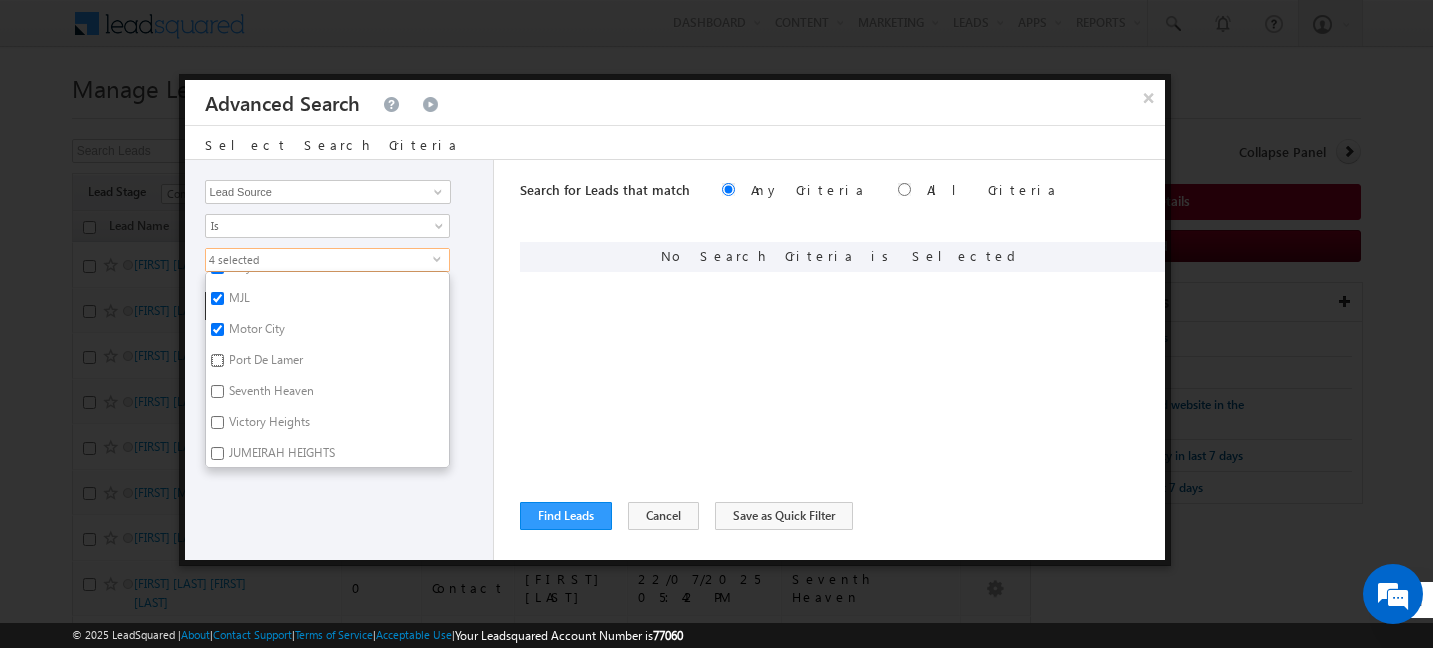 click on "Port De Lamer" at bounding box center [217, 360] 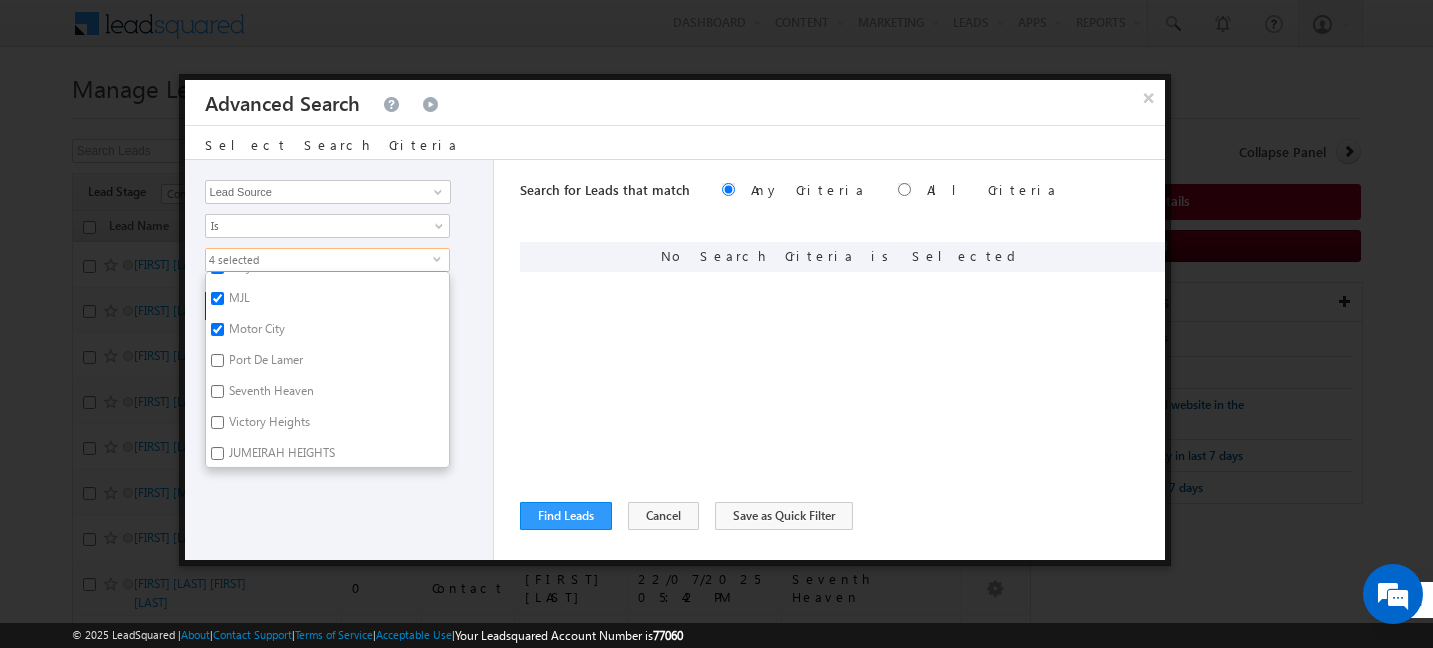 checkbox on "true" 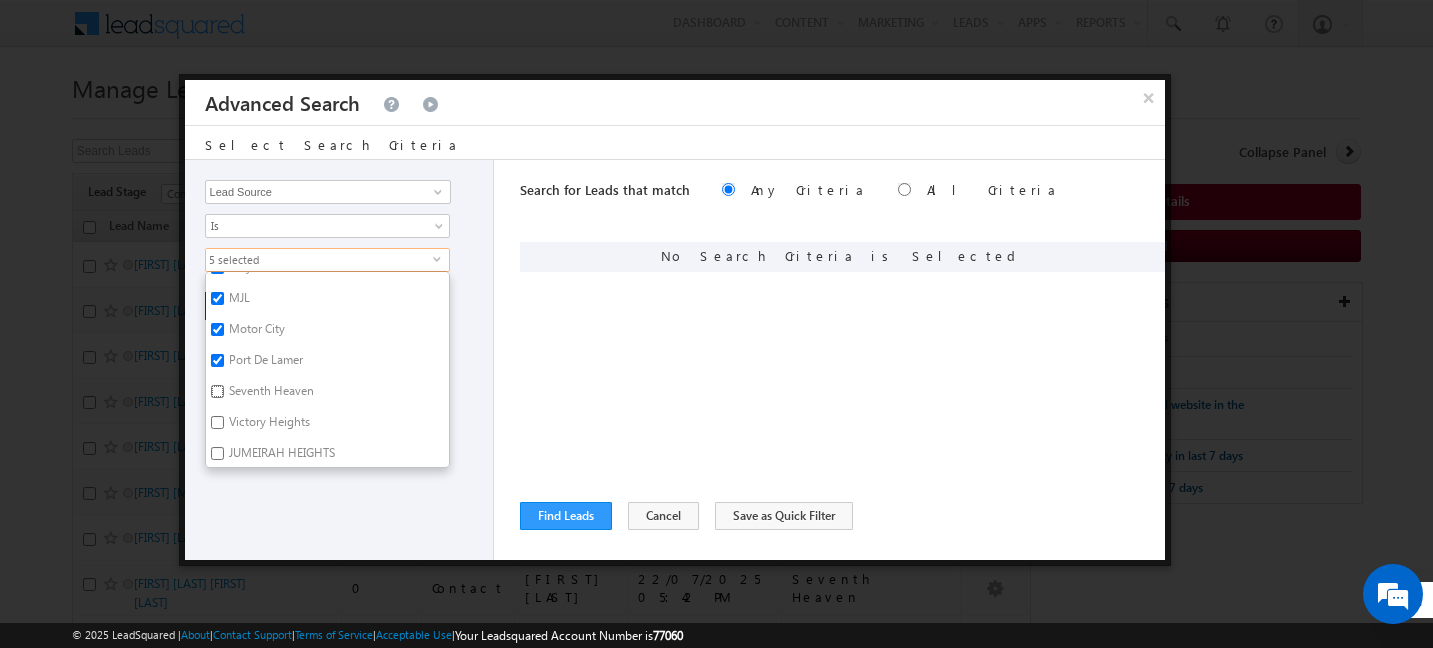 click on "Seventh Heaven" at bounding box center (217, 391) 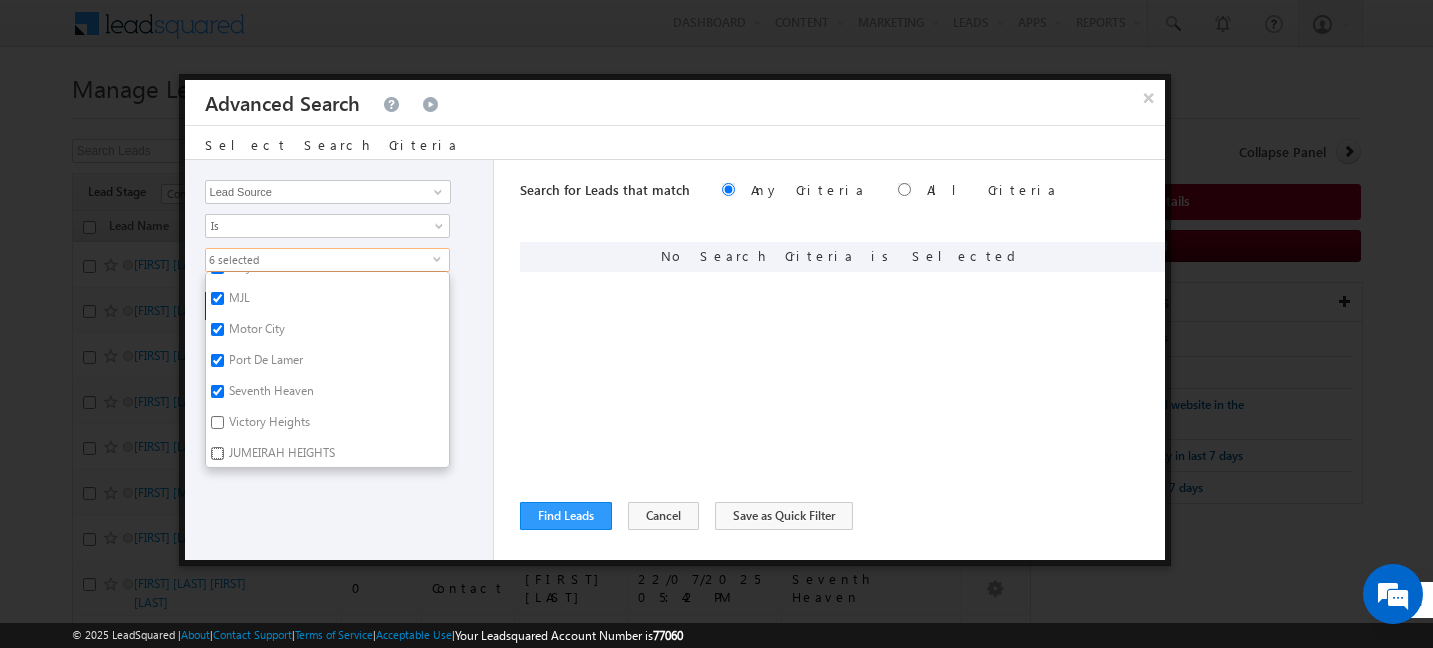 click on "JUMEIRAH HEIGHTS" at bounding box center [217, 453] 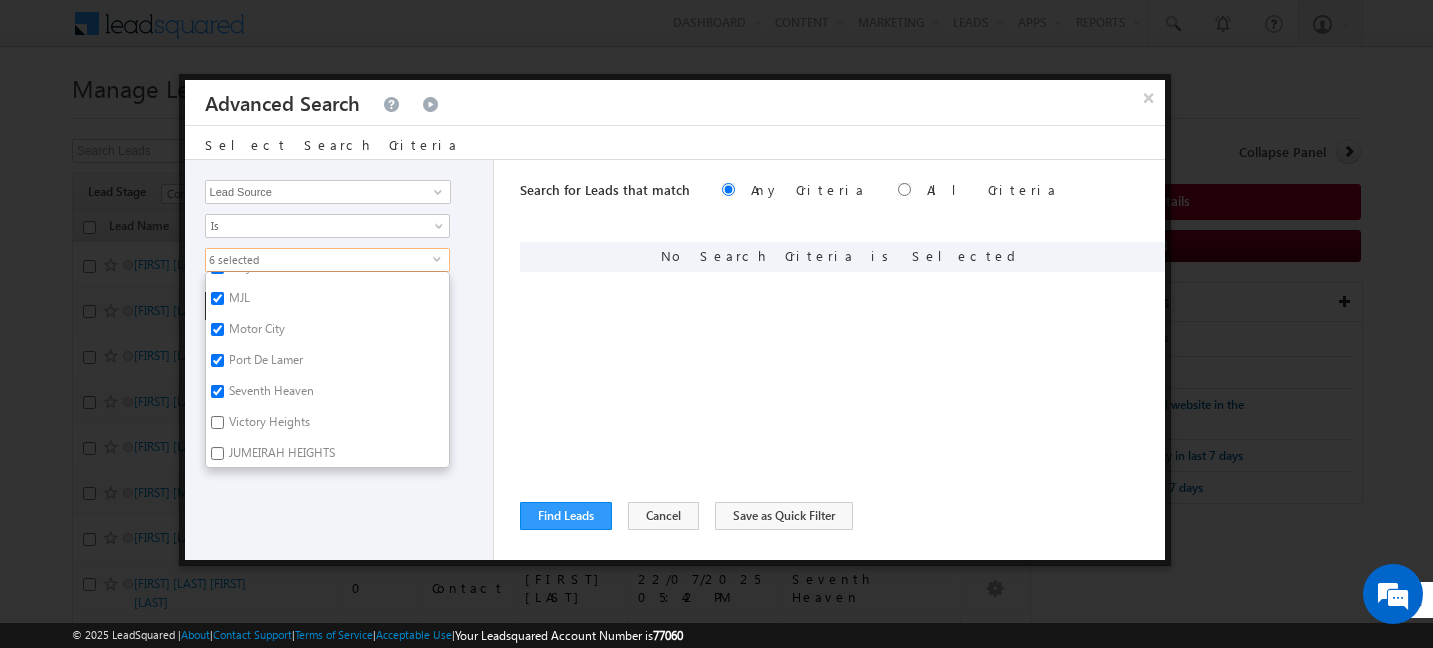 checkbox on "true" 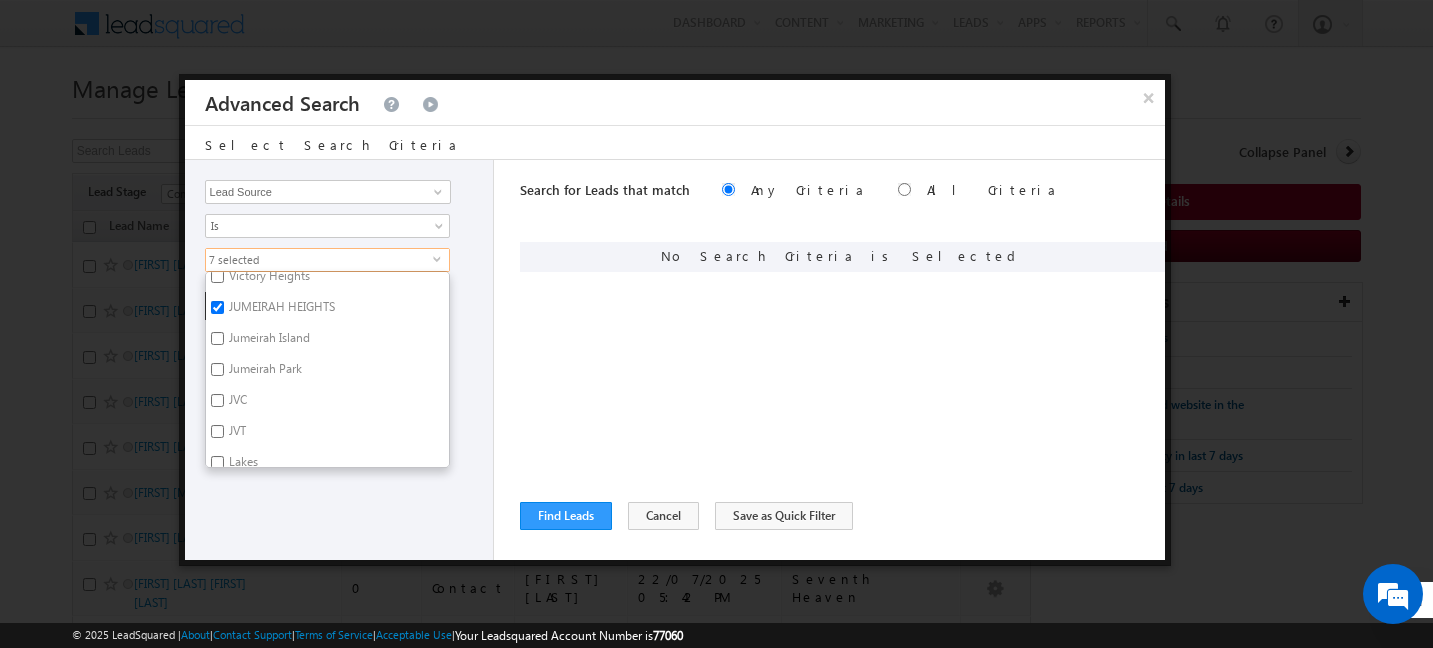 scroll, scrollTop: 674, scrollLeft: 0, axis: vertical 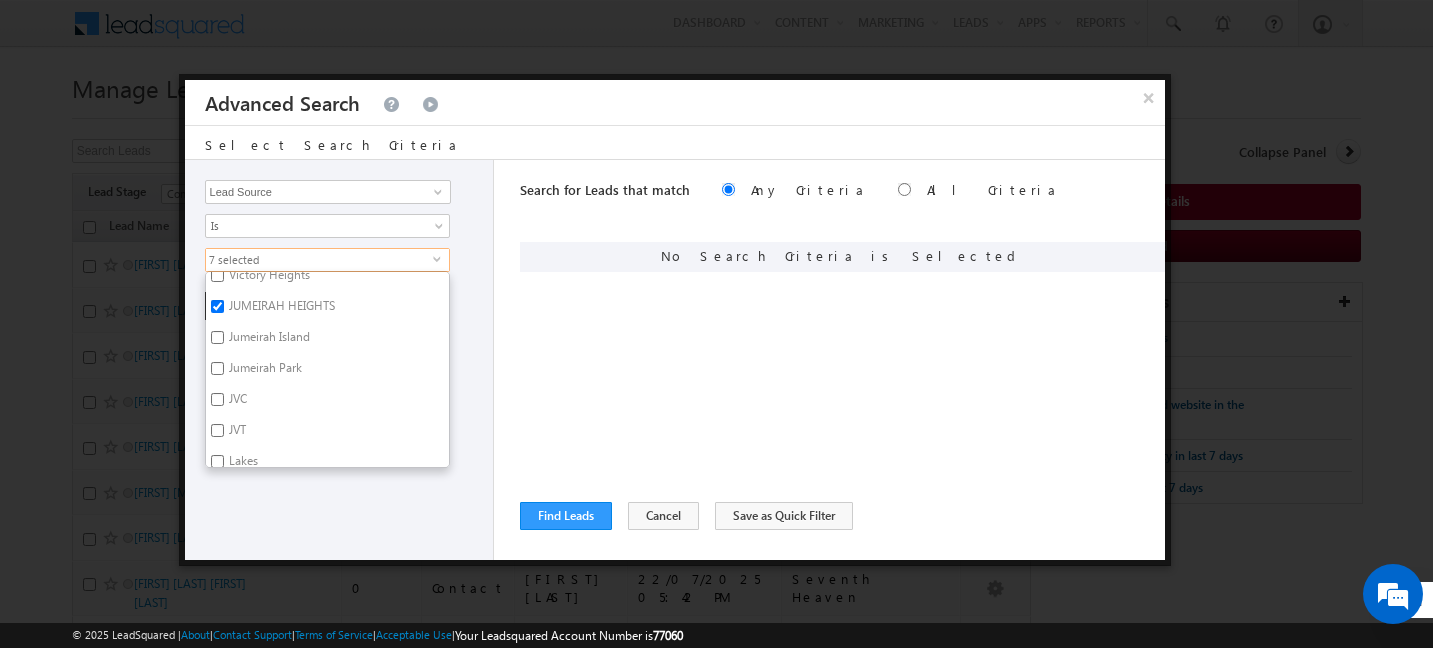 click on "Jumeirah Island" at bounding box center (268, 340) 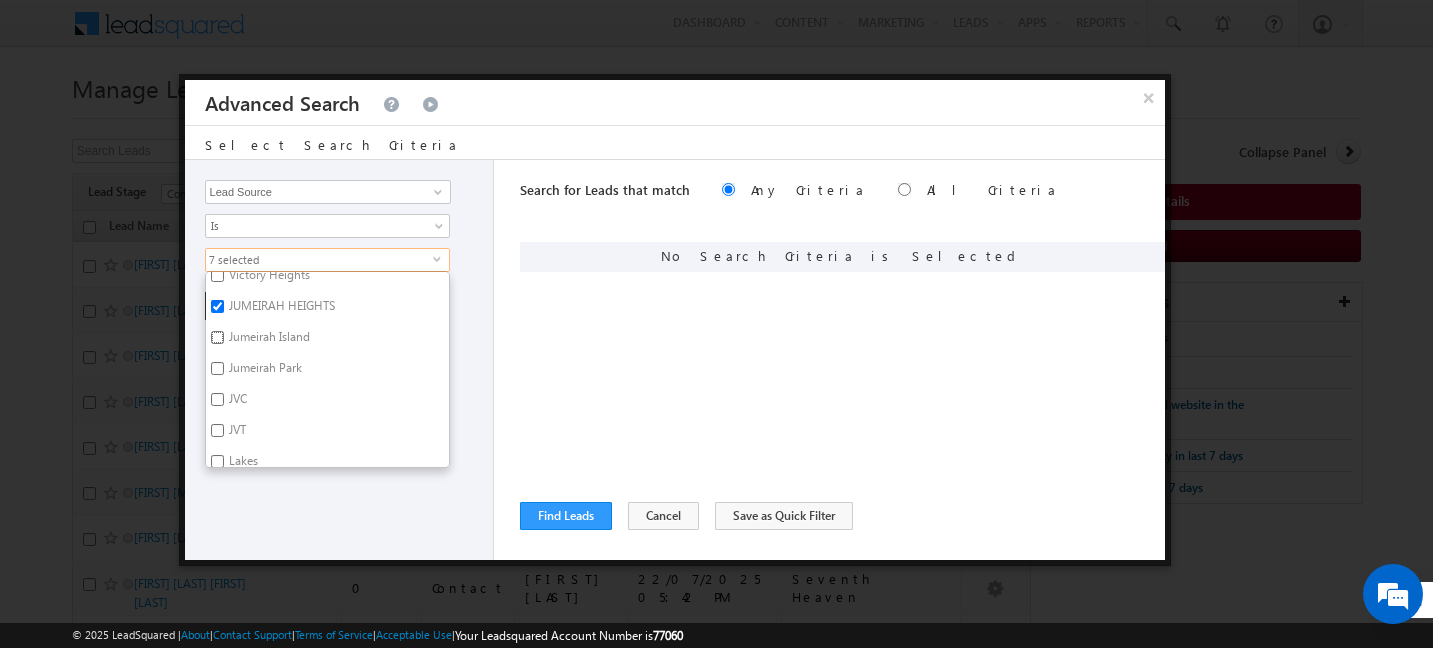 click on "Jumeirah Island" at bounding box center [217, 337] 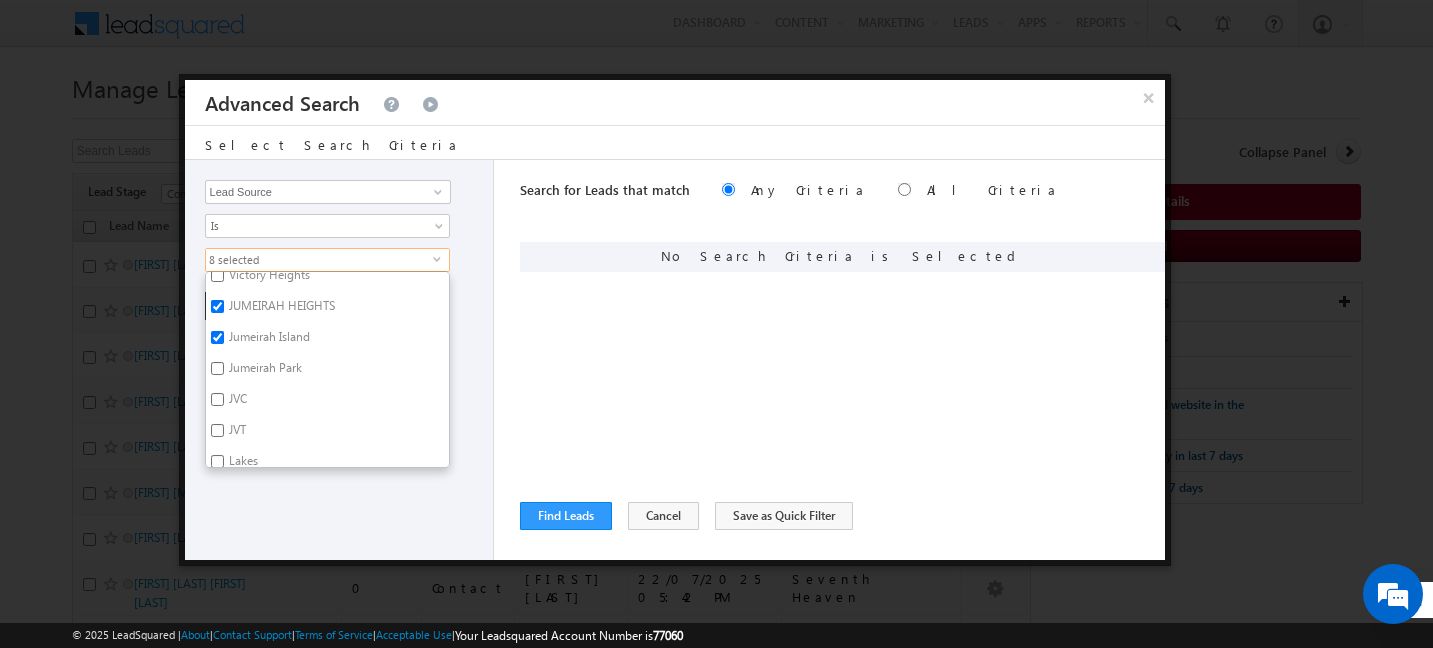 click on "Jumeirah Park" at bounding box center (264, 371) 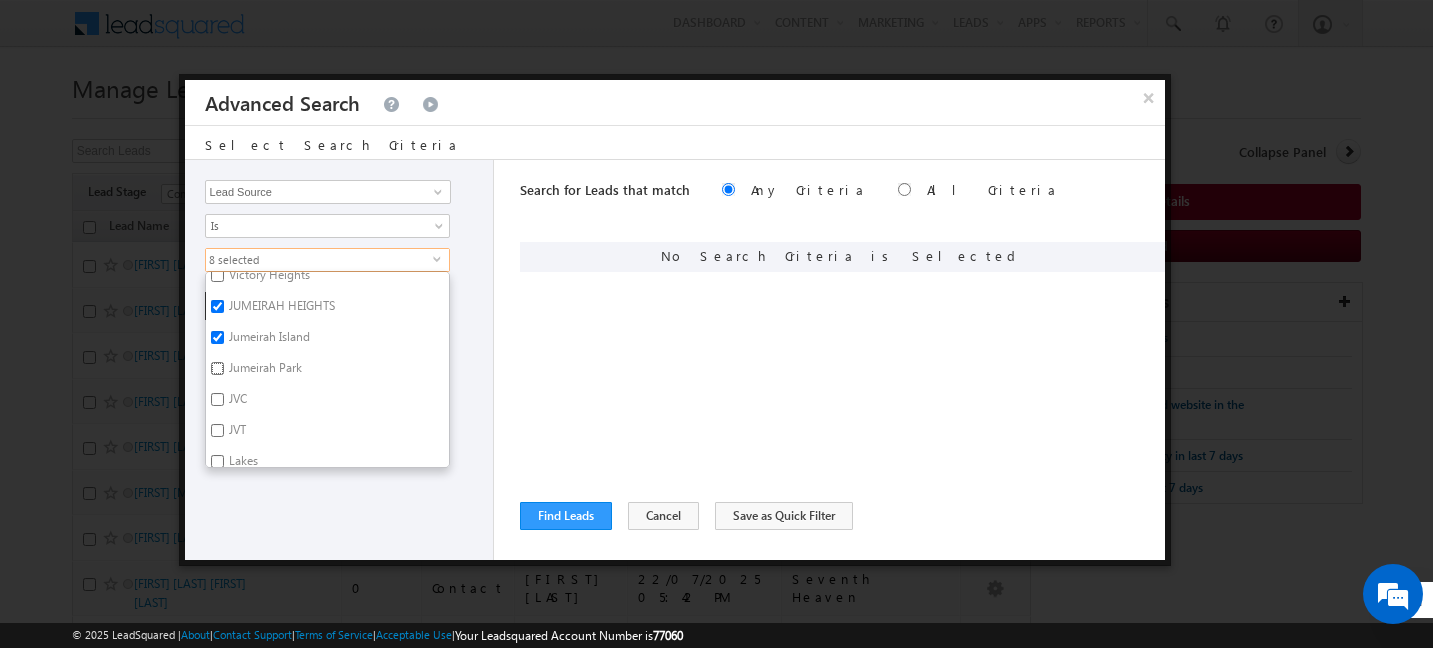 click on "Jumeirah Park" at bounding box center [217, 368] 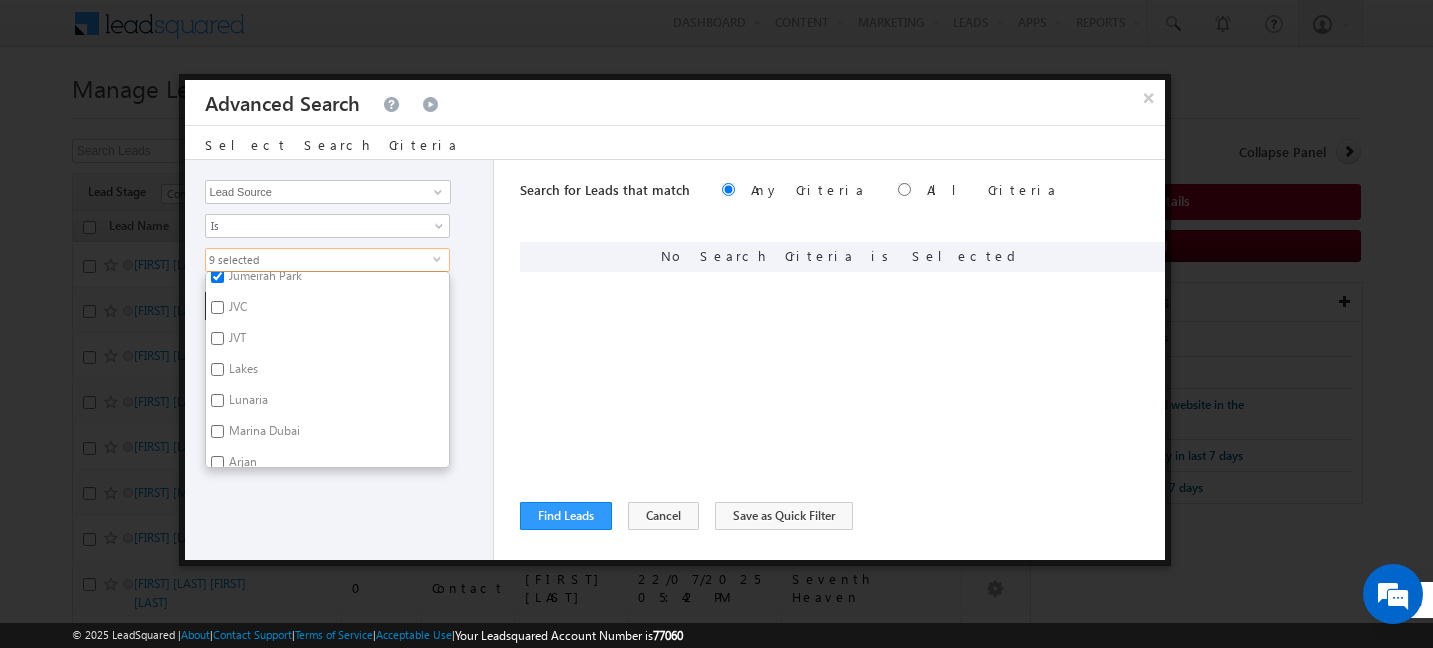 scroll, scrollTop: 767, scrollLeft: 0, axis: vertical 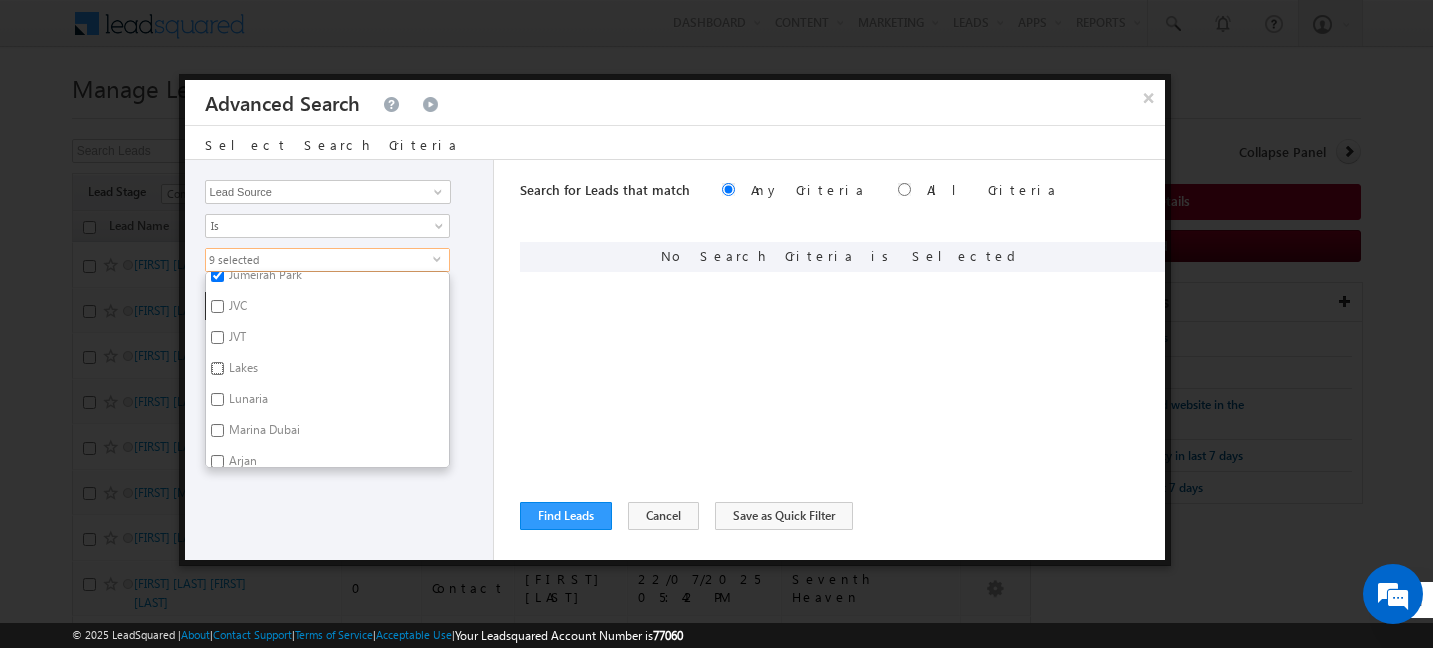 click on "Lakes" at bounding box center [217, 368] 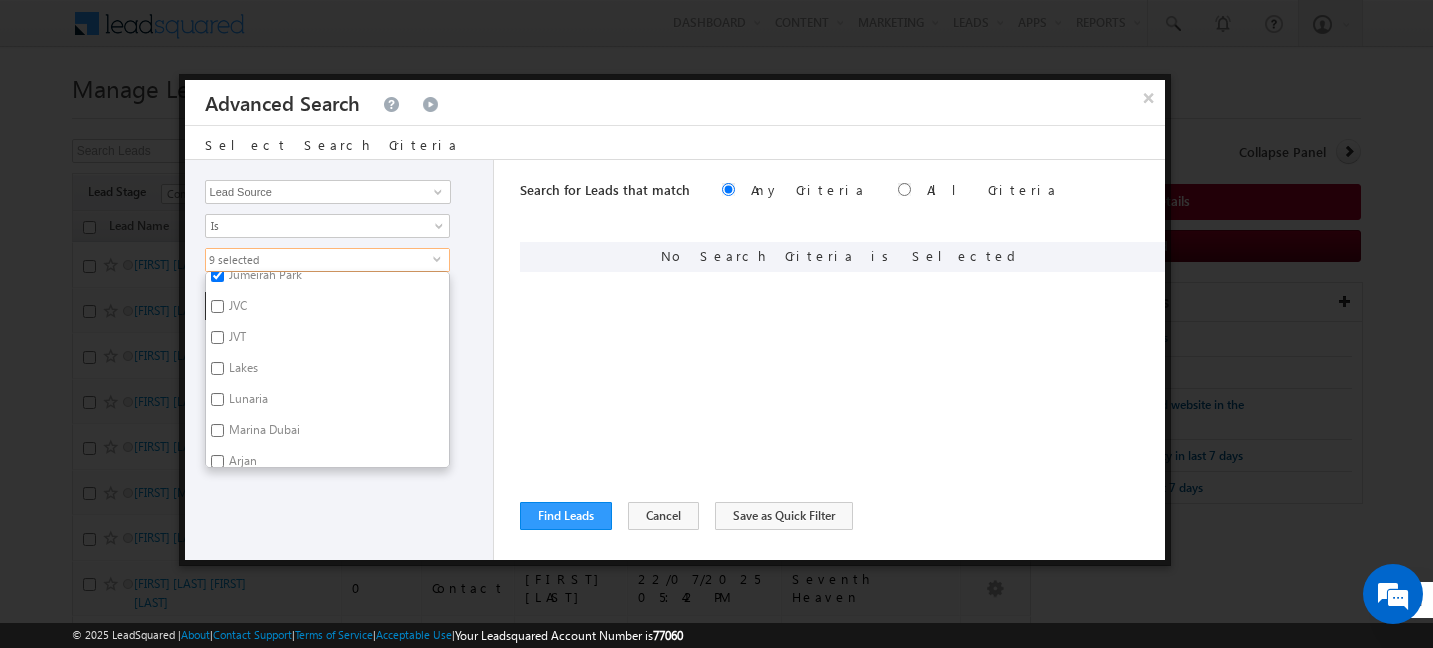 checkbox on "true" 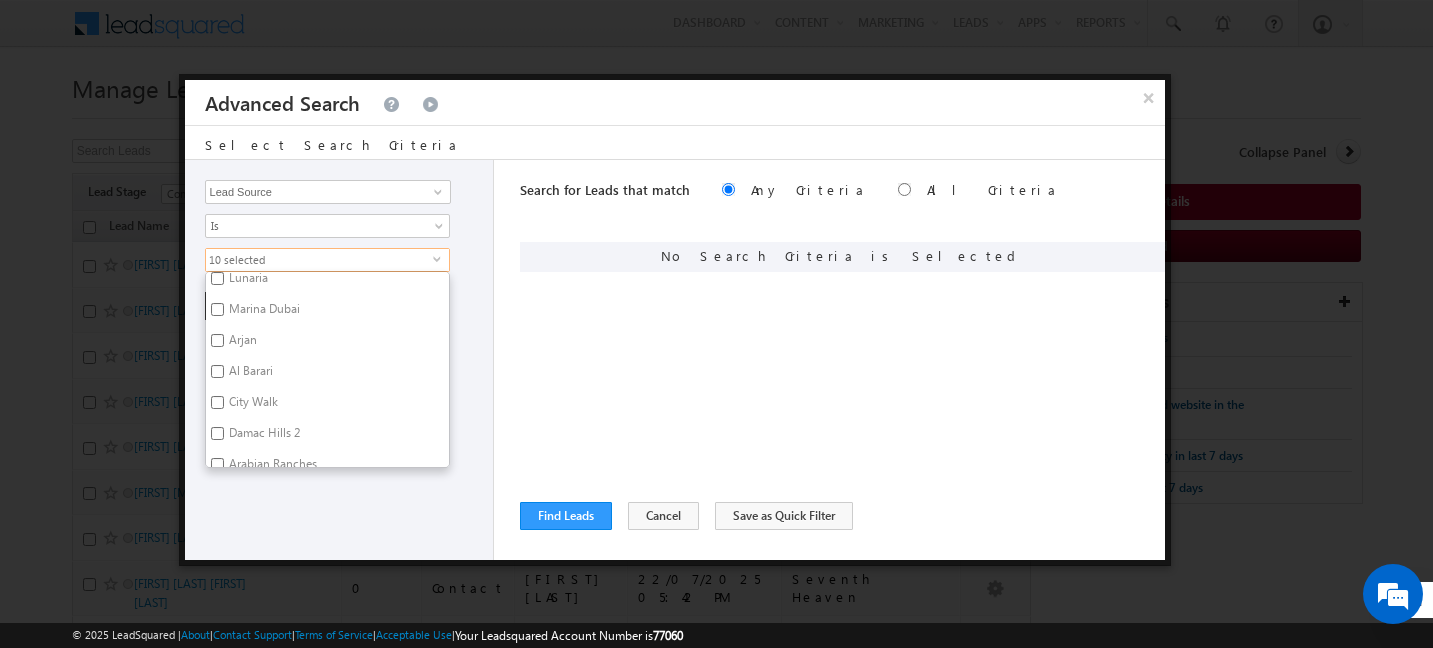 scroll, scrollTop: 892, scrollLeft: 0, axis: vertical 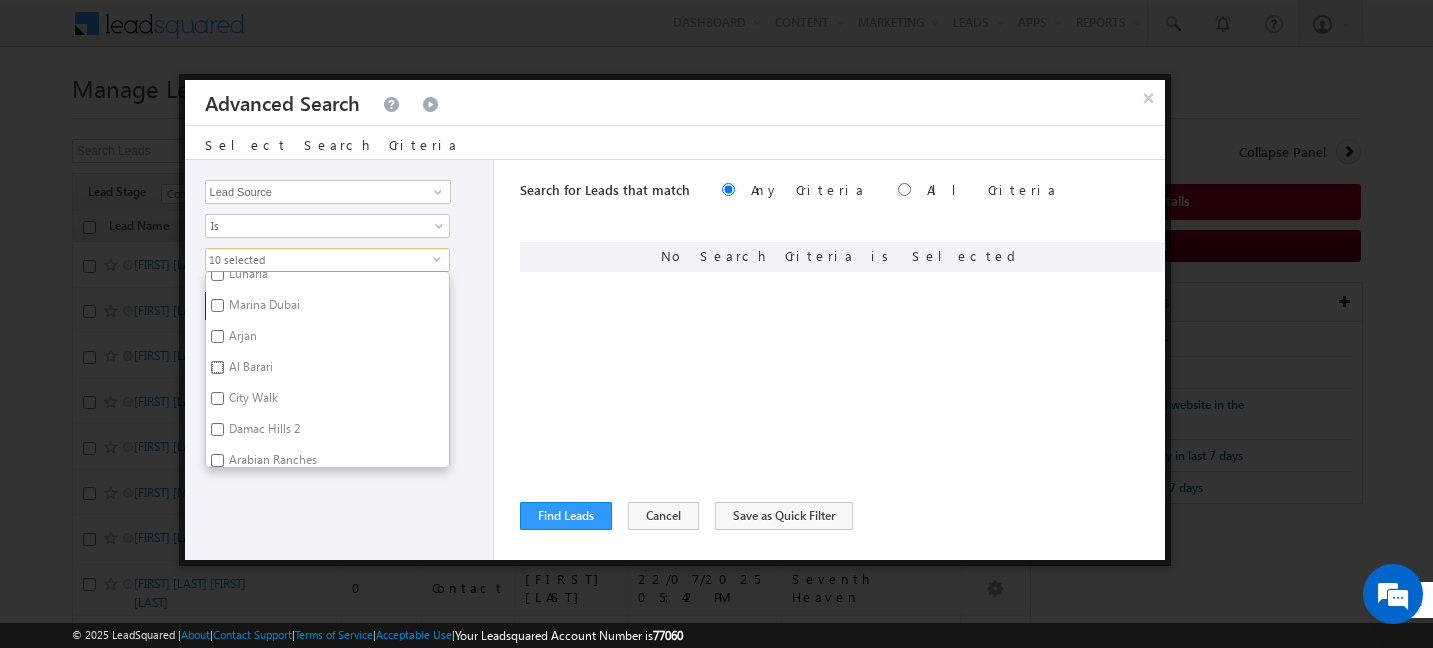 click on "Al Barari" at bounding box center (217, 367) 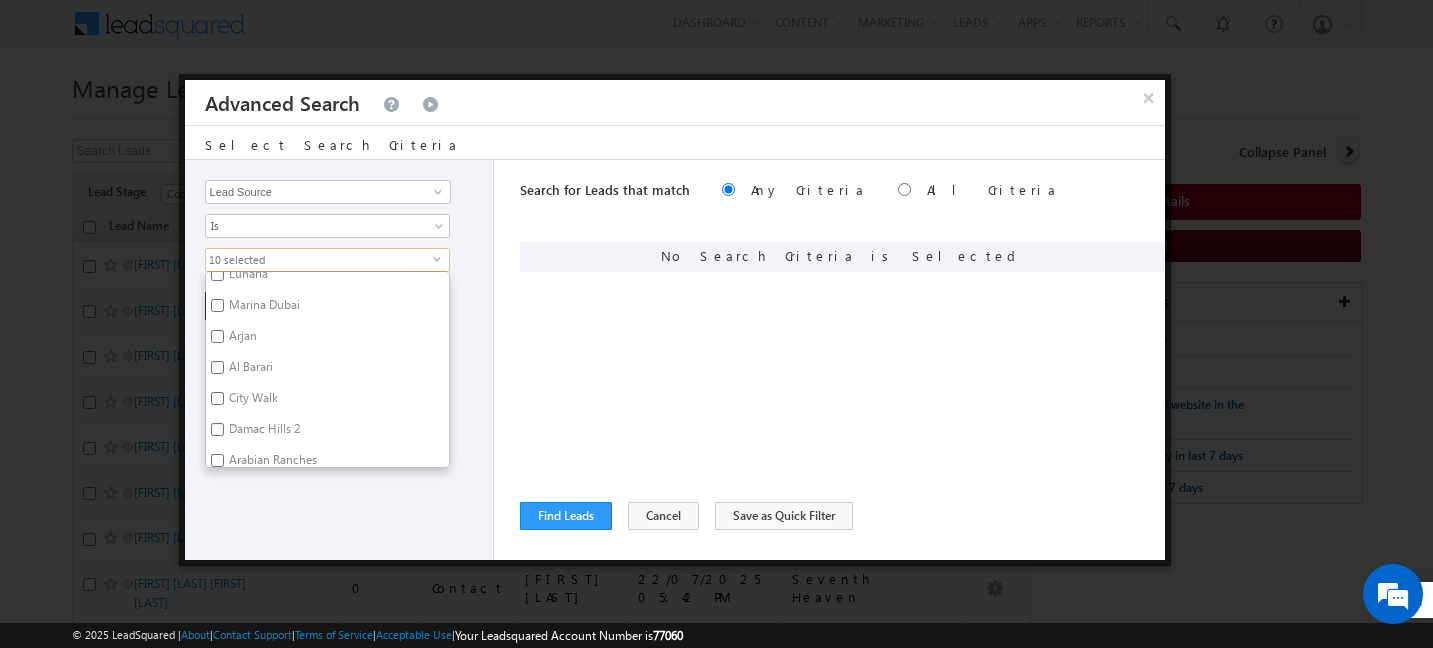 checkbox on "true" 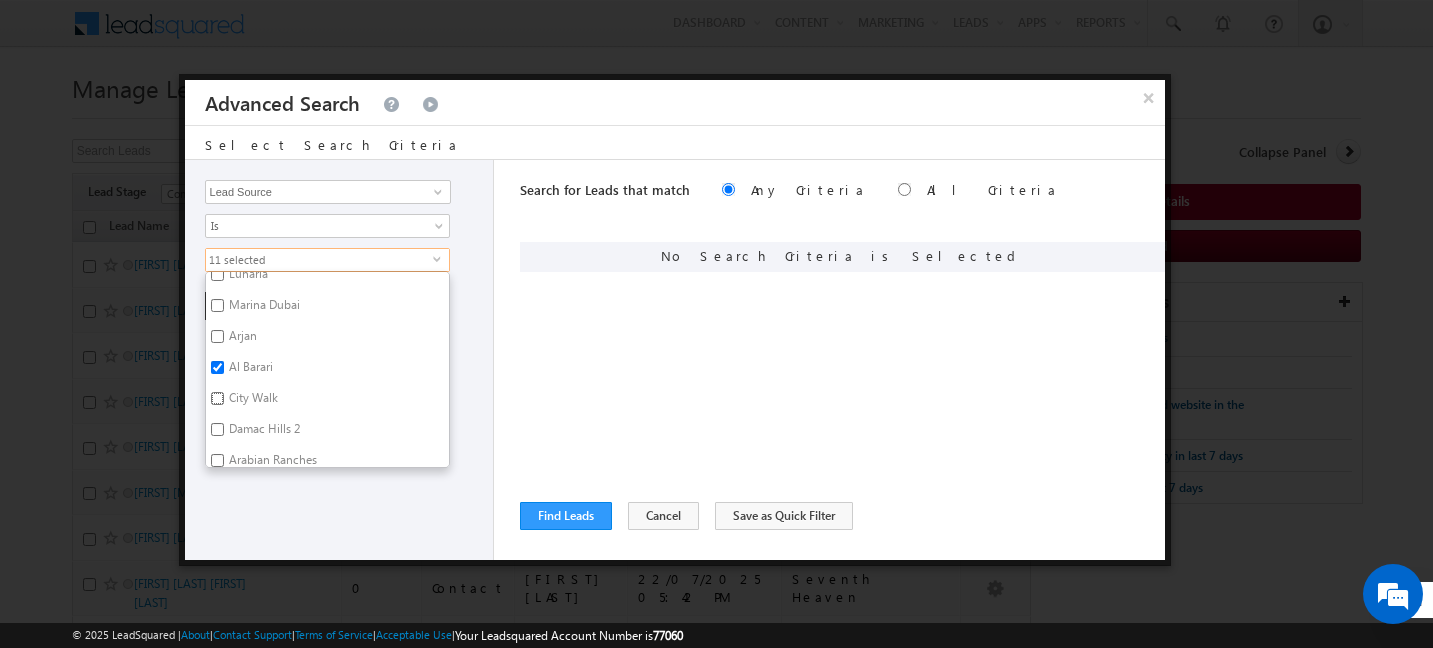 click on "City Walk" at bounding box center [217, 398] 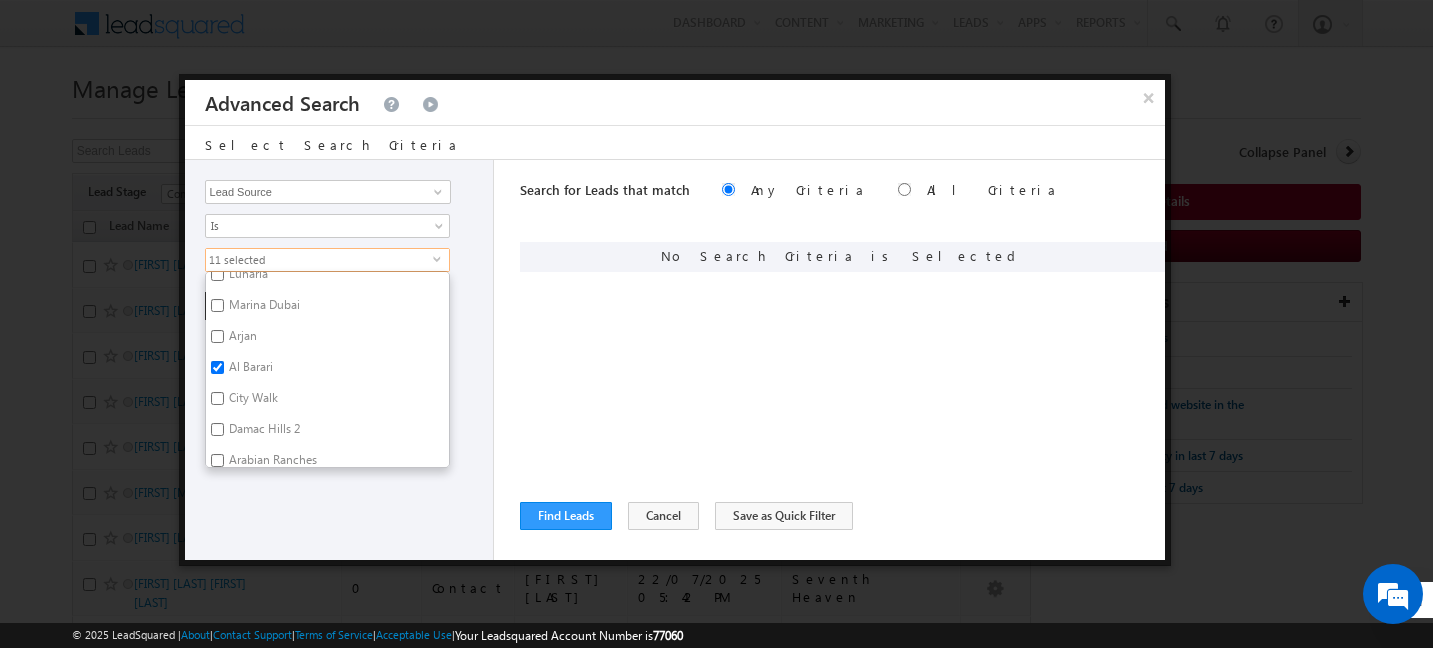 checkbox on "true" 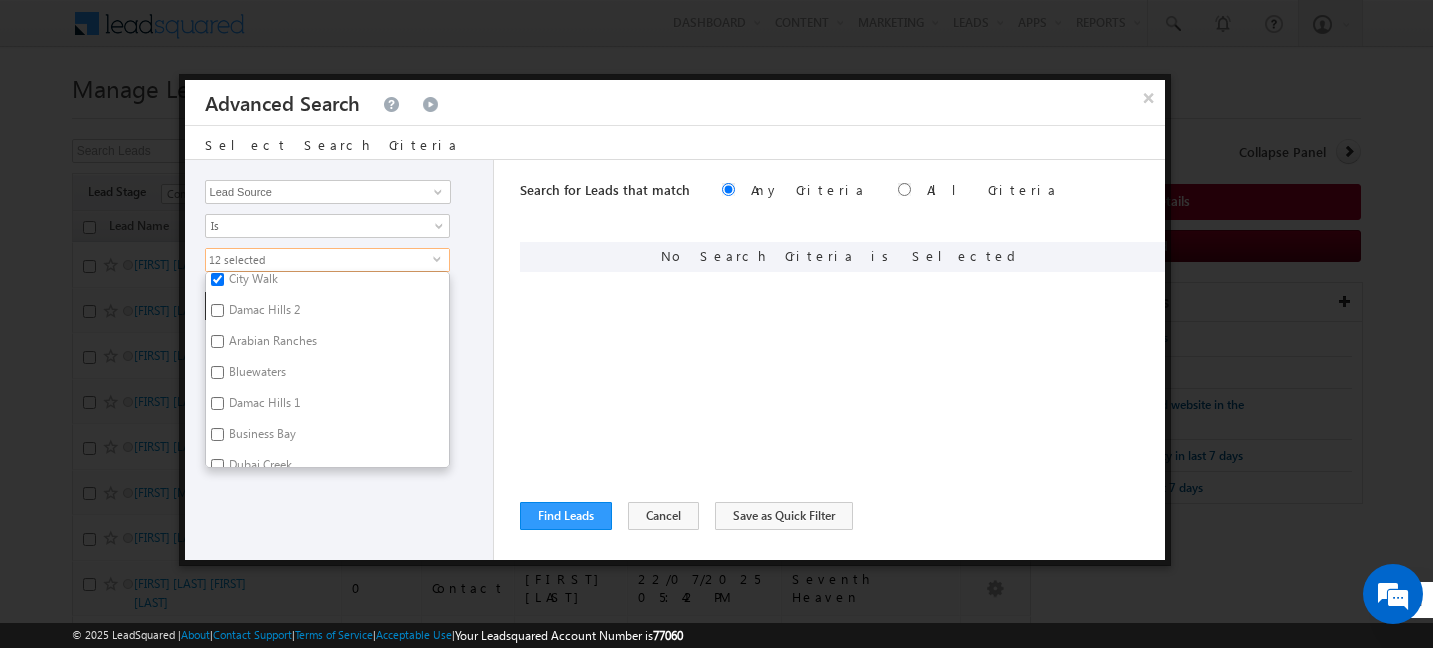 scroll, scrollTop: 1019, scrollLeft: 0, axis: vertical 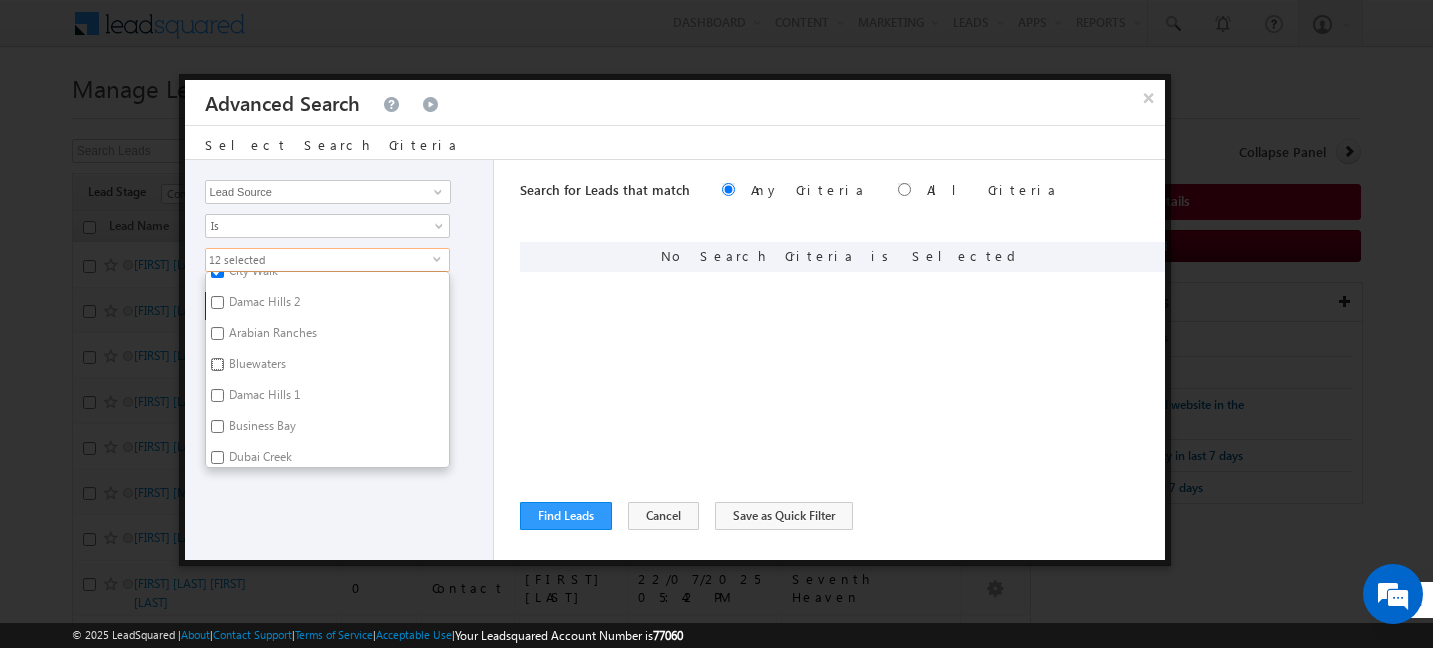 click on "Bluewaters" at bounding box center (217, 364) 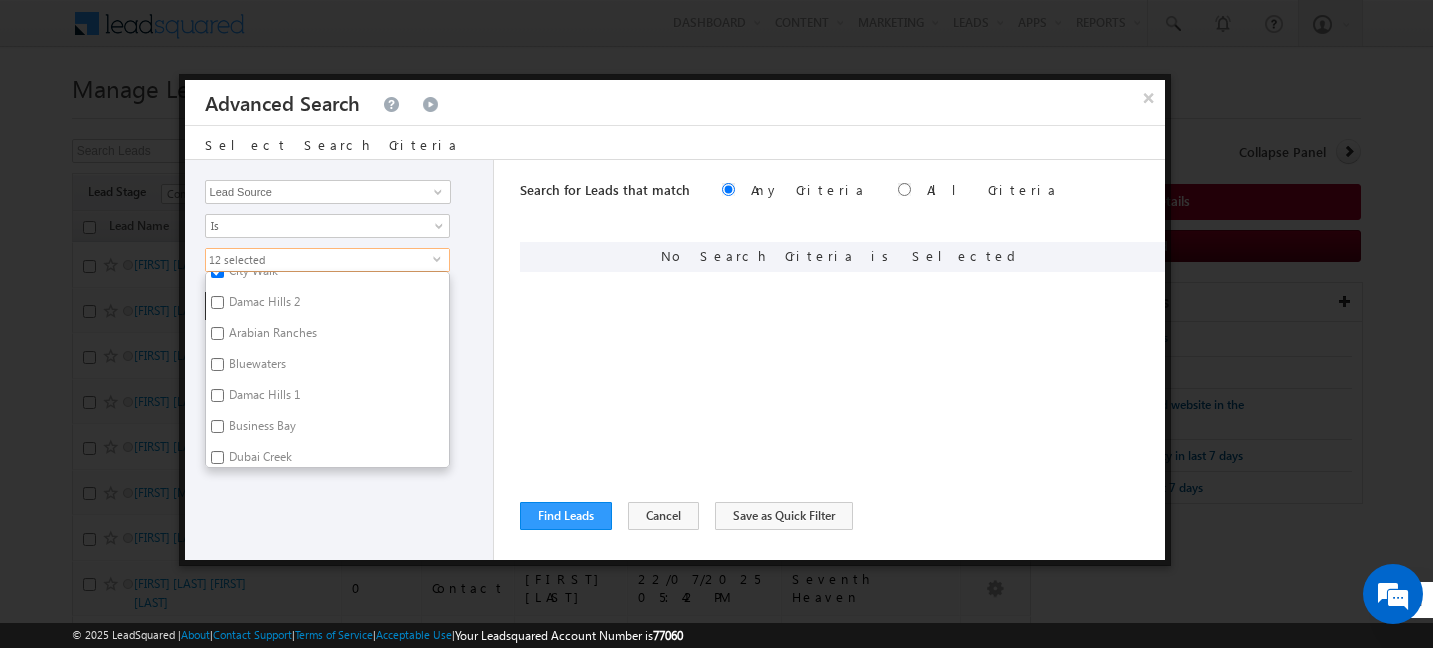checkbox on "true" 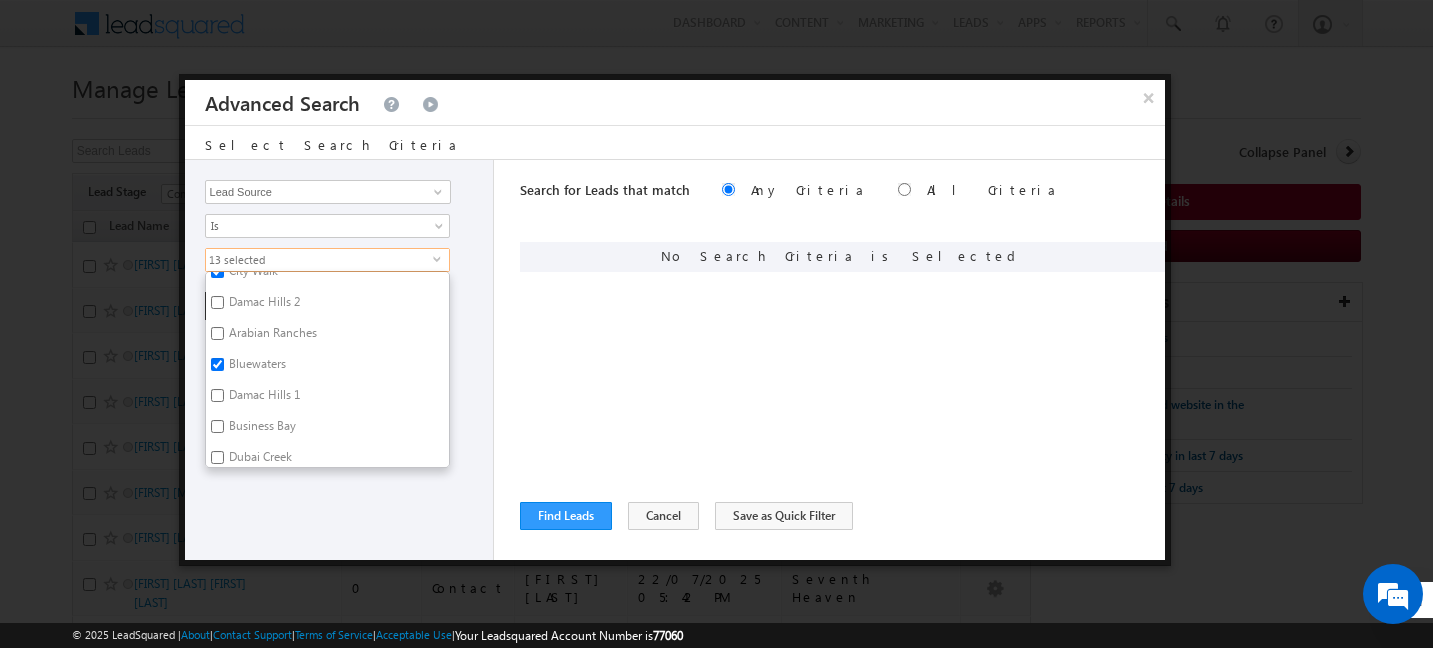 click on "Damac Hills 1" at bounding box center [263, 398] 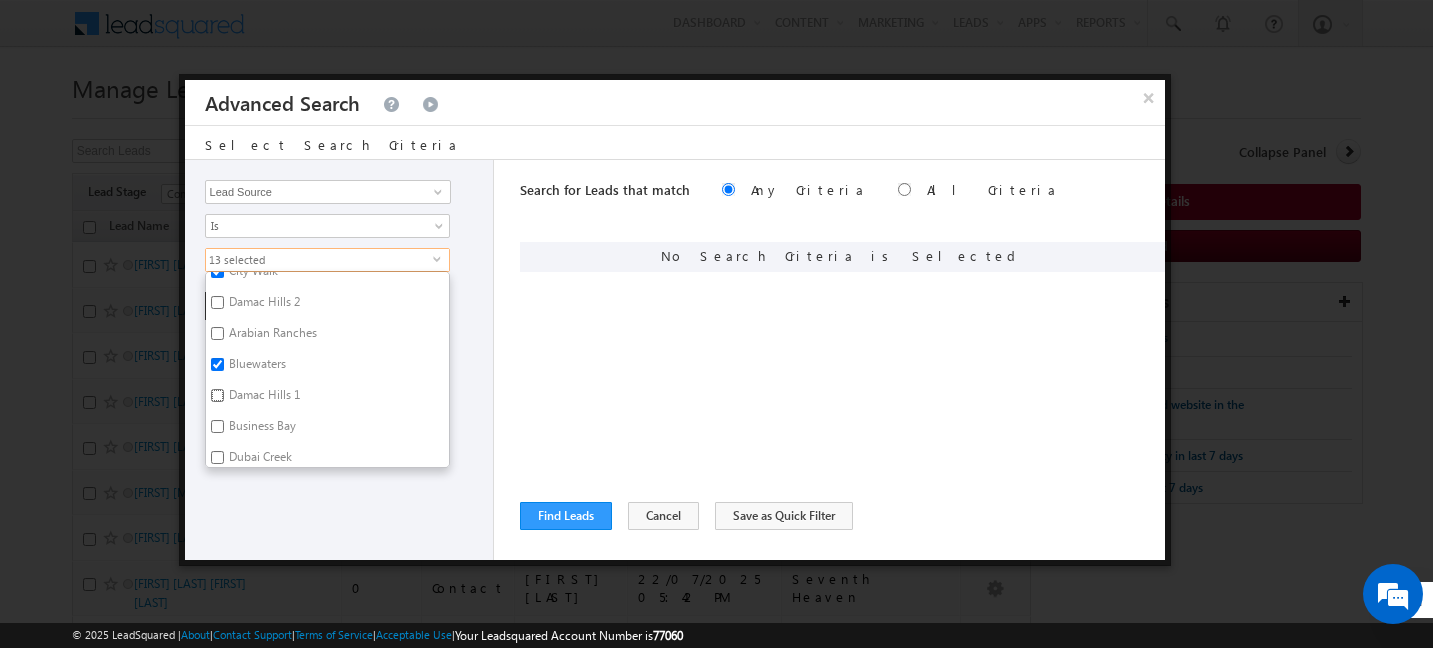 click on "Damac Hills 1" at bounding box center (217, 395) 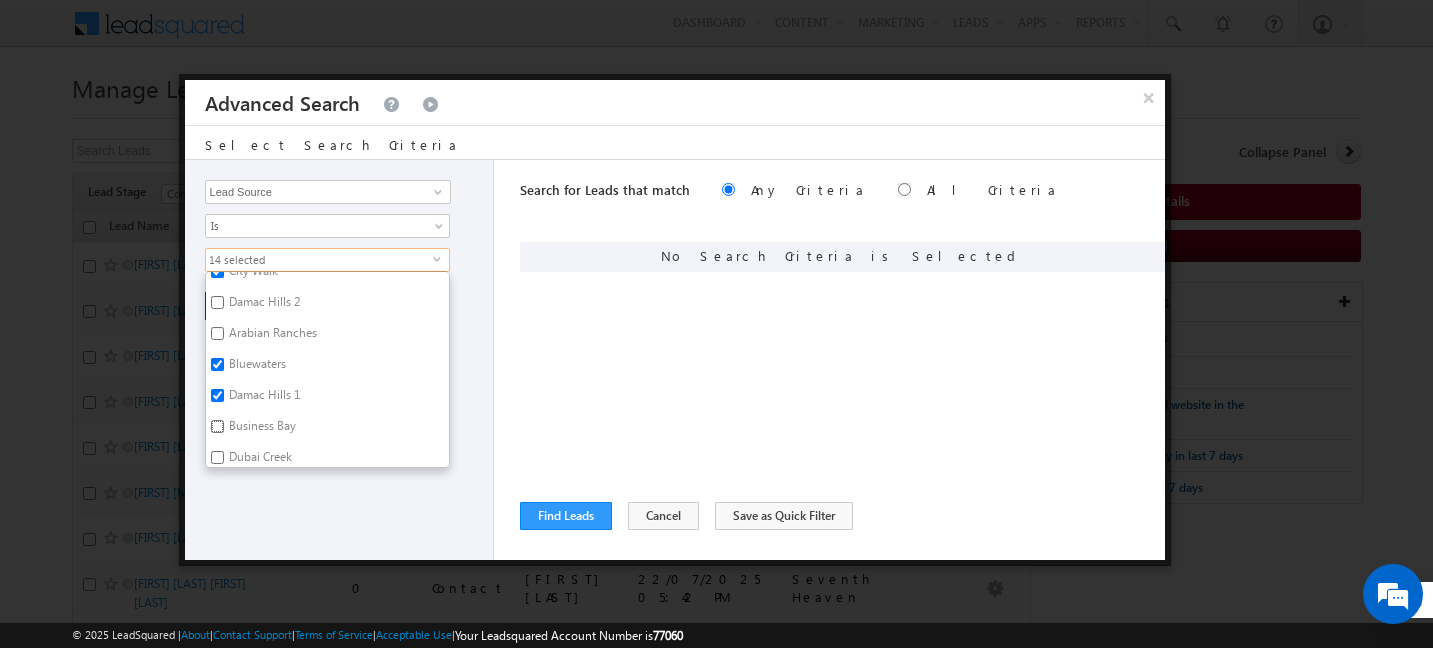 click on "Business Bay" at bounding box center (217, 426) 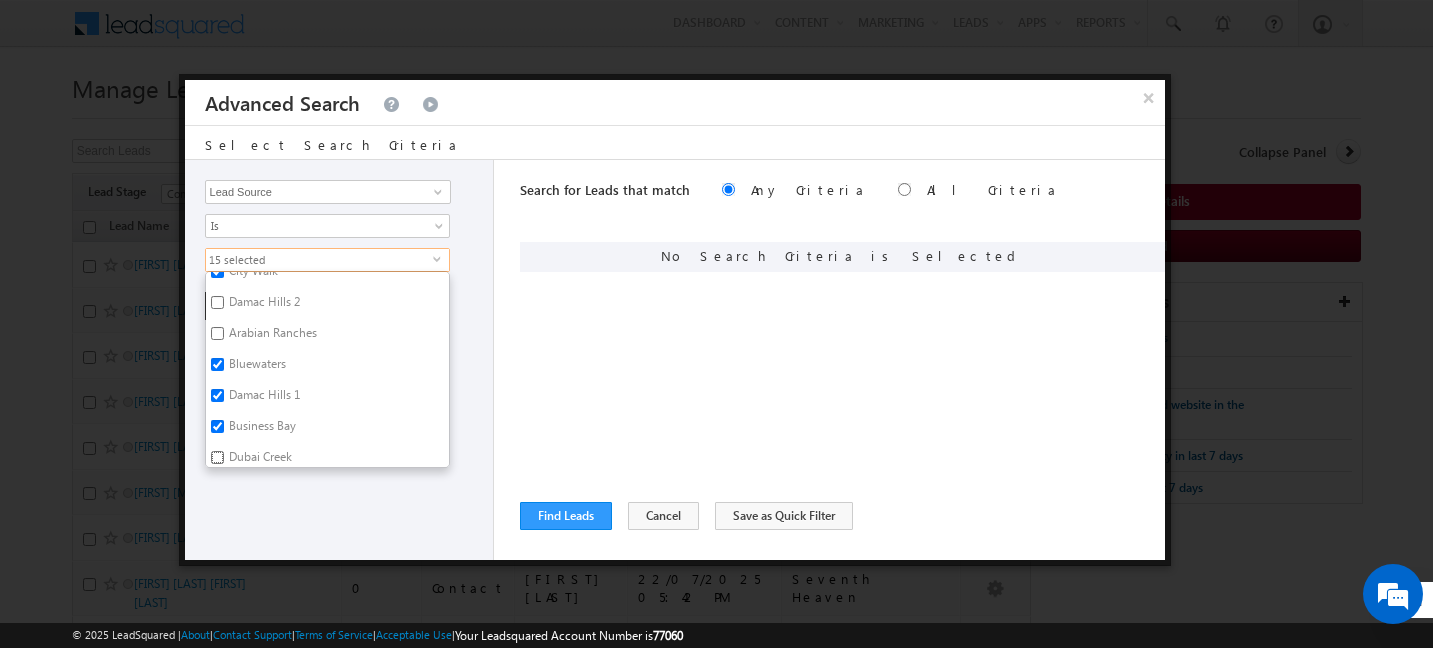 click on "Dubai Creek" at bounding box center [217, 457] 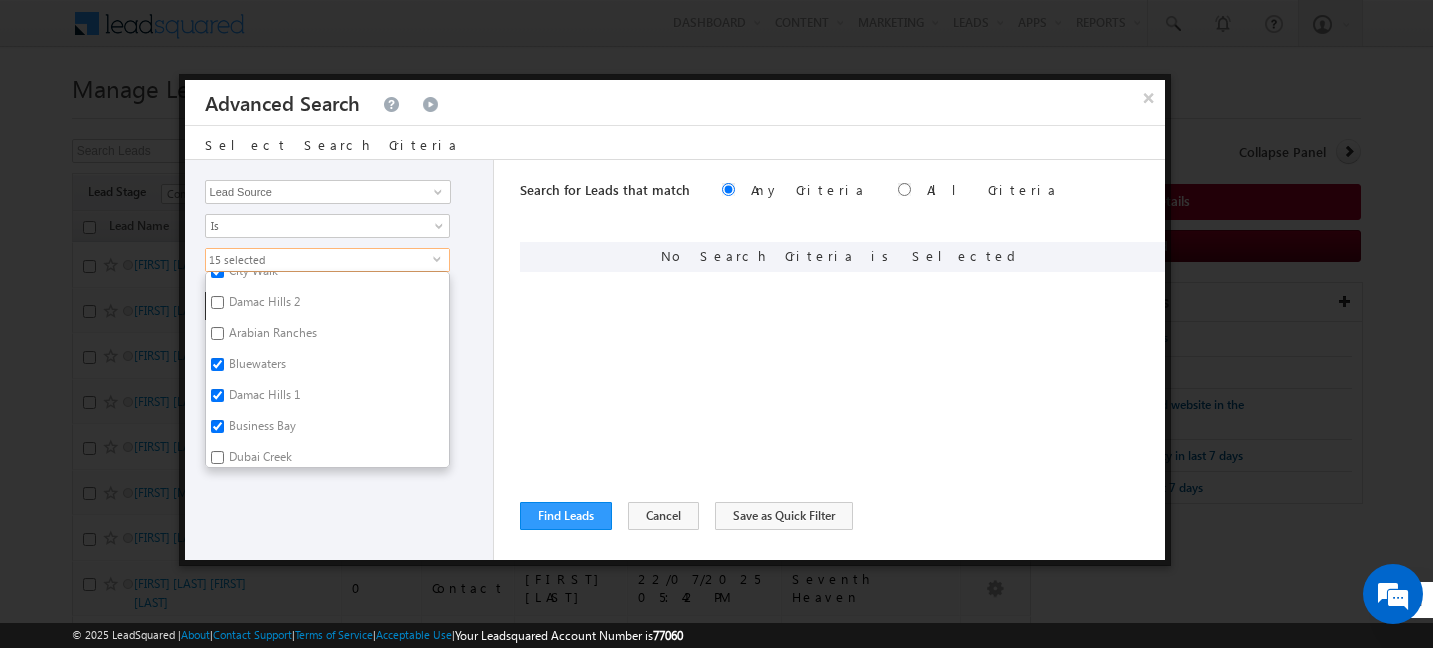checkbox on "true" 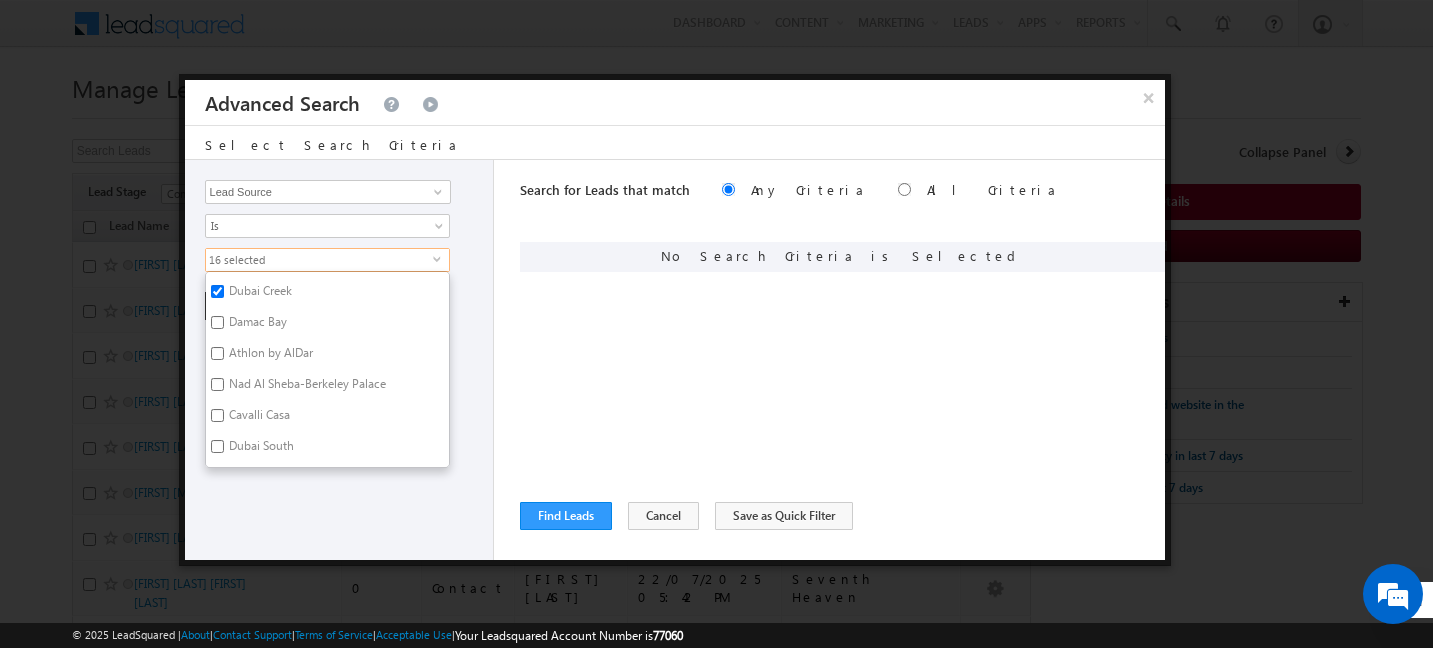 scroll, scrollTop: 1192, scrollLeft: 0, axis: vertical 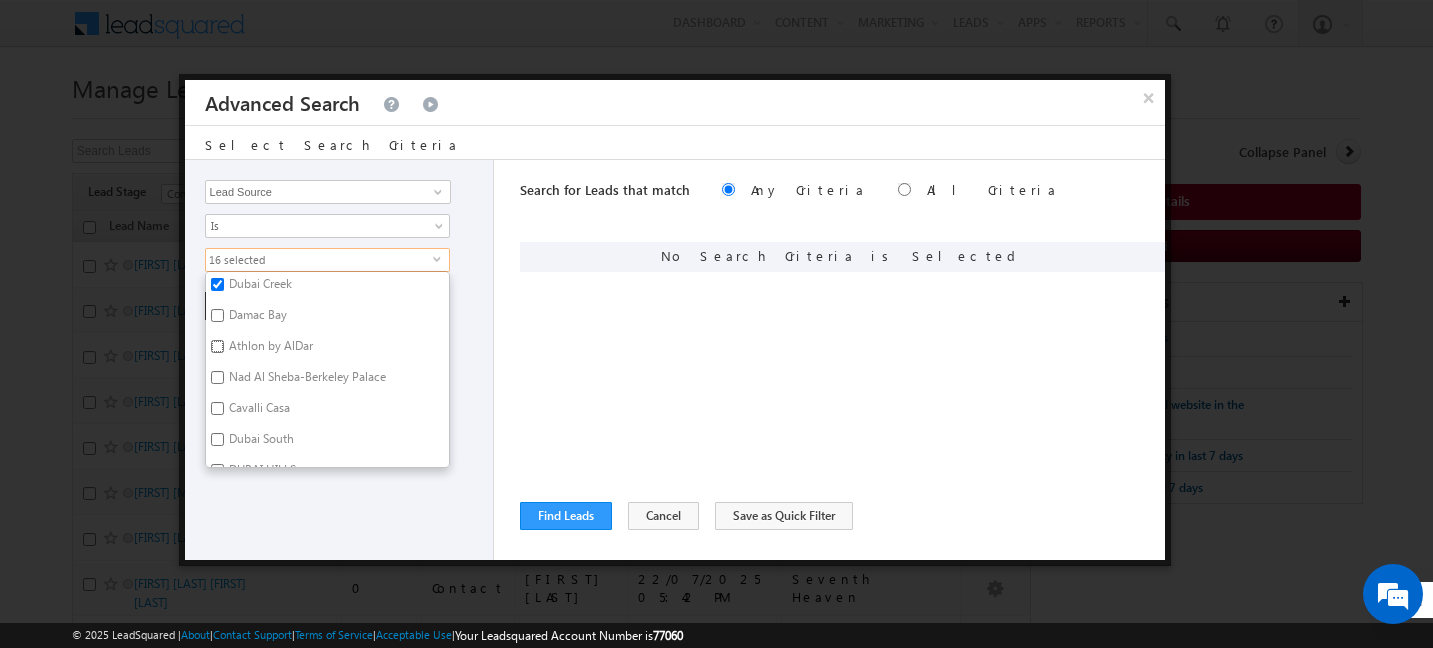 click on "Athlon by AlDar" at bounding box center (217, 346) 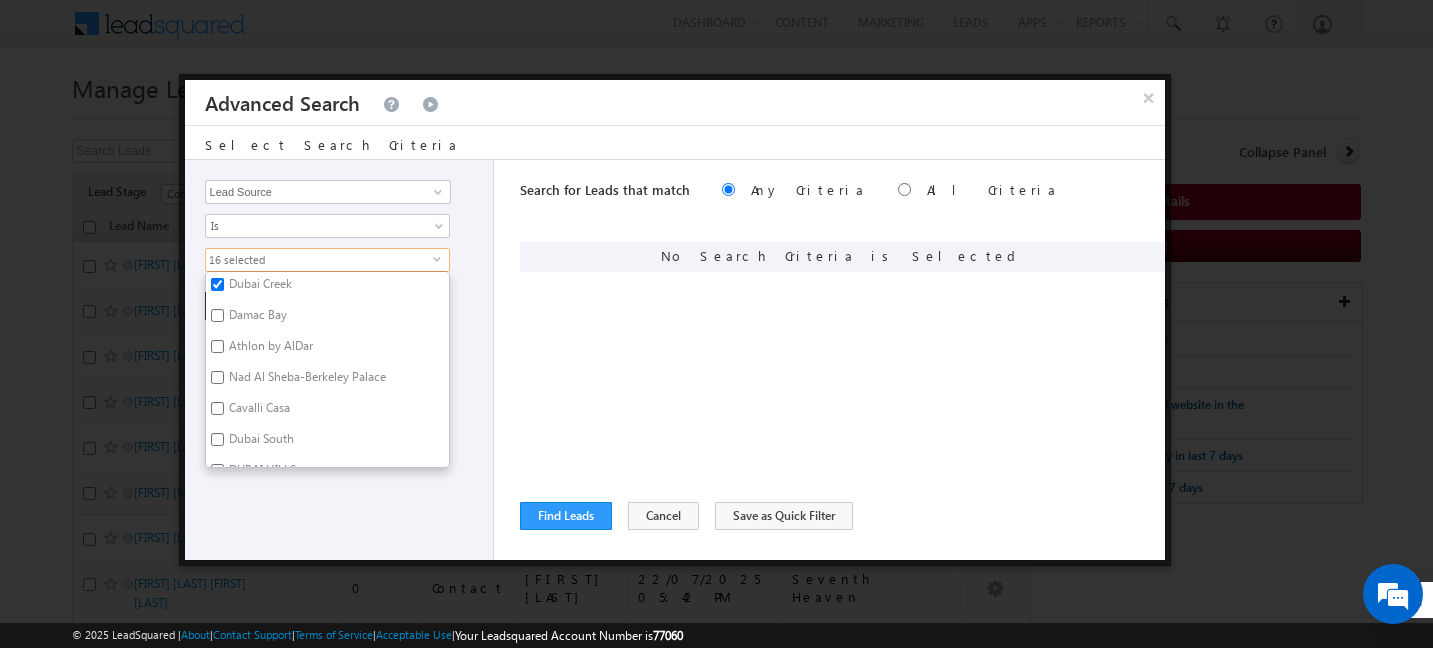 checkbox on "true" 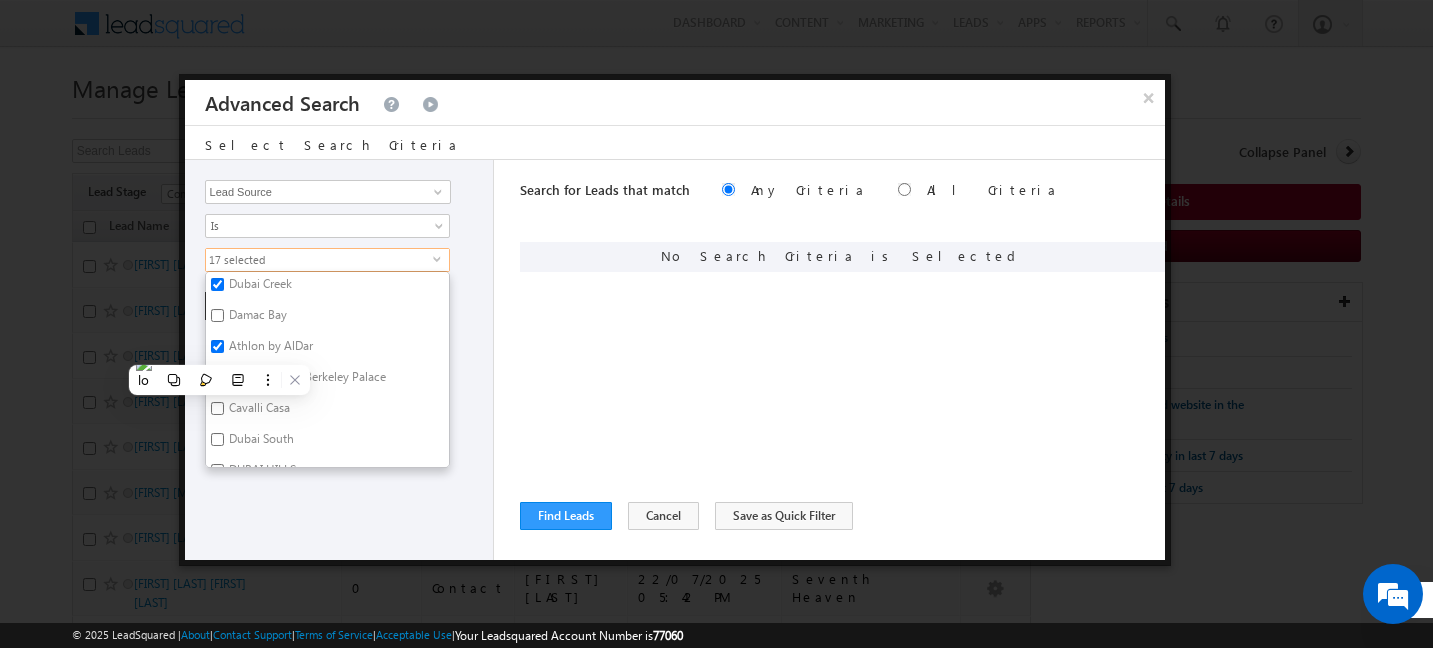 click on "Nad Al Sheba-Berkeley Palace" at bounding box center (306, 380) 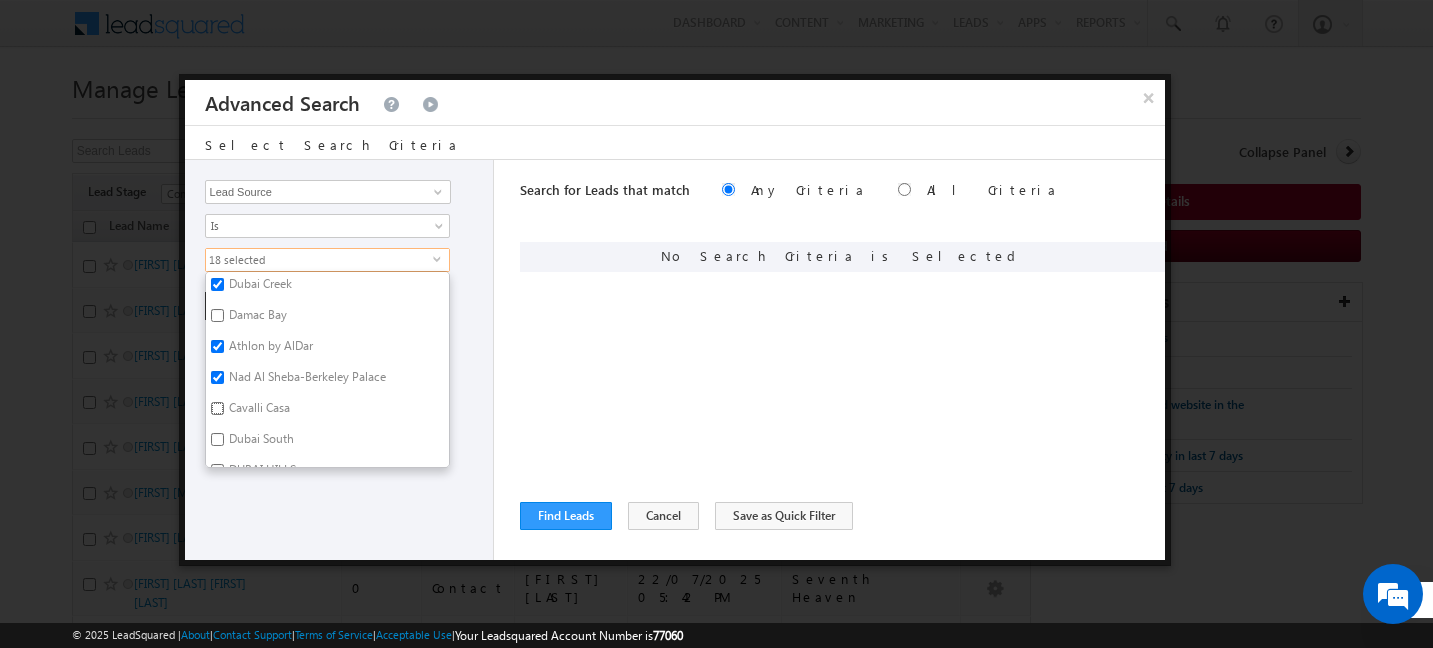click on "Cavalli Casa" at bounding box center [217, 408] 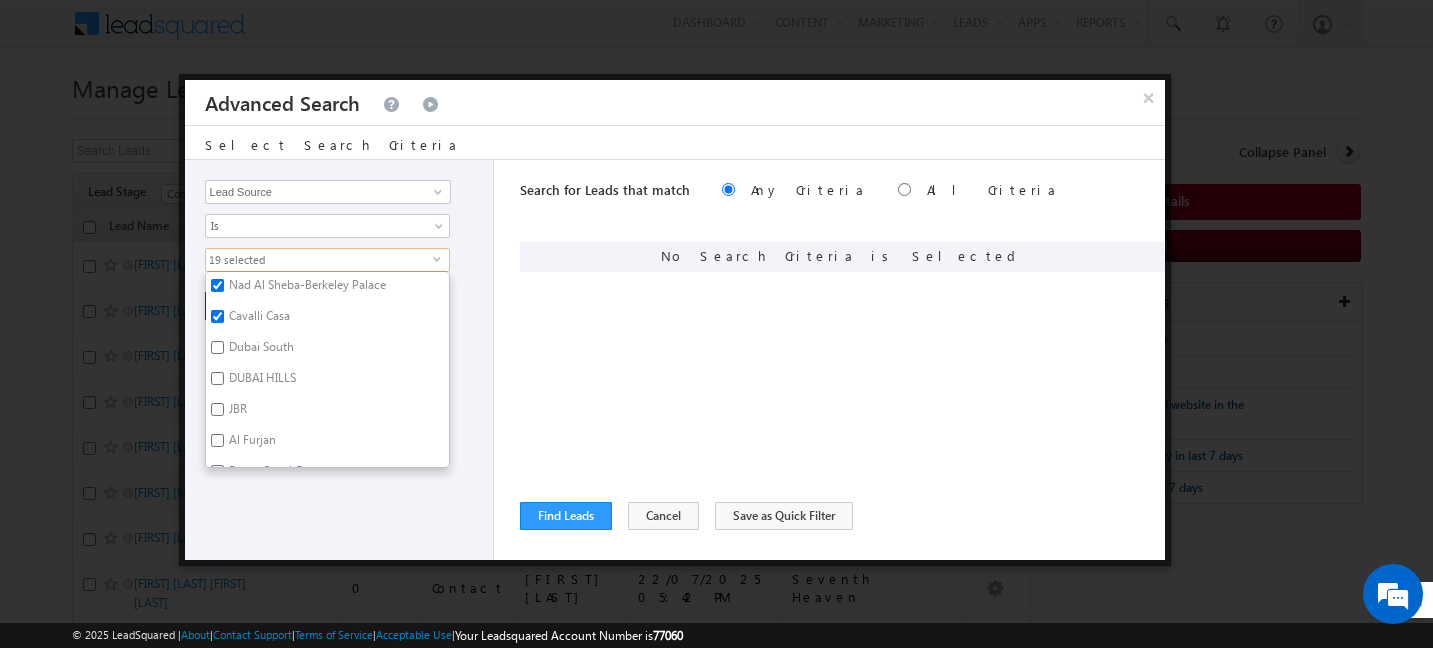 scroll, scrollTop: 1292, scrollLeft: 0, axis: vertical 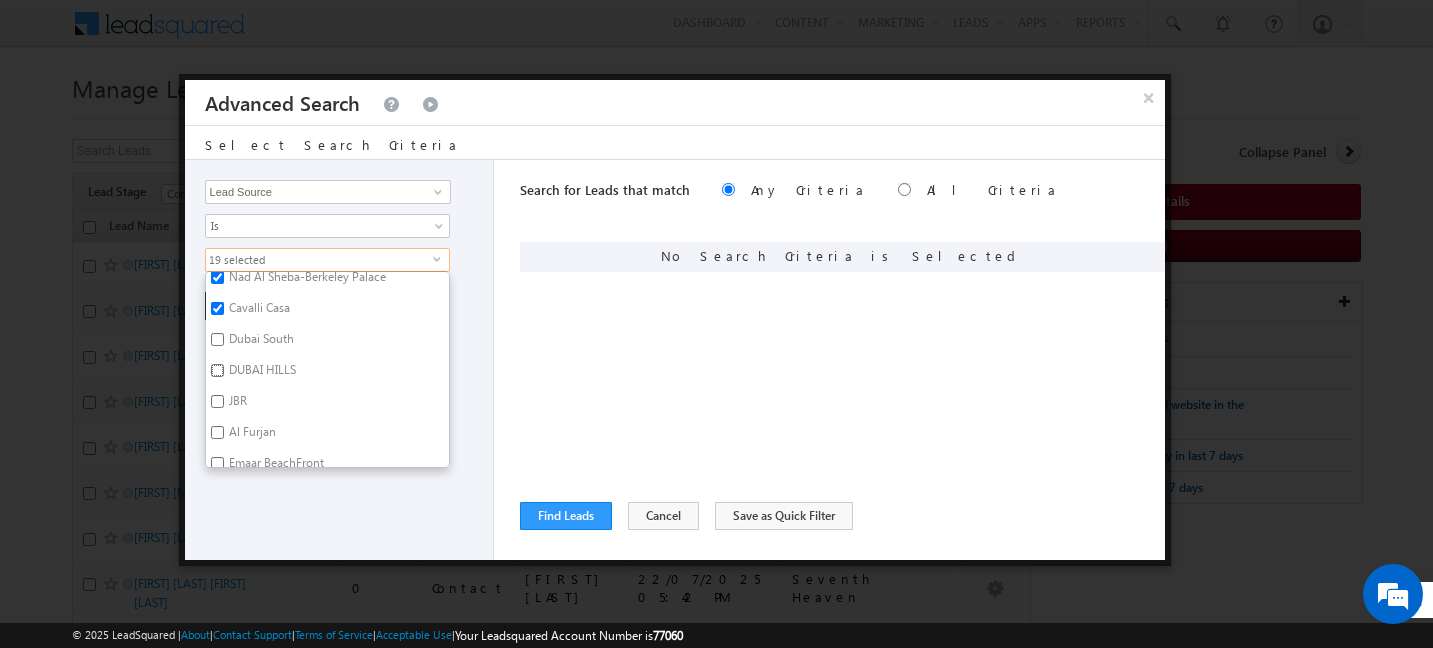 click on "DUBAI HILLS" at bounding box center (217, 370) 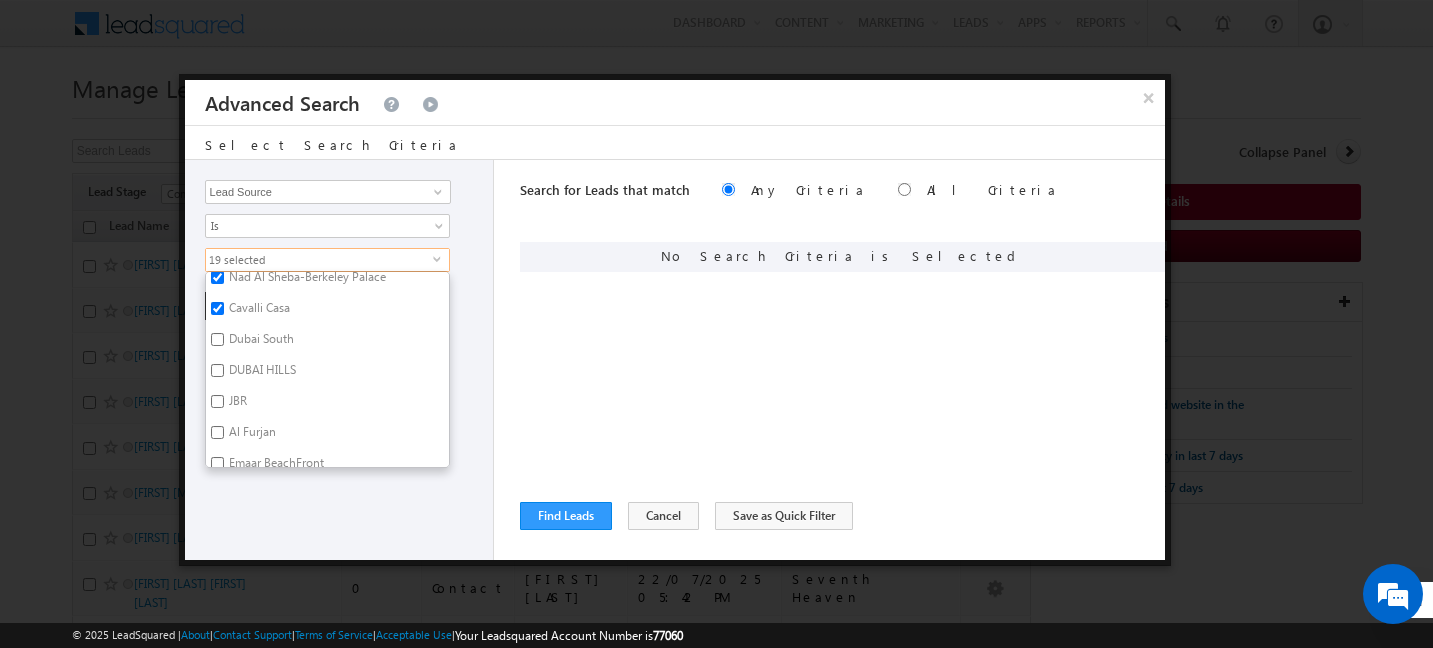 checkbox on "true" 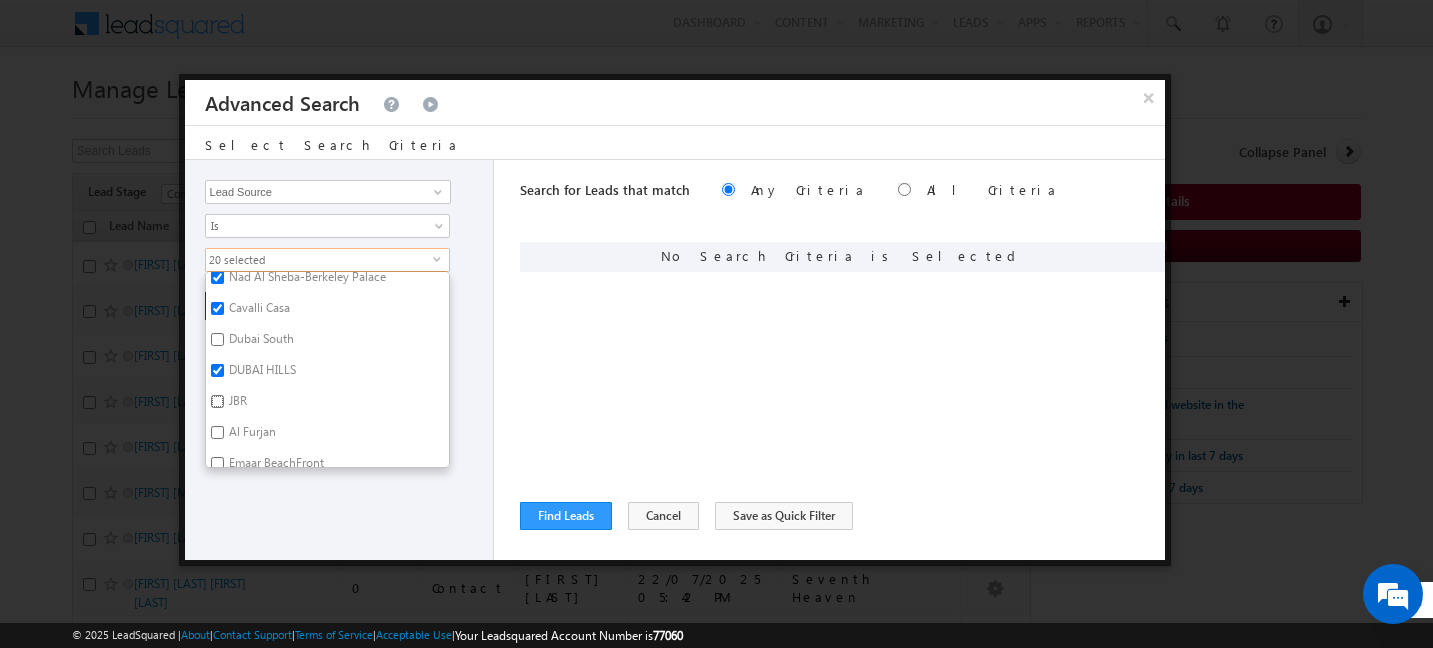 click on "JBR" at bounding box center (217, 401) 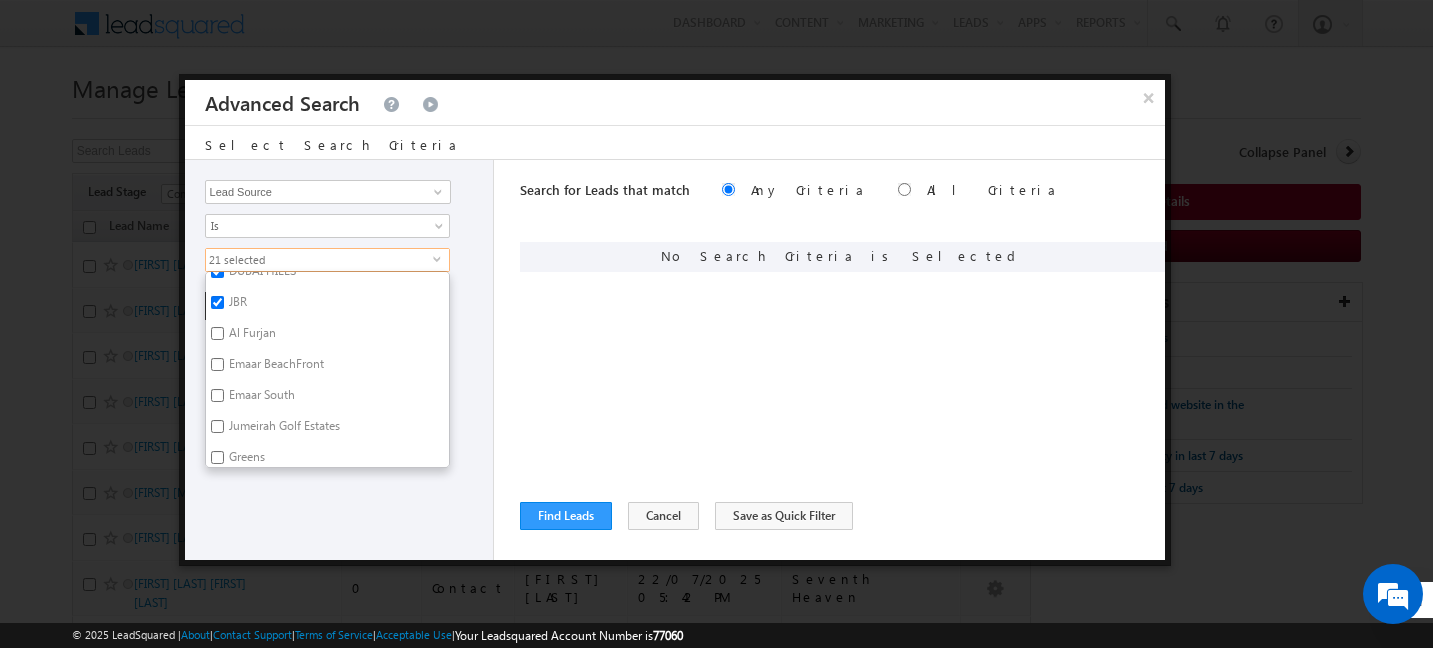 scroll, scrollTop: 1395, scrollLeft: 0, axis: vertical 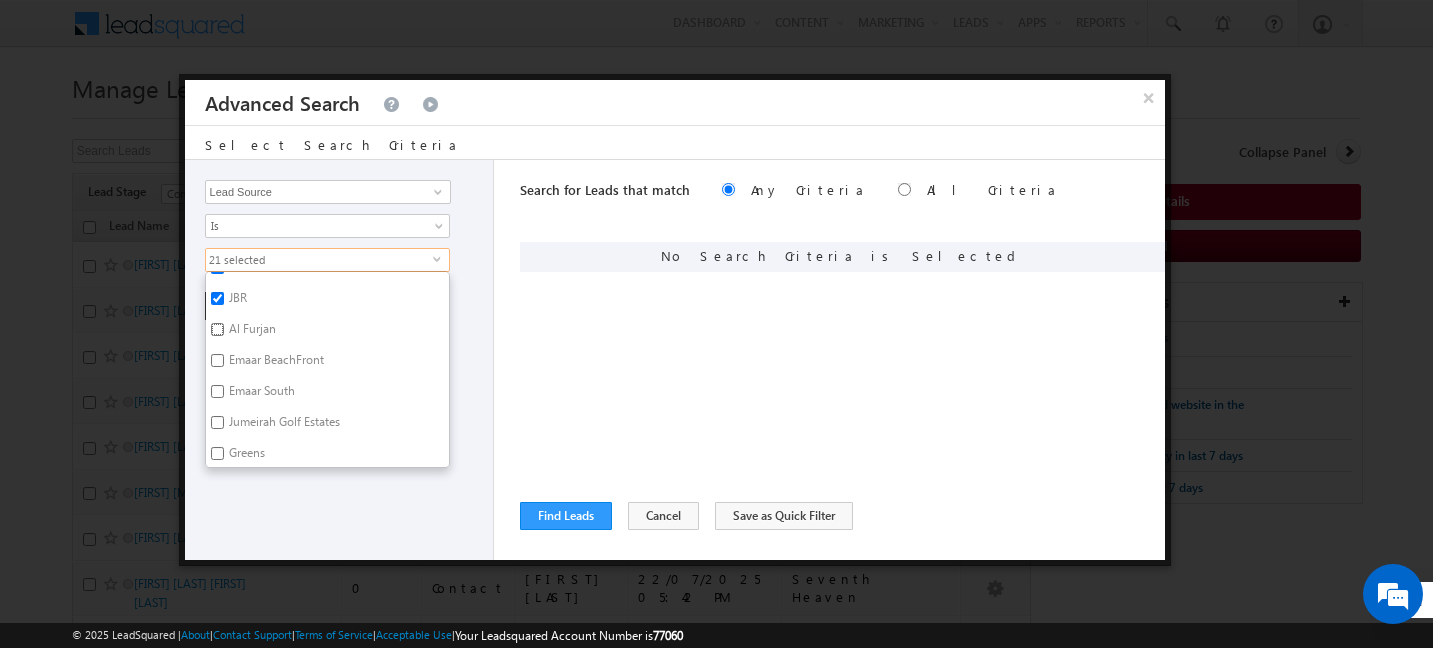 click on "Al Furjan" at bounding box center (217, 329) 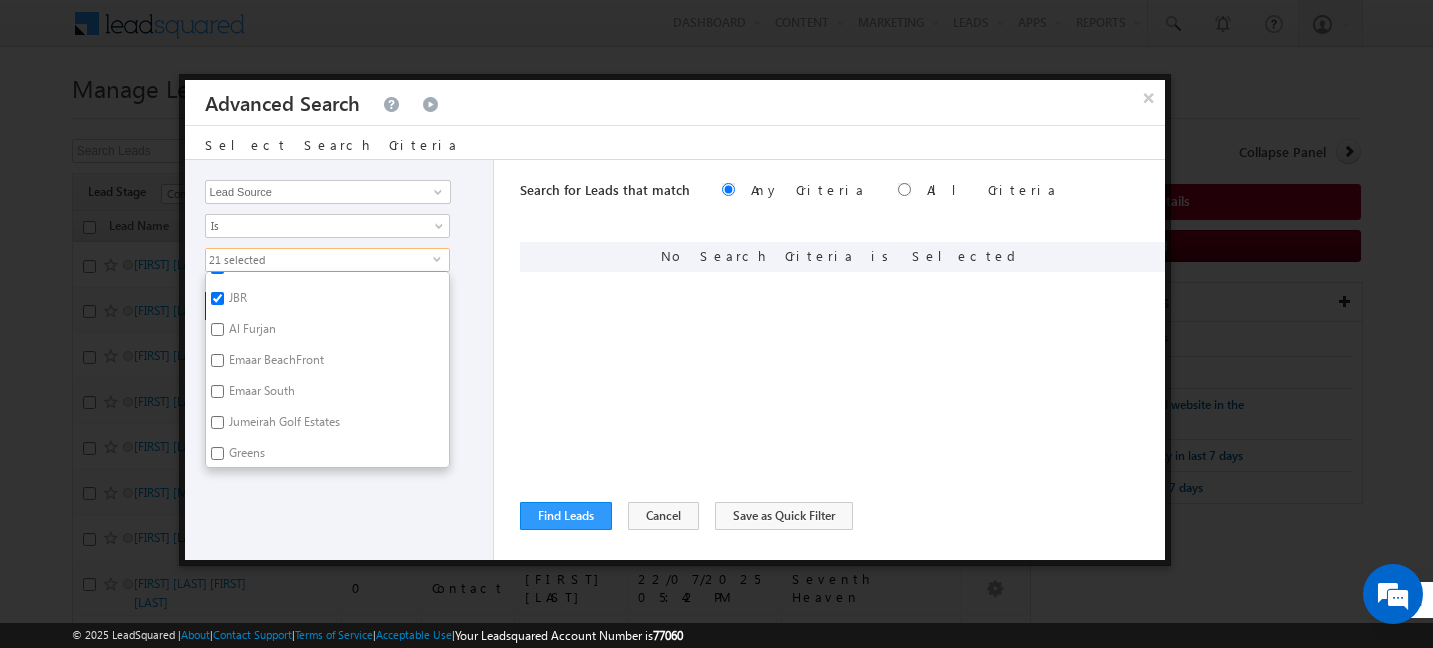 checkbox on "true" 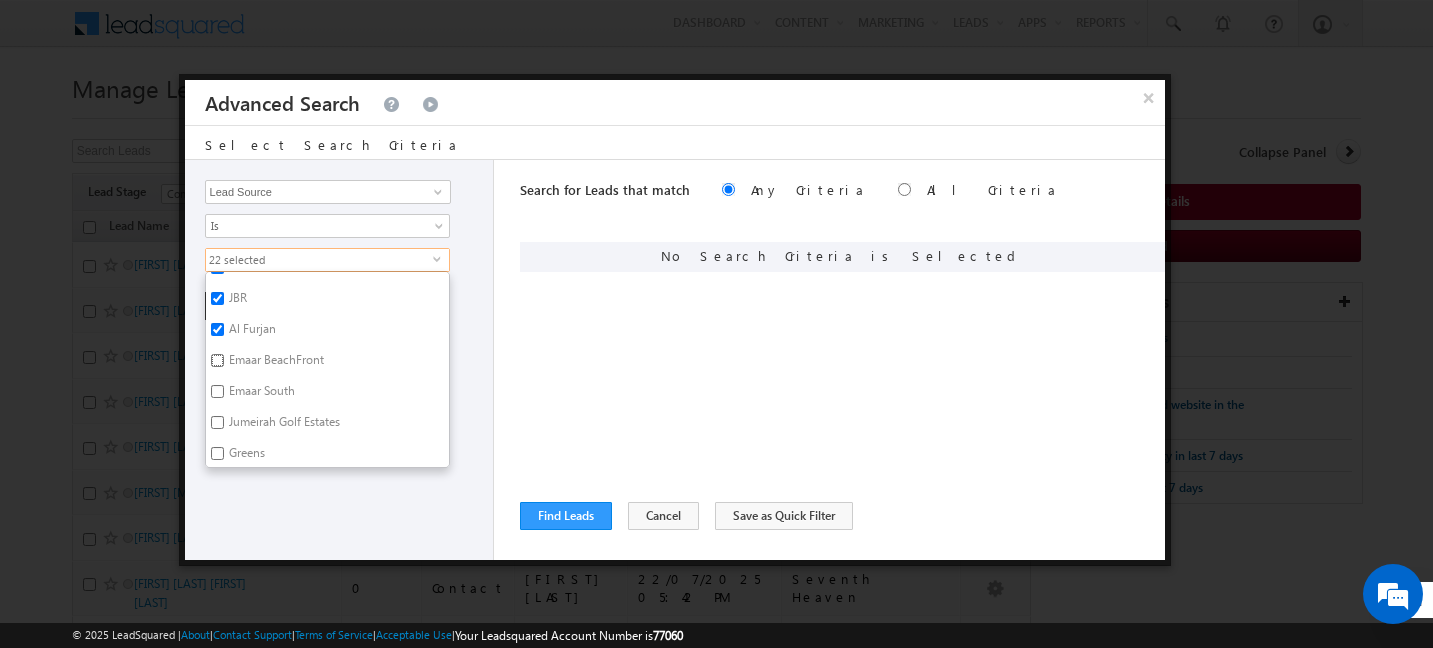 click on "Emaar BeachFront" at bounding box center [217, 360] 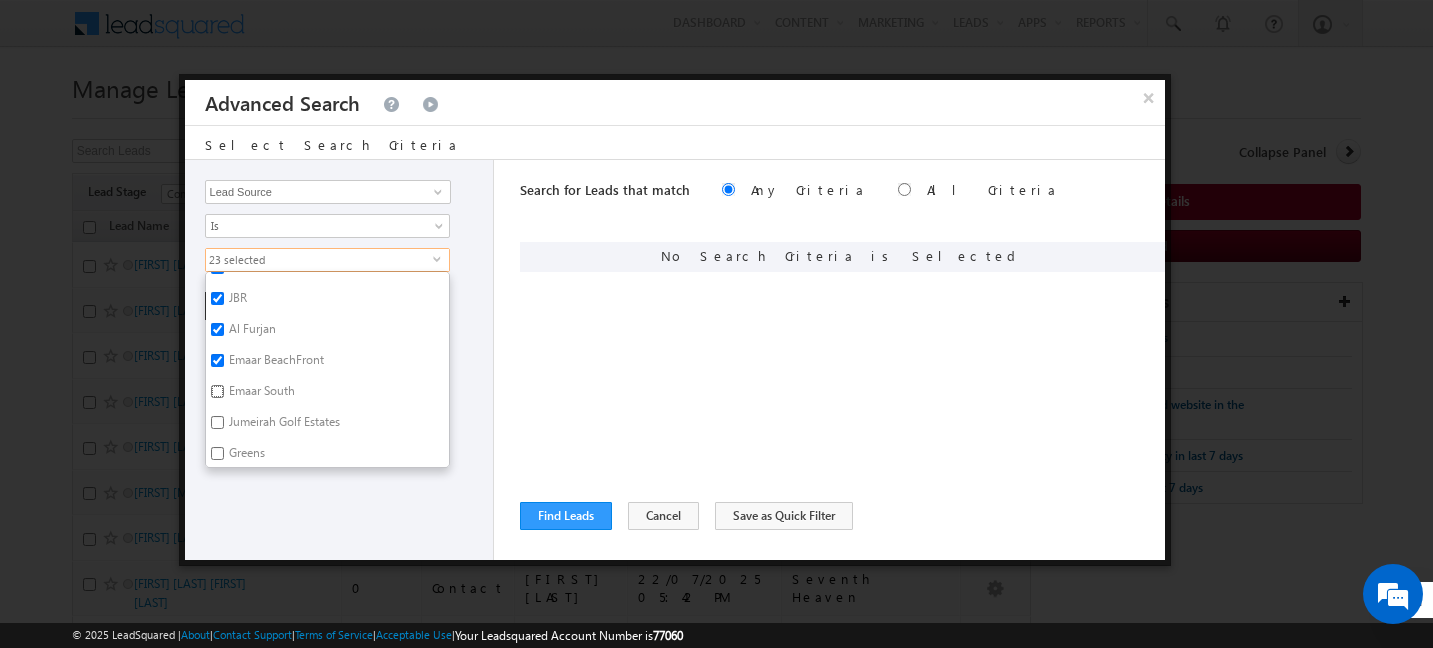 click on "Emaar South" at bounding box center [217, 391] 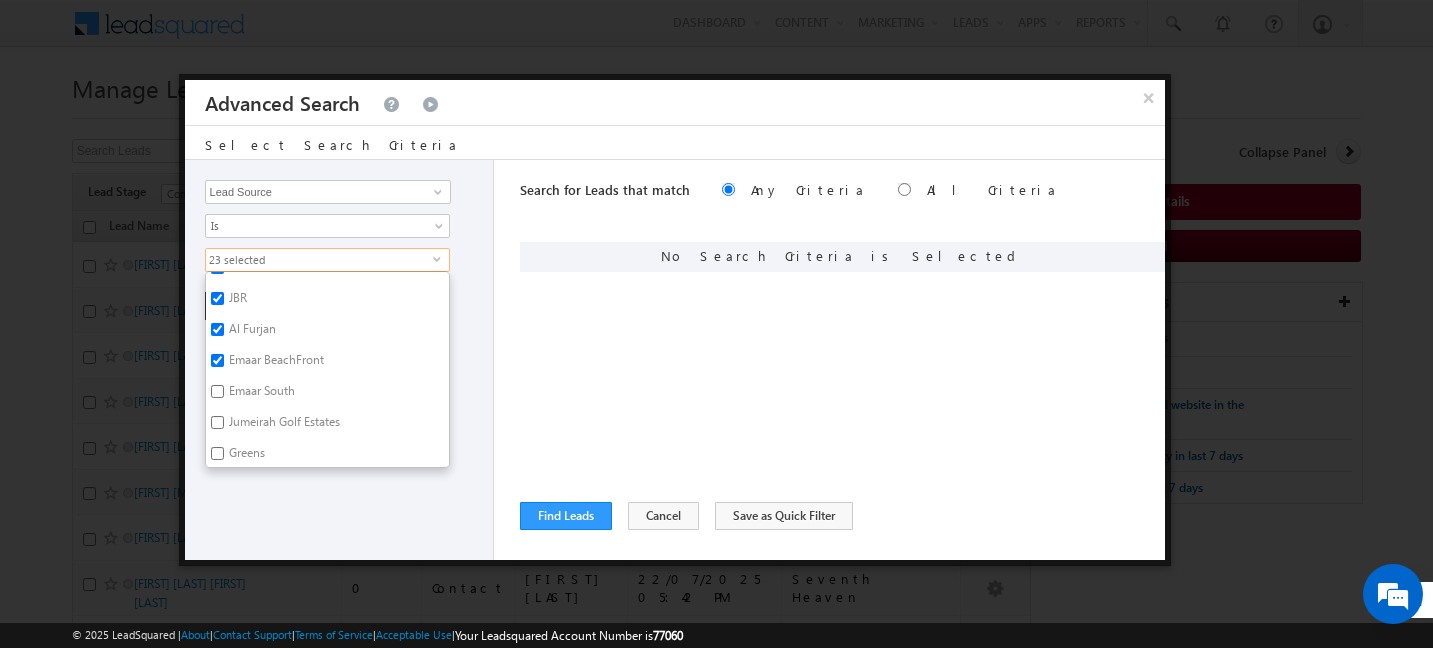 checkbox on "true" 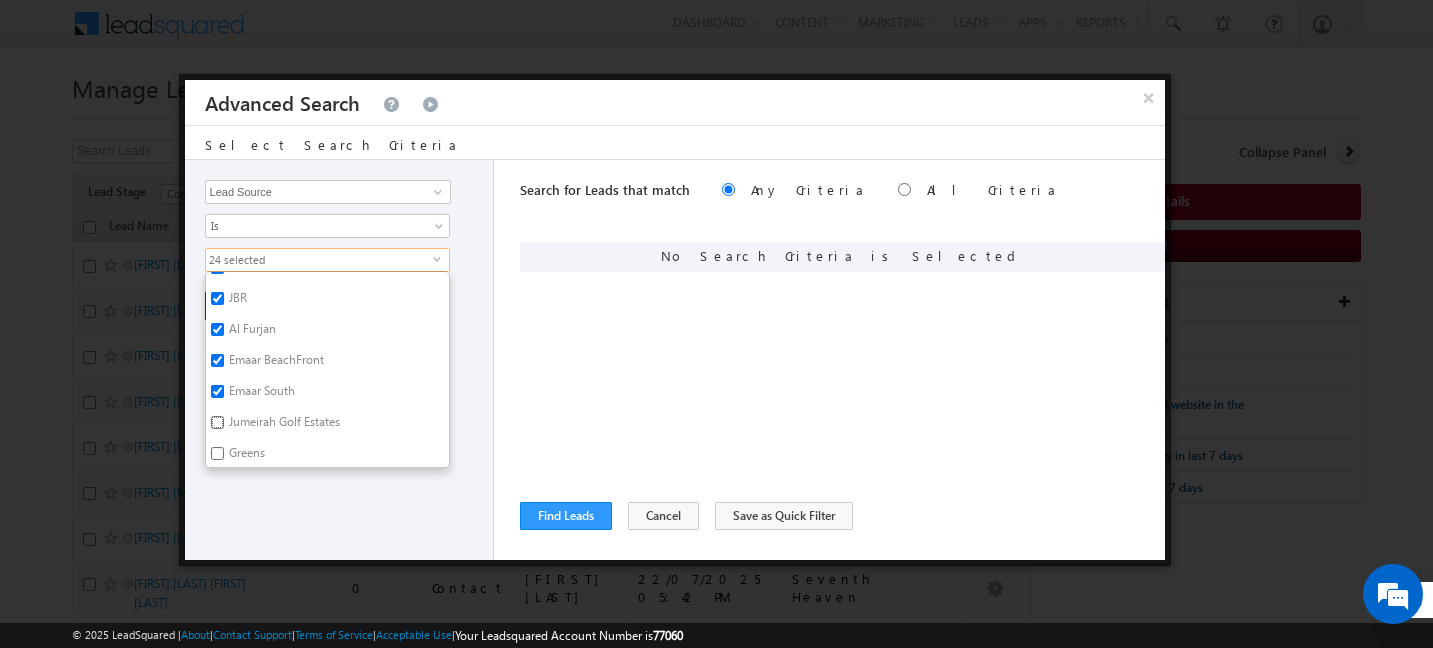 click on "Jumeirah Golf Estates" at bounding box center (217, 422) 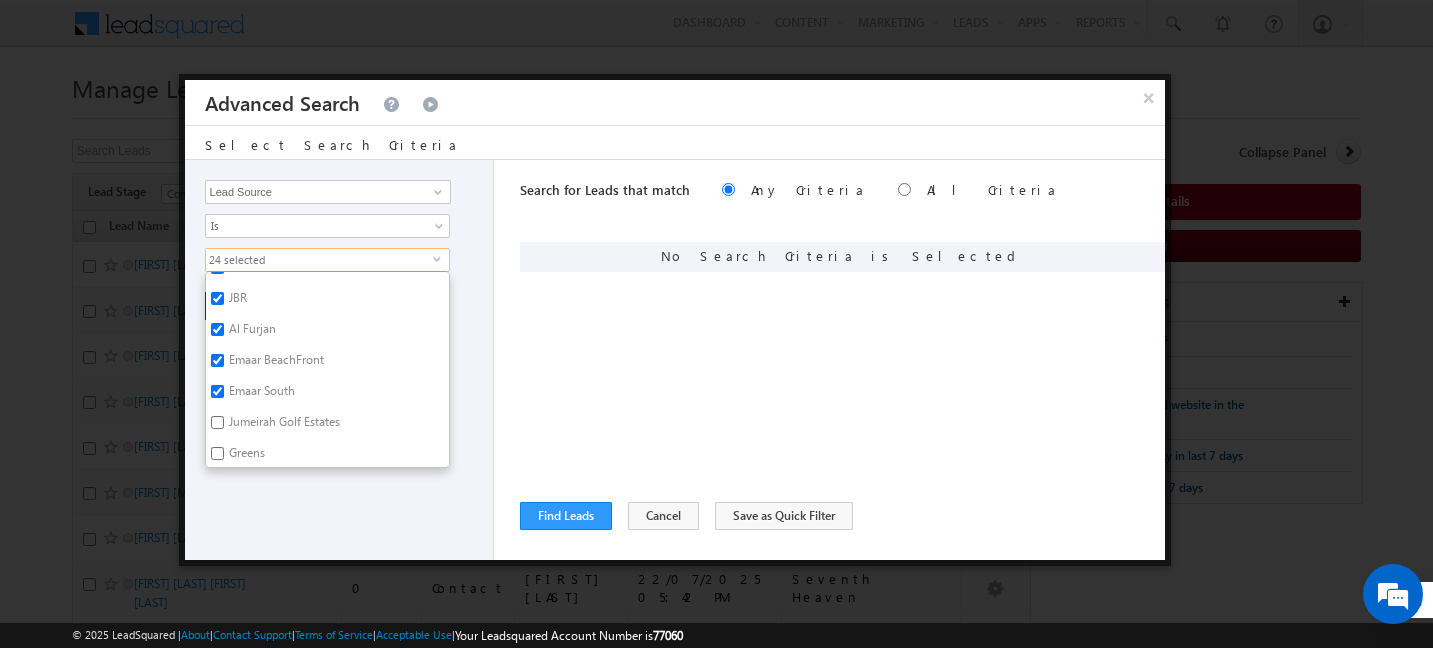 checkbox on "true" 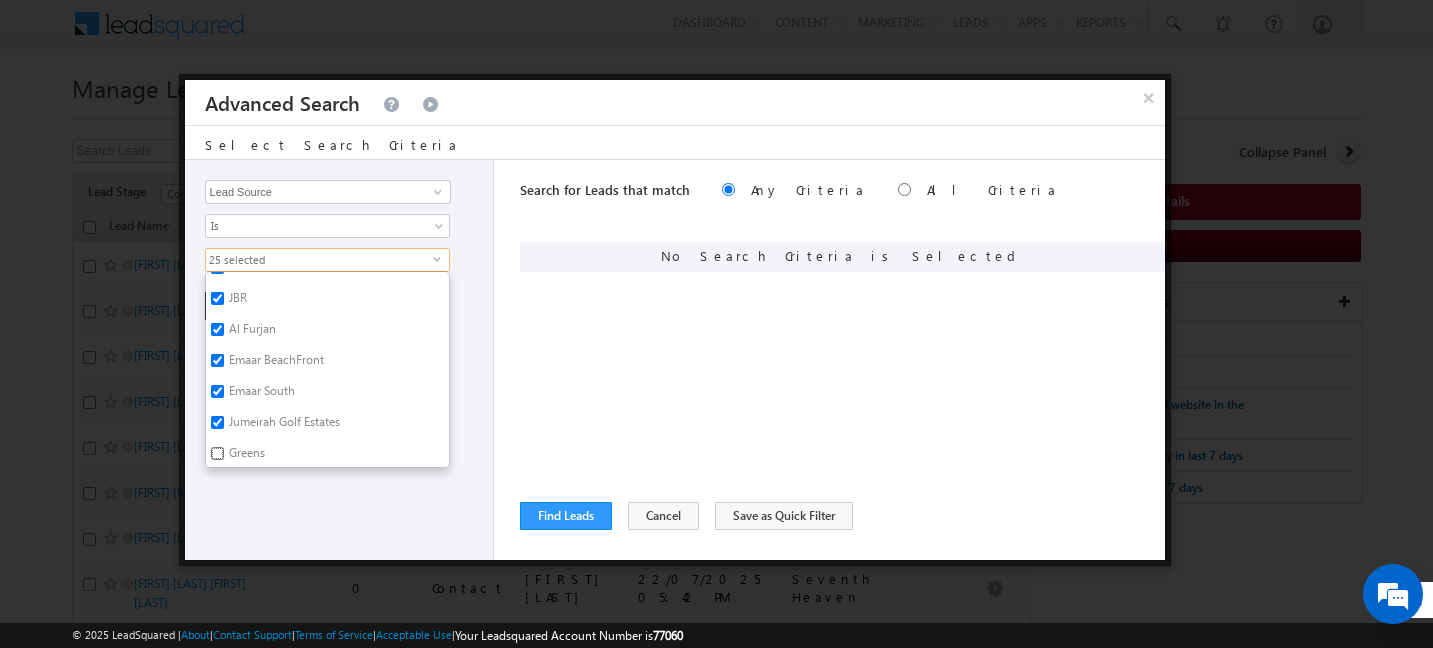 click on "Greens" at bounding box center [217, 453] 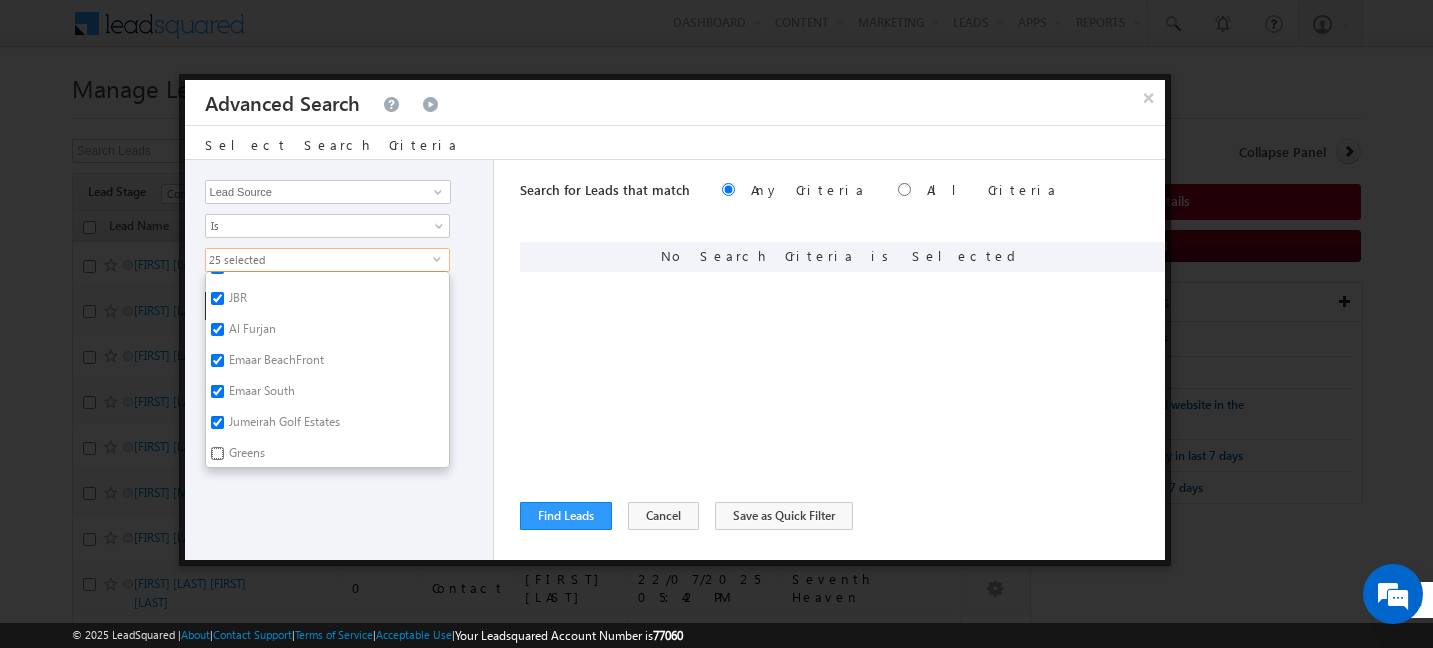 checkbox on "true" 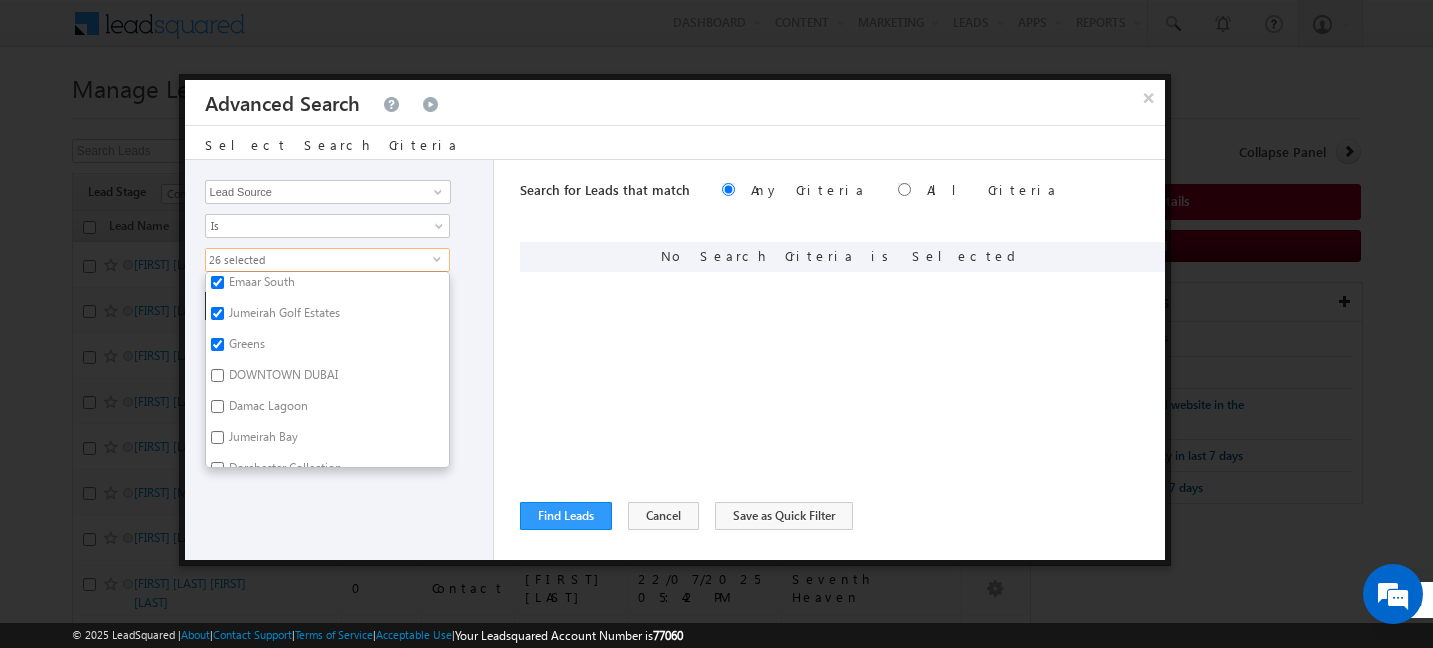 scroll, scrollTop: 1512, scrollLeft: 0, axis: vertical 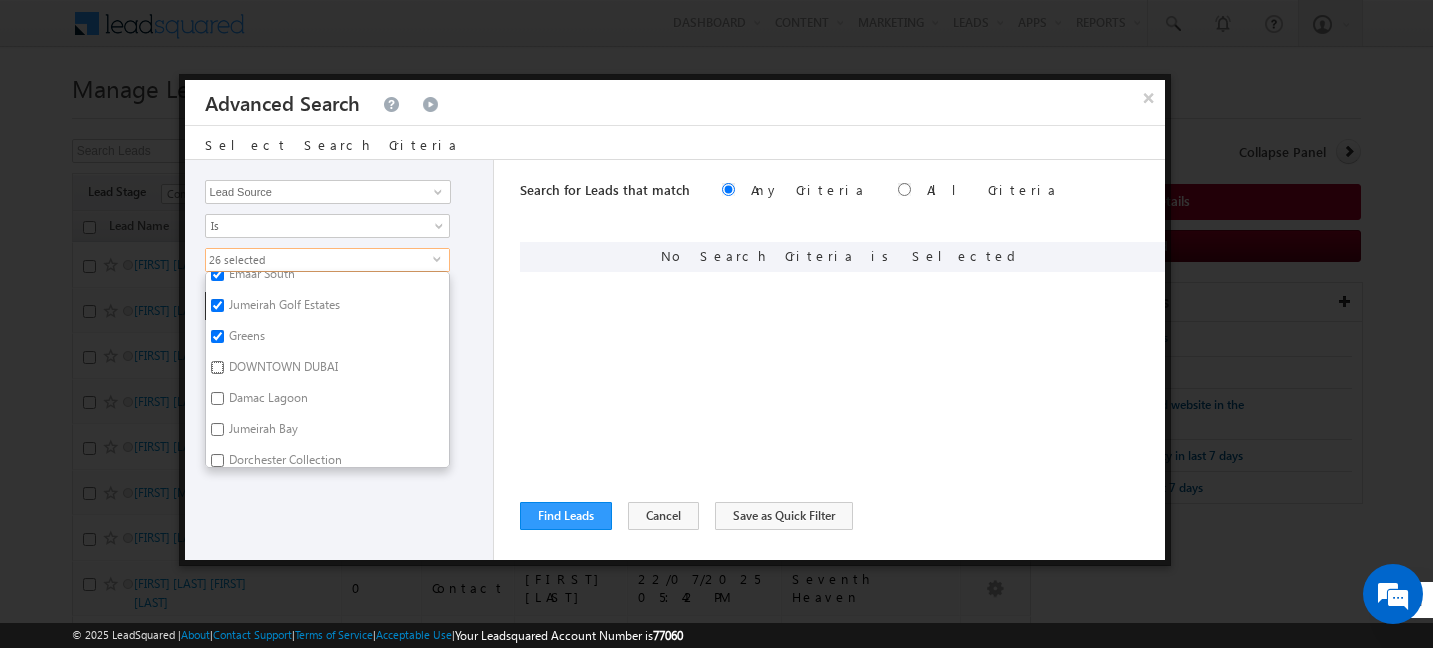 click on "DOWNTOWN DUBAI" at bounding box center [217, 367] 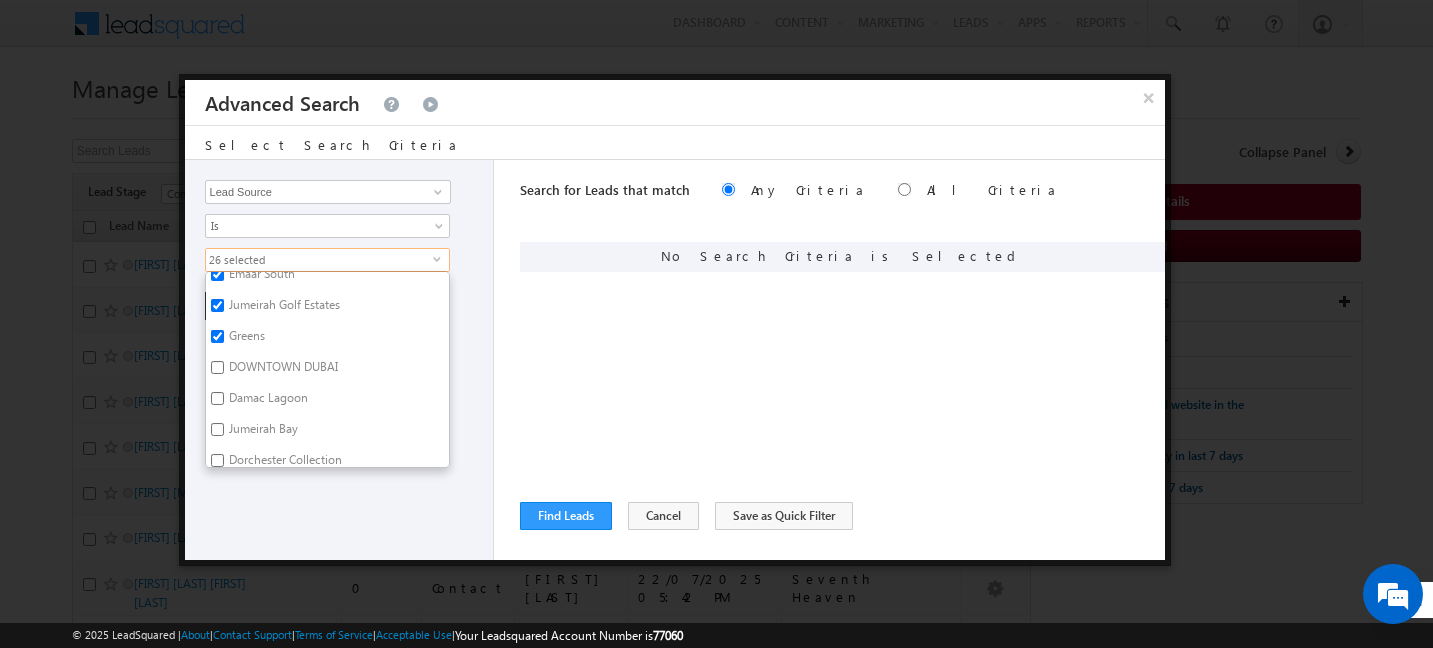 checkbox on "true" 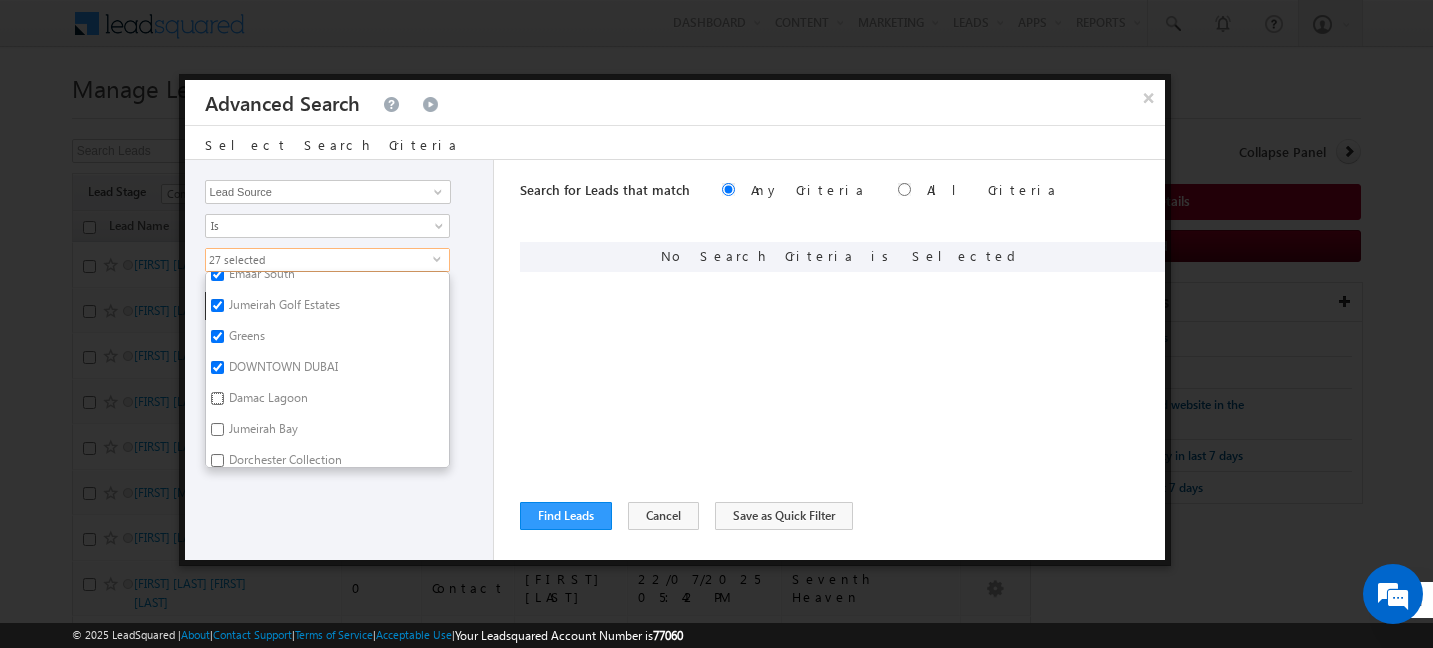 click on "Damac Lagoon" at bounding box center [217, 398] 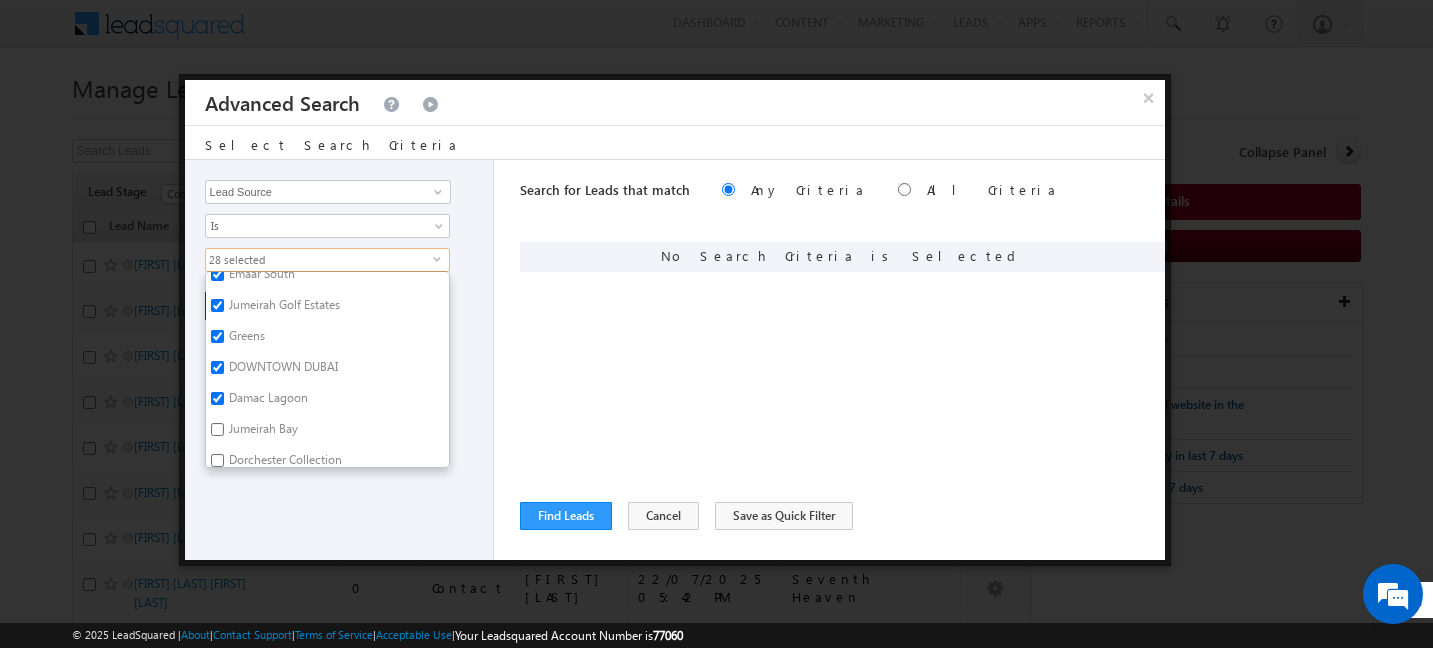 scroll, scrollTop: 1615, scrollLeft: 0, axis: vertical 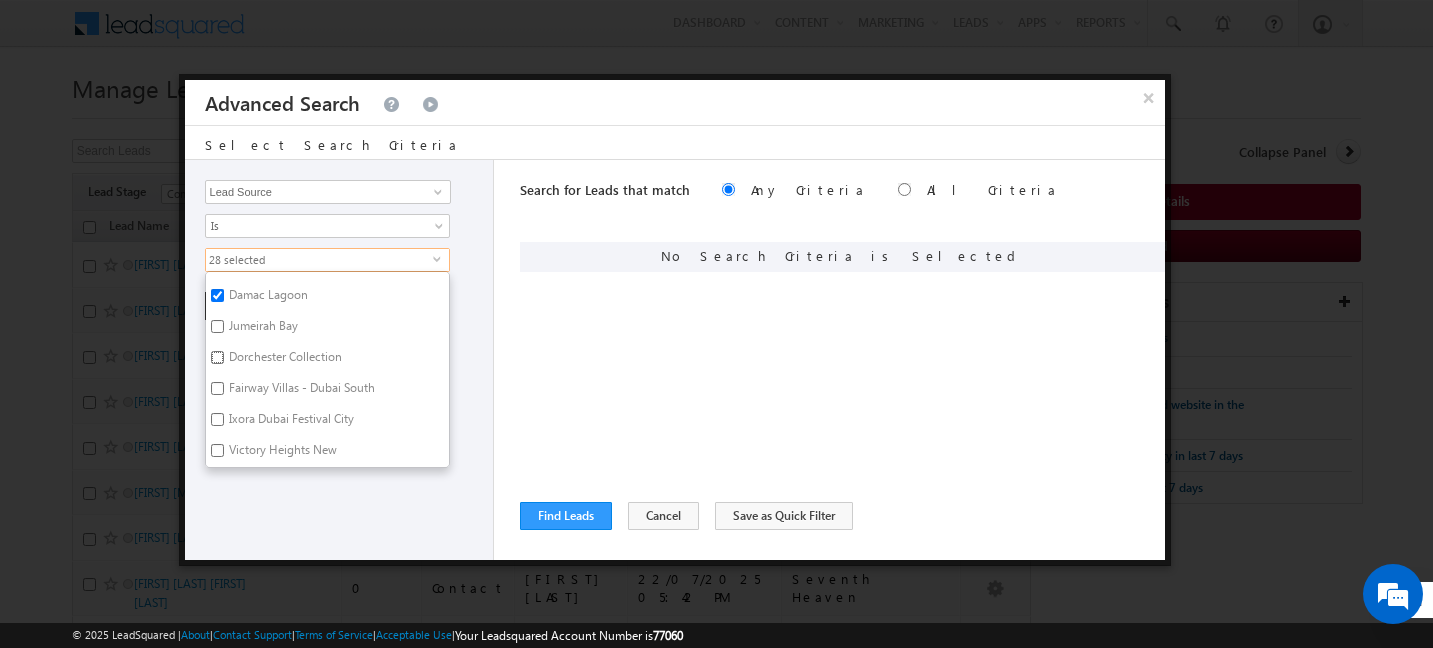 click on "Dorchester Collection" at bounding box center [217, 357] 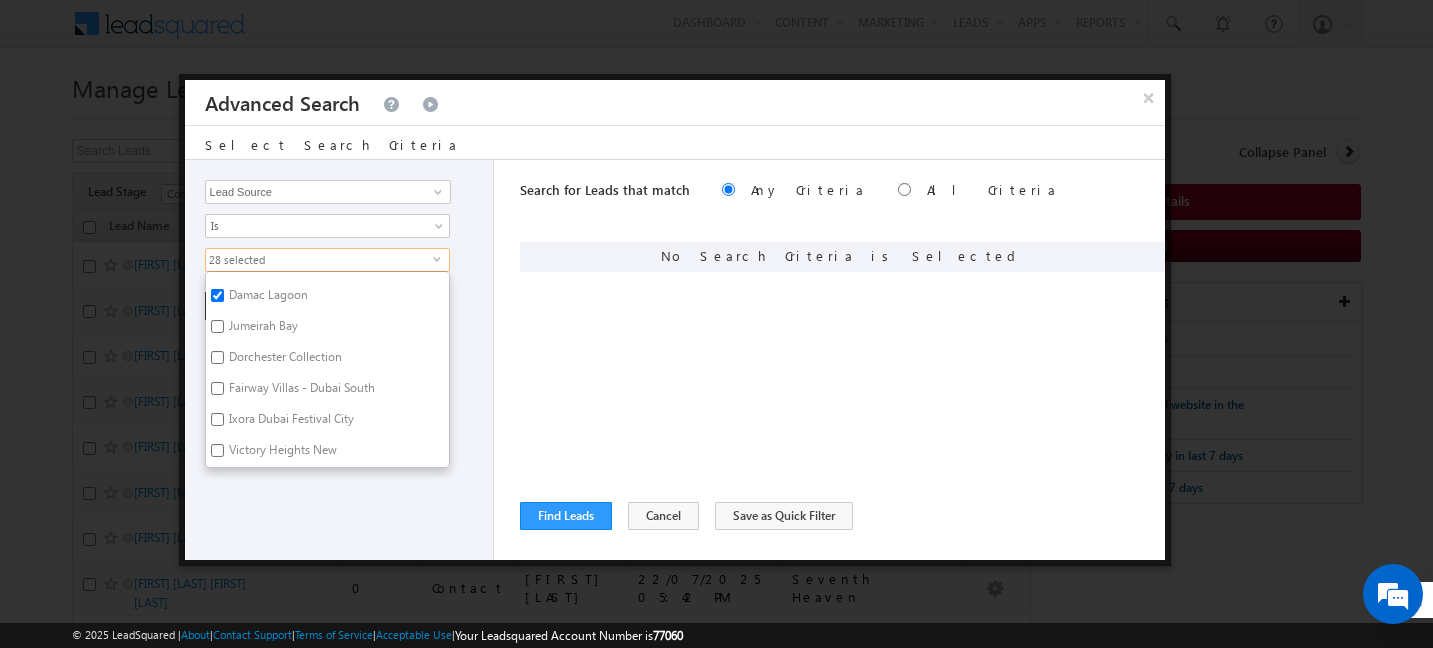 checkbox on "true" 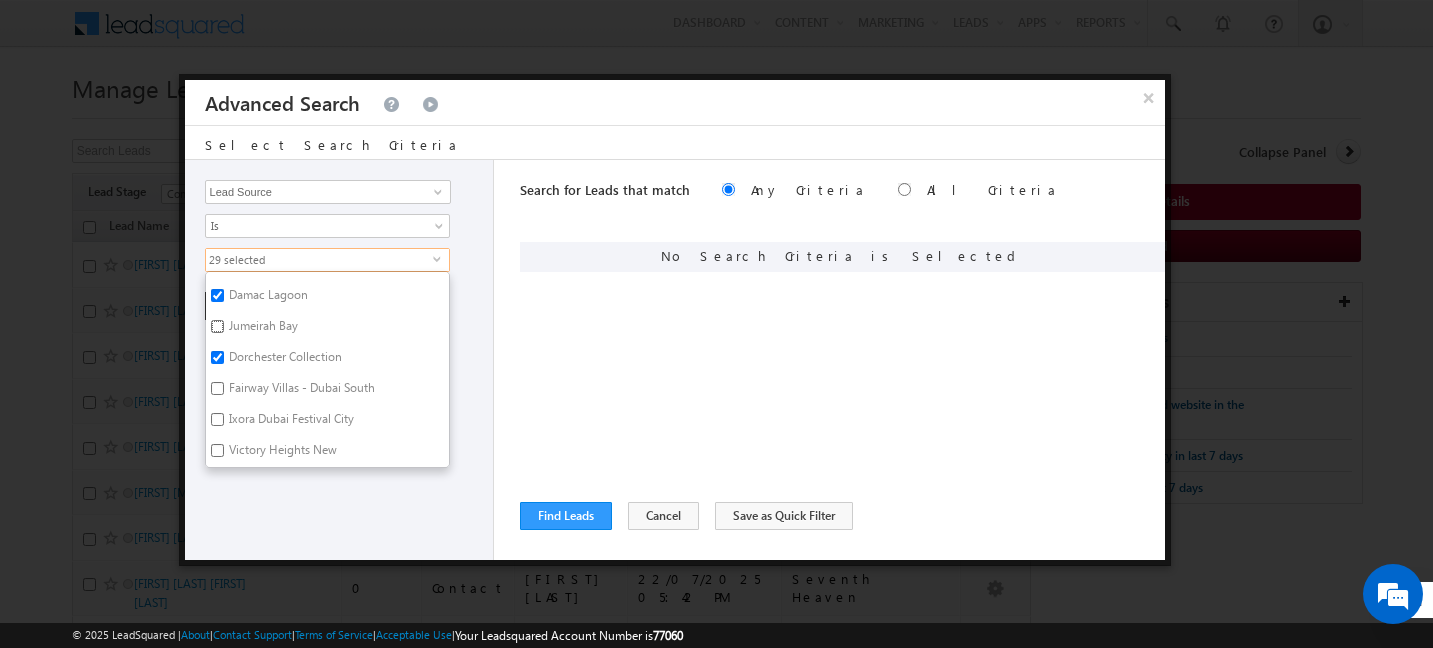 click on "Jumeirah Bay" at bounding box center (217, 326) 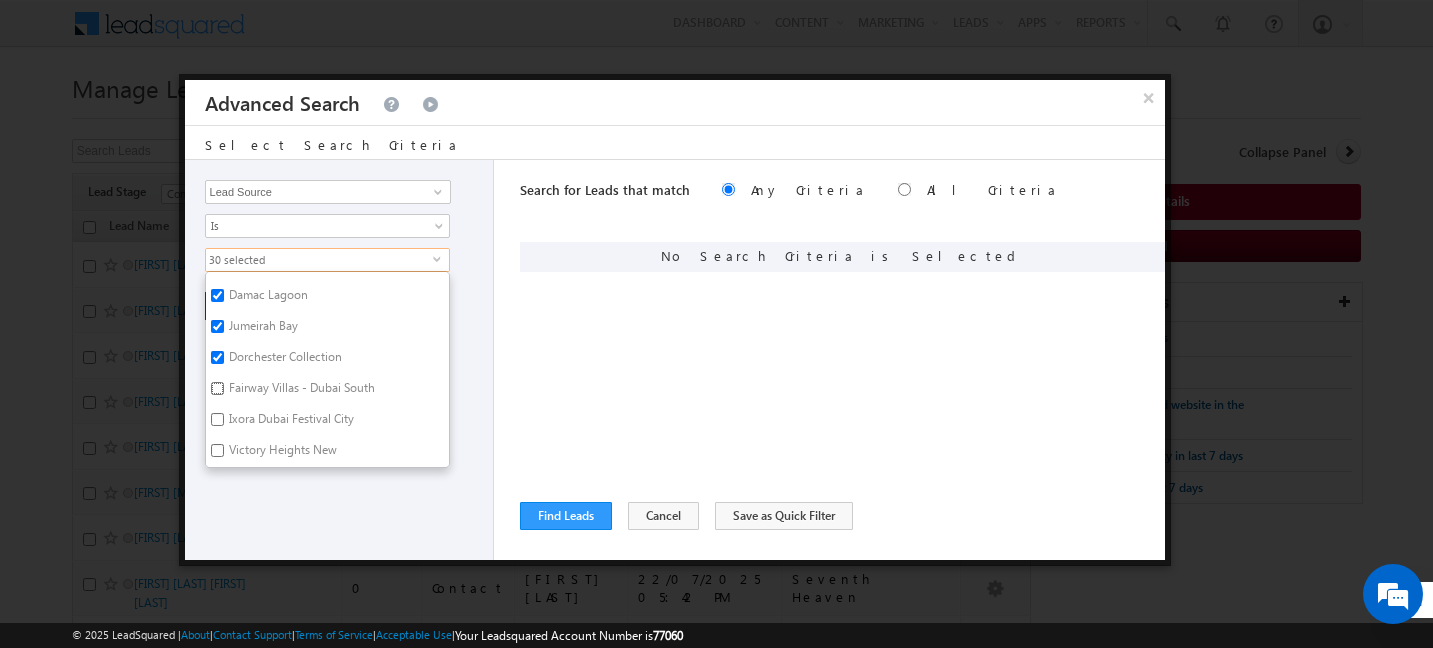 click on "Fairway Villas - Dubai South" at bounding box center (217, 388) 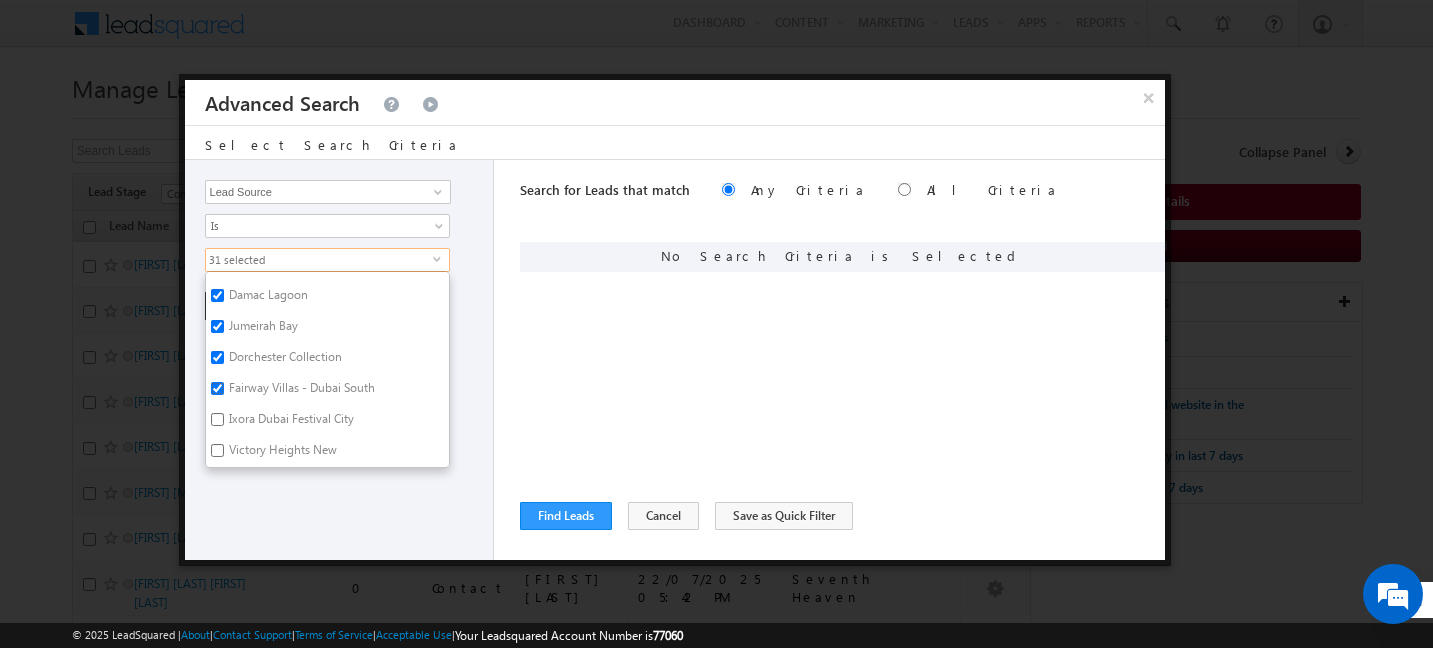click on "Fairway Villas - Dubai South" at bounding box center [217, 388] 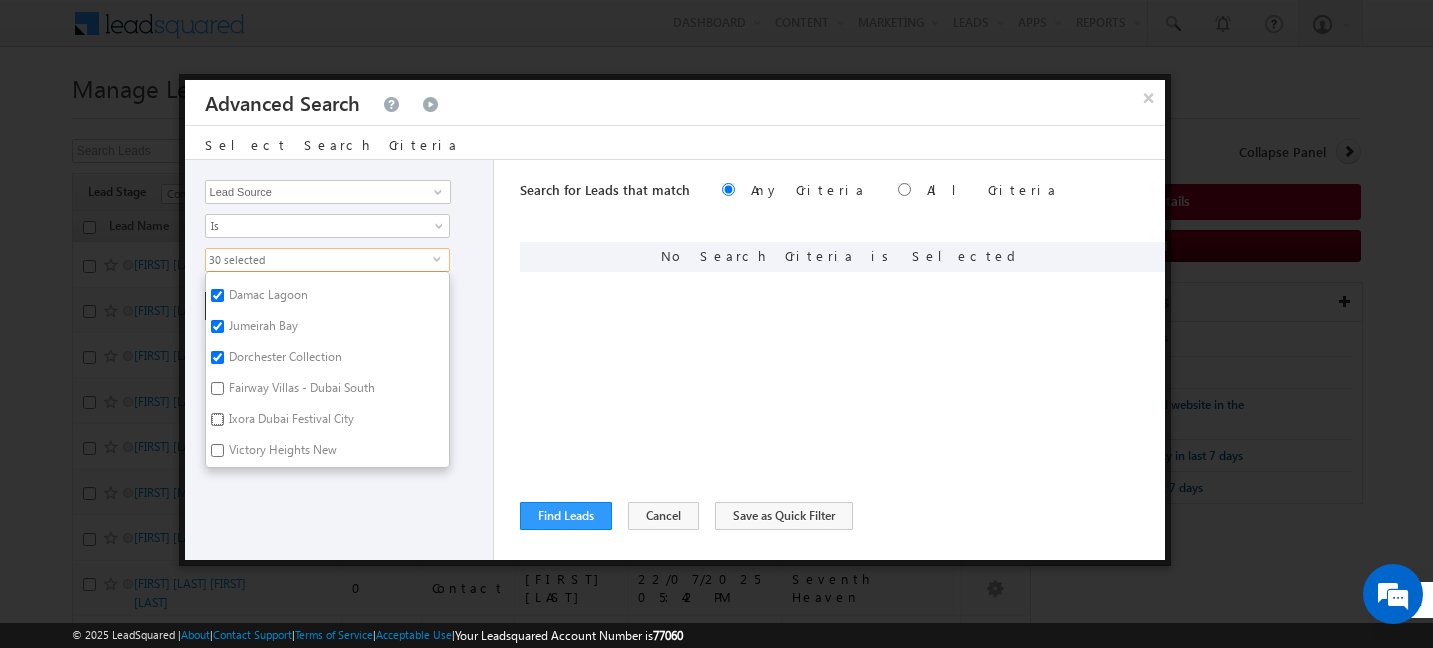 click on "Ixora Dubai Festival City" at bounding box center [217, 419] 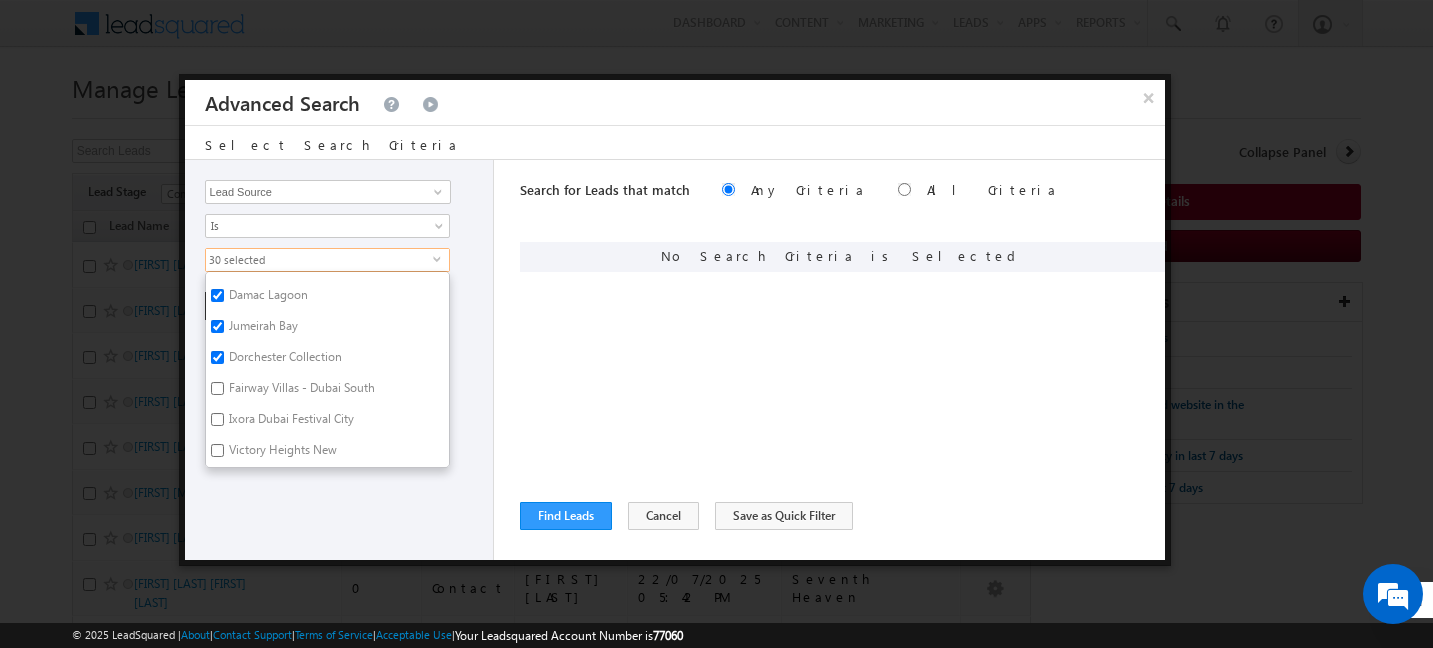 checkbox on "true" 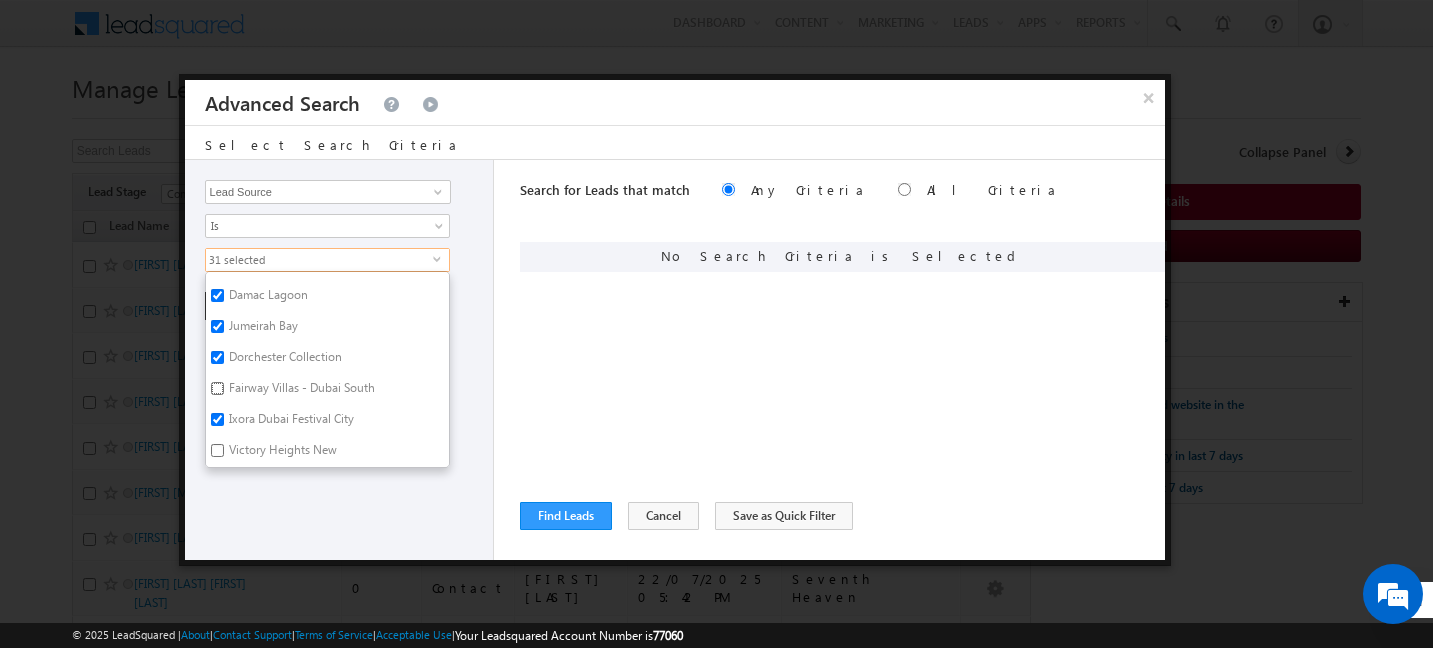 click on "Fairway Villas - Dubai South" at bounding box center [217, 388] 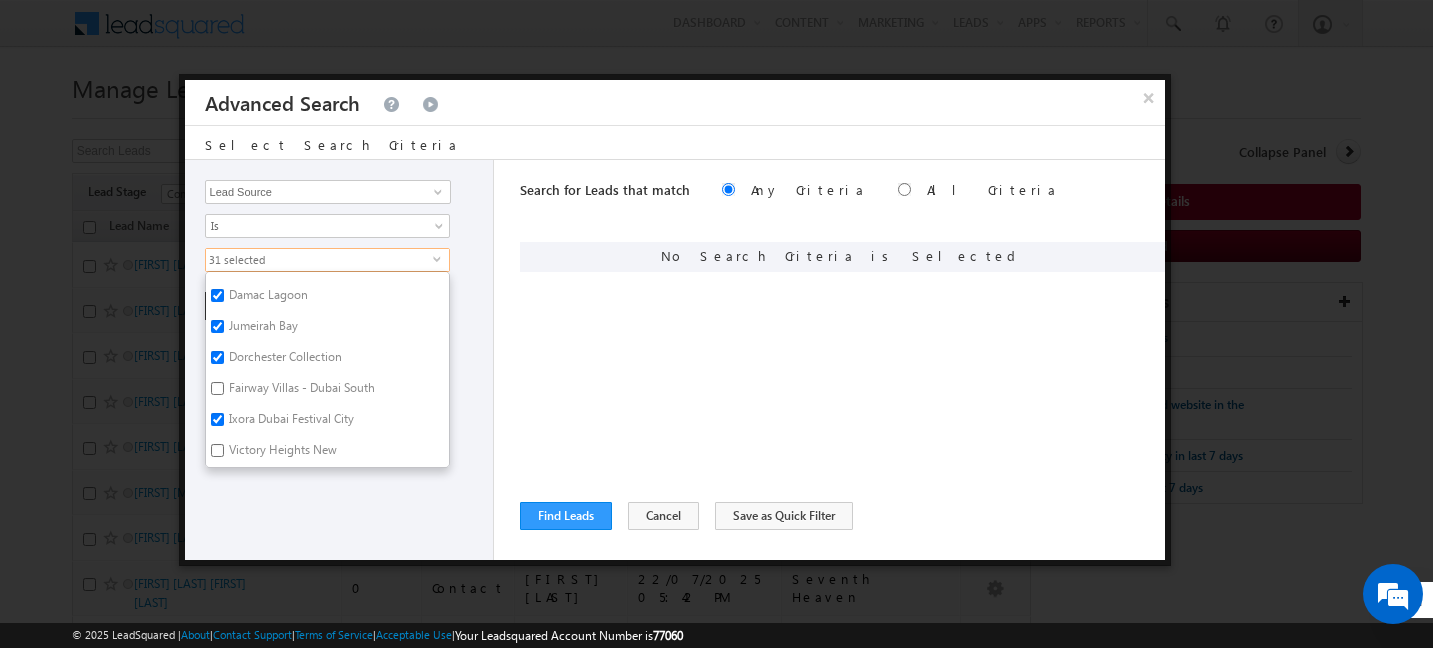 checkbox on "true" 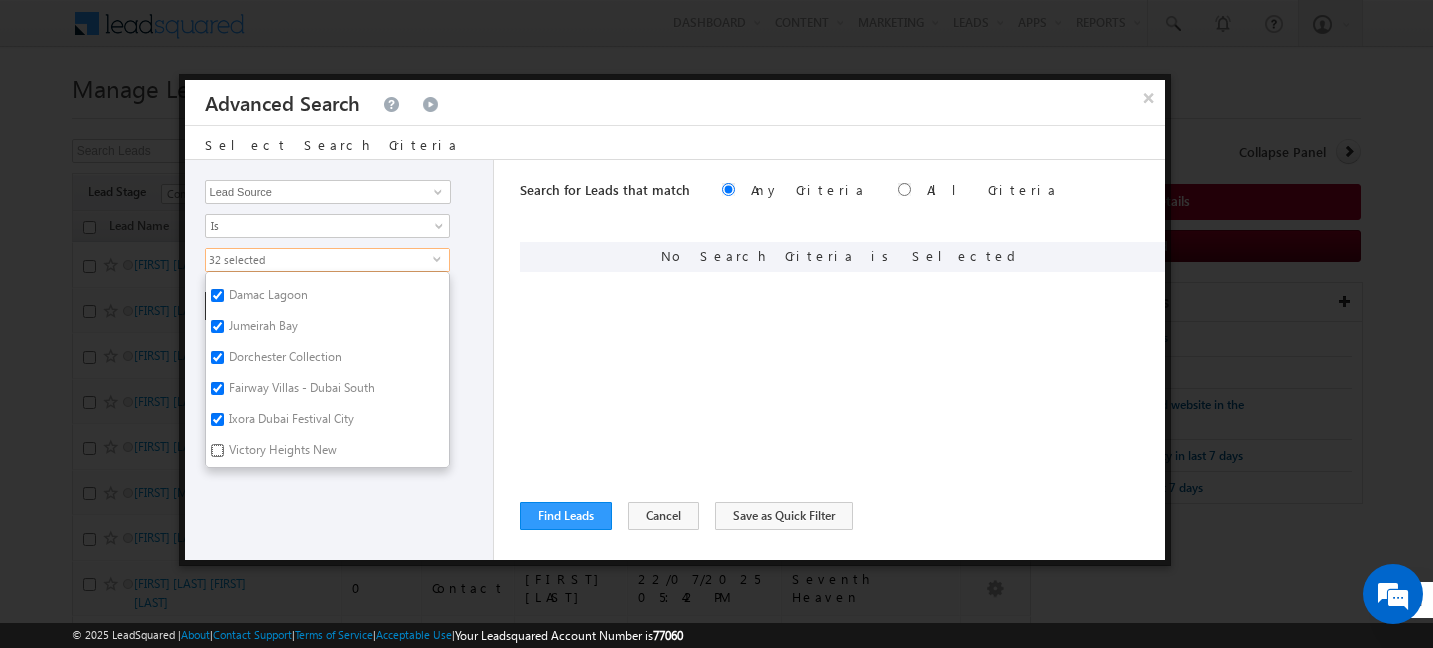 click on "Victory Heights New" at bounding box center (217, 450) 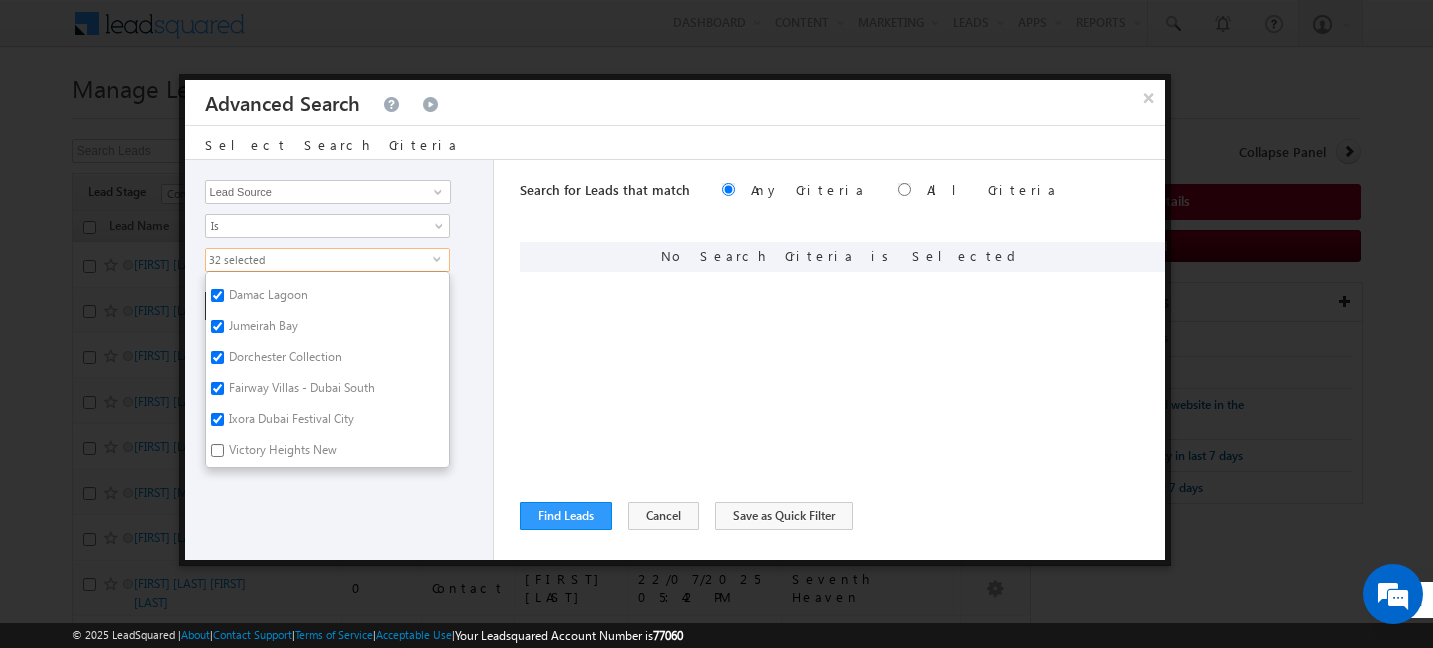 checkbox on "true" 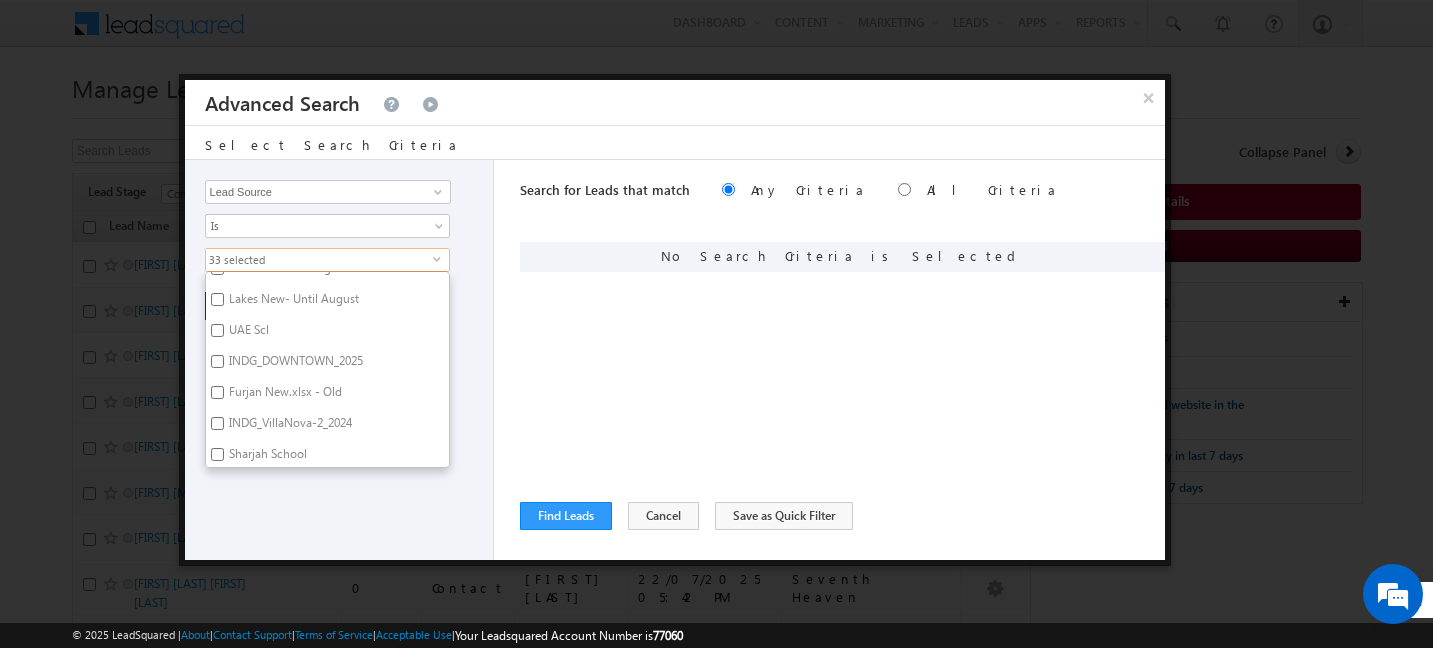 scroll, scrollTop: 1834, scrollLeft: 0, axis: vertical 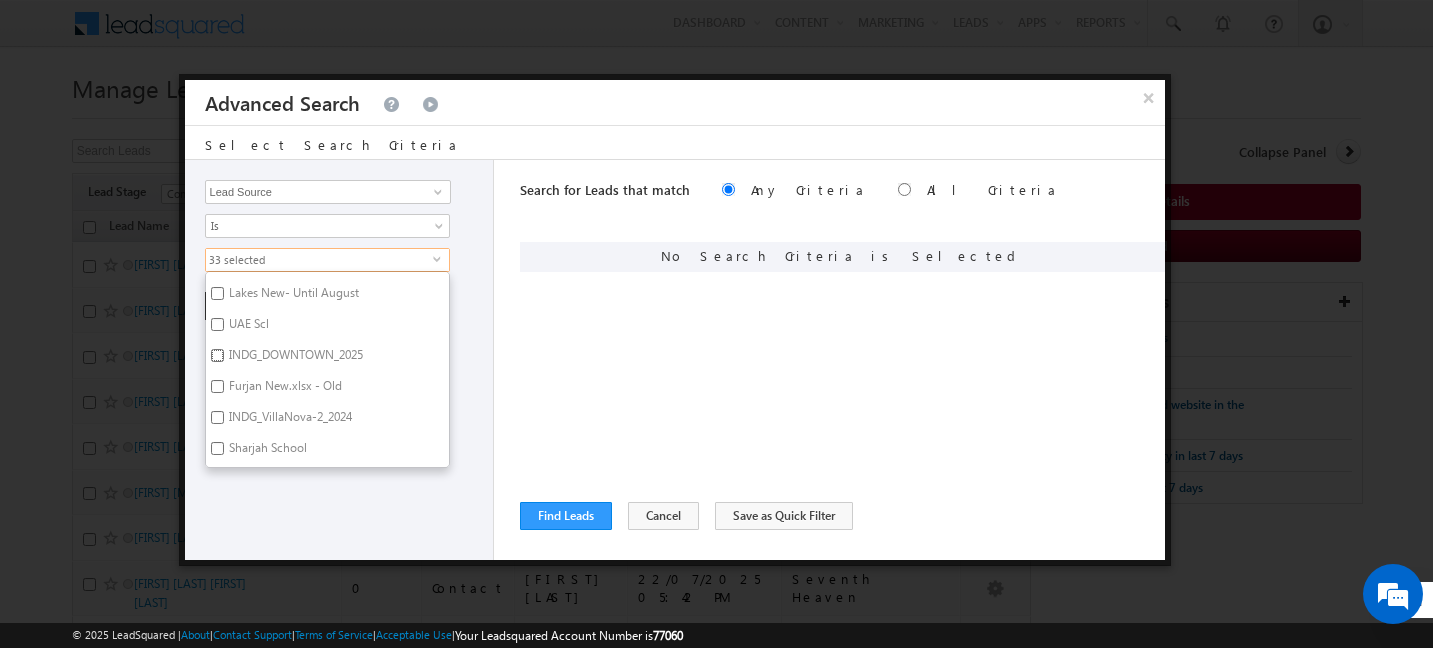 click on "INDG_DOWNTOWN_2025" at bounding box center (217, 355) 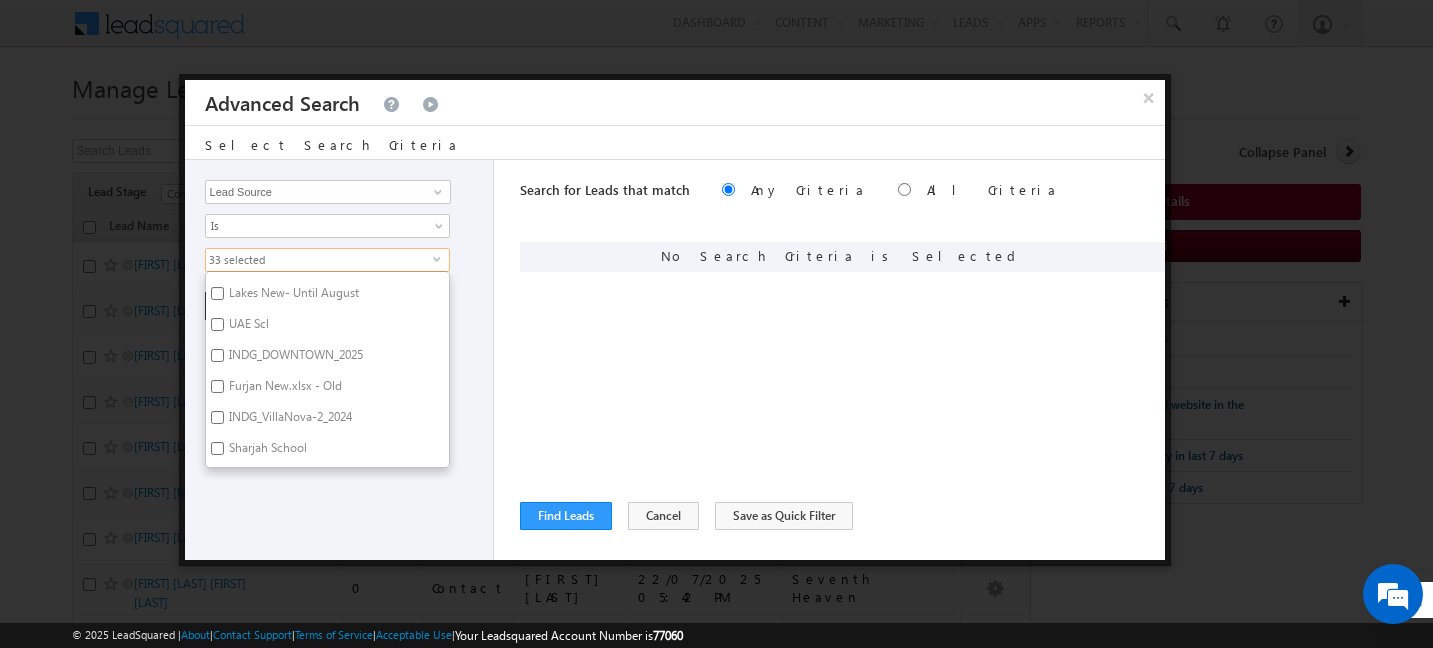 checkbox on "true" 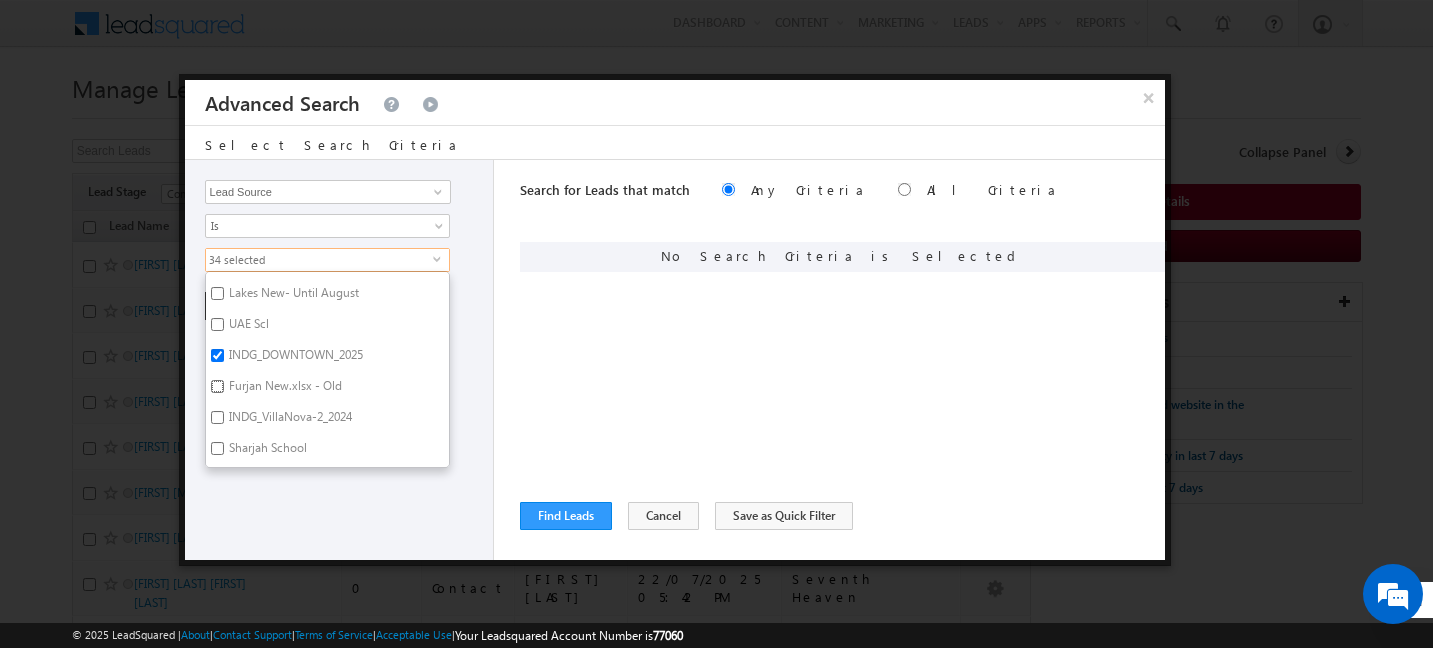click on "Furjan New.xlsx - Old" at bounding box center [217, 386] 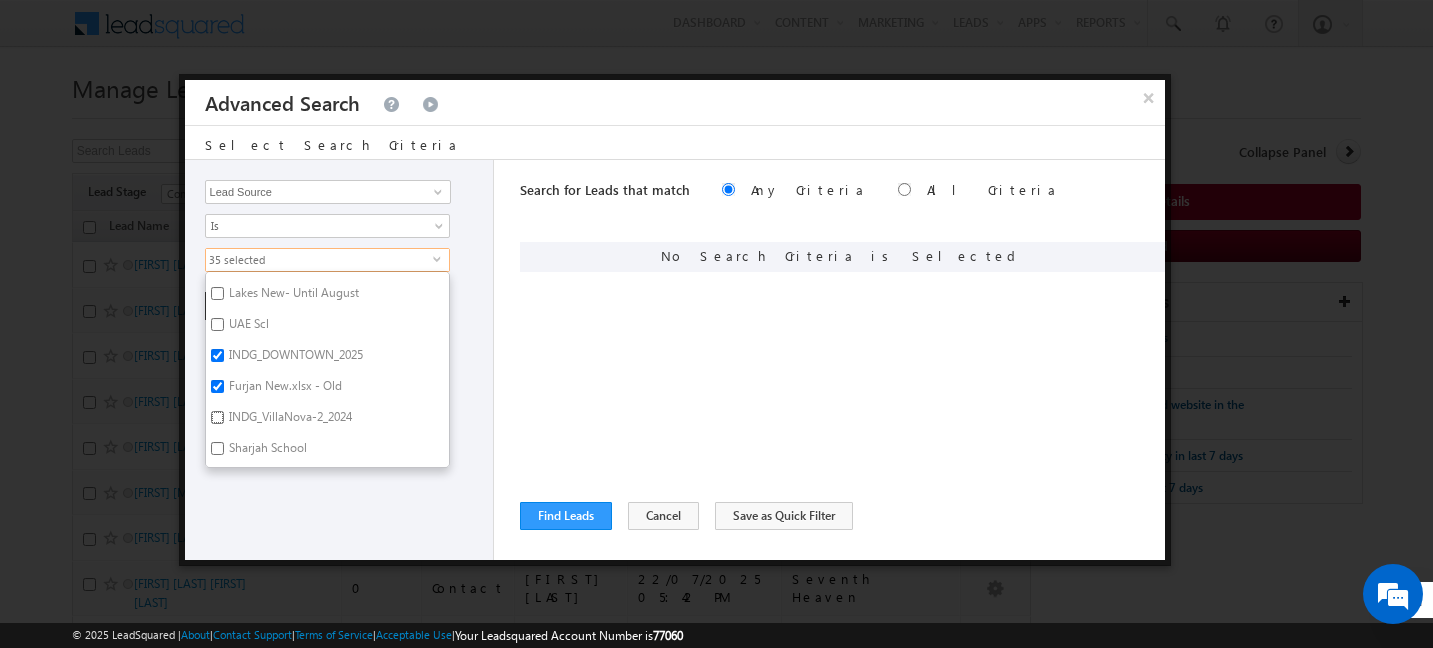 click on "INDG_VillaNova-2_2024" at bounding box center (217, 417) 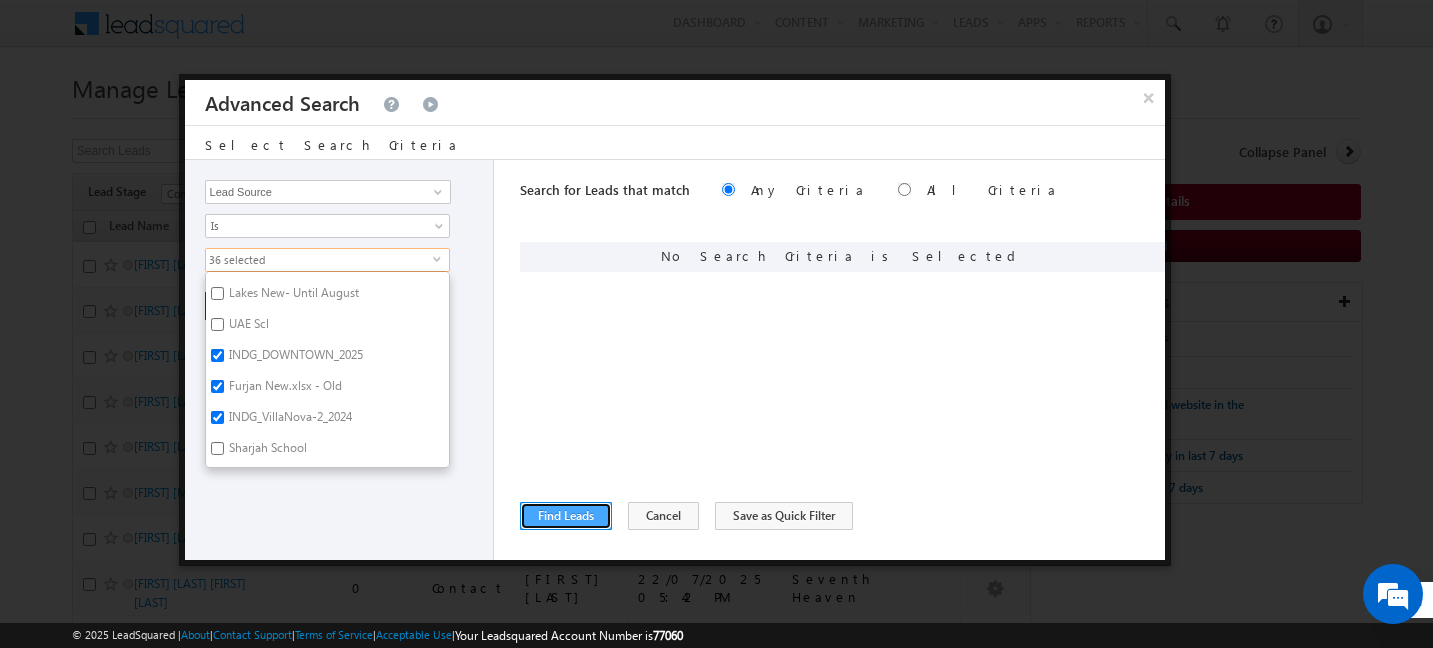 click on "Find Leads" at bounding box center [566, 516] 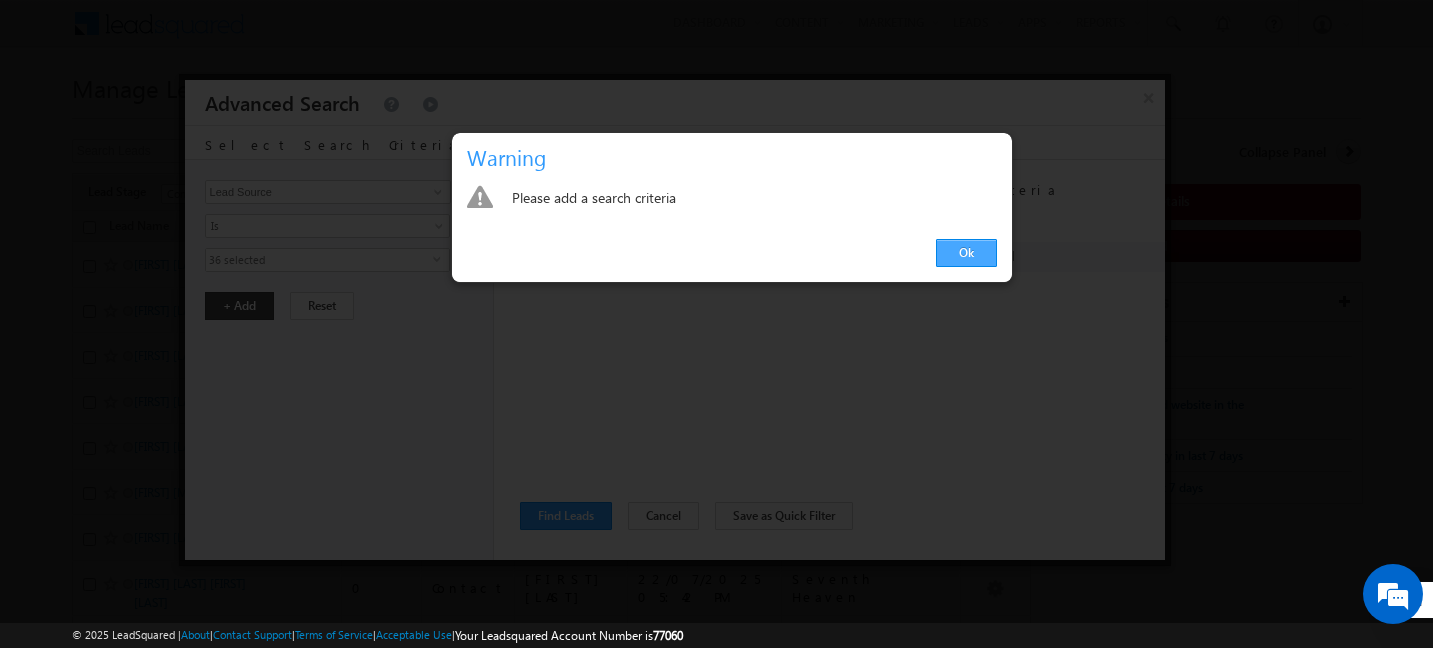 click on "Ok" at bounding box center (966, 253) 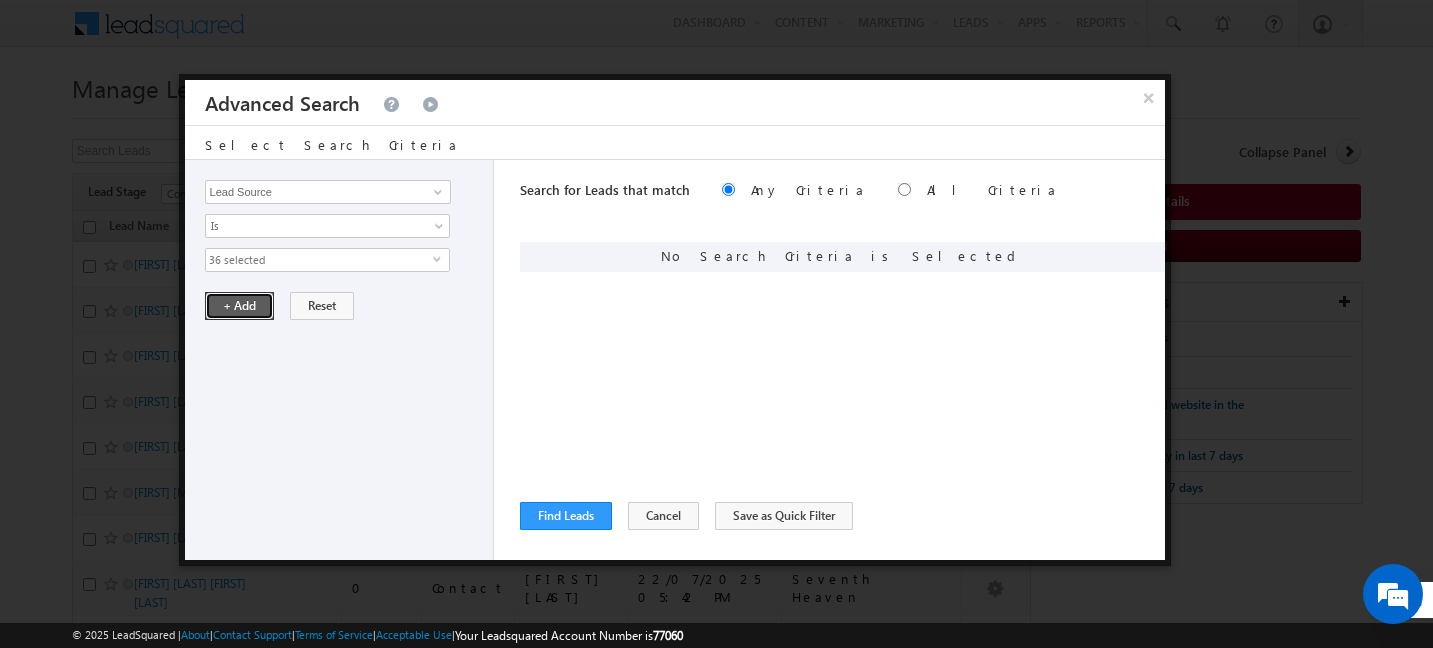 click on "+ Add" at bounding box center (239, 306) 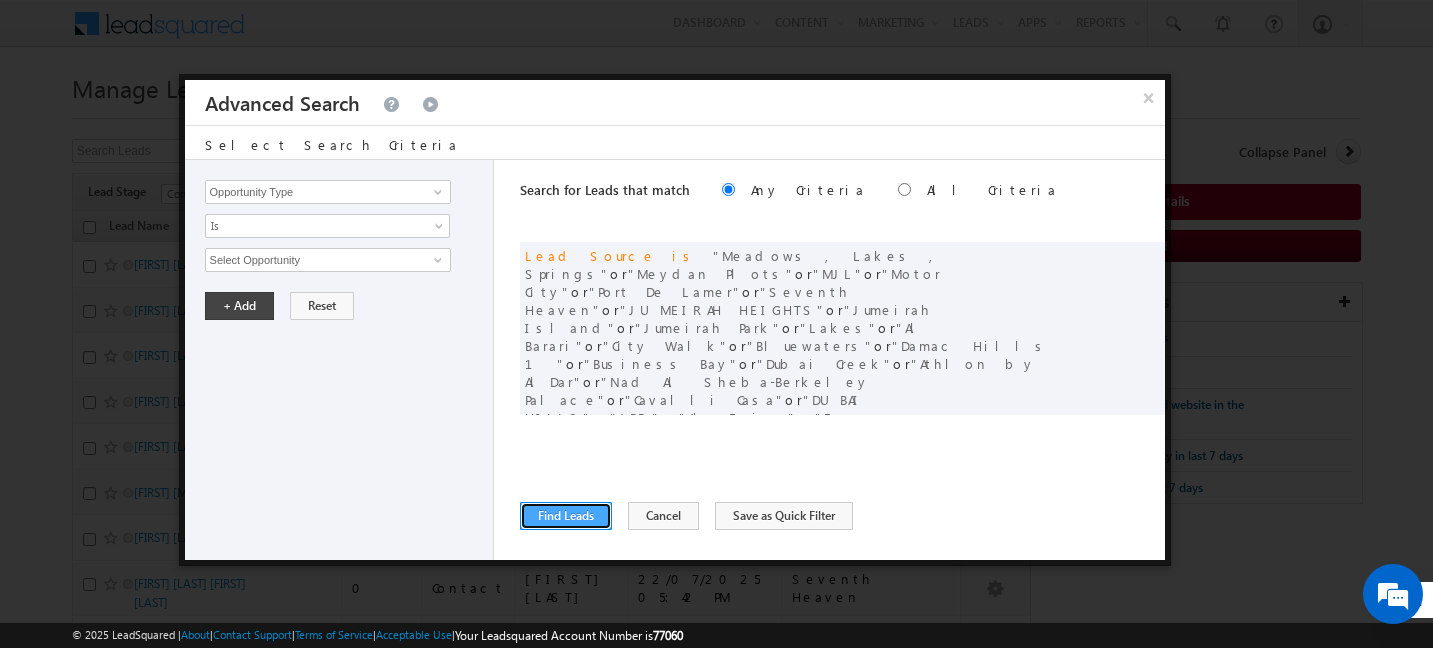 click on "Find Leads" at bounding box center [566, 516] 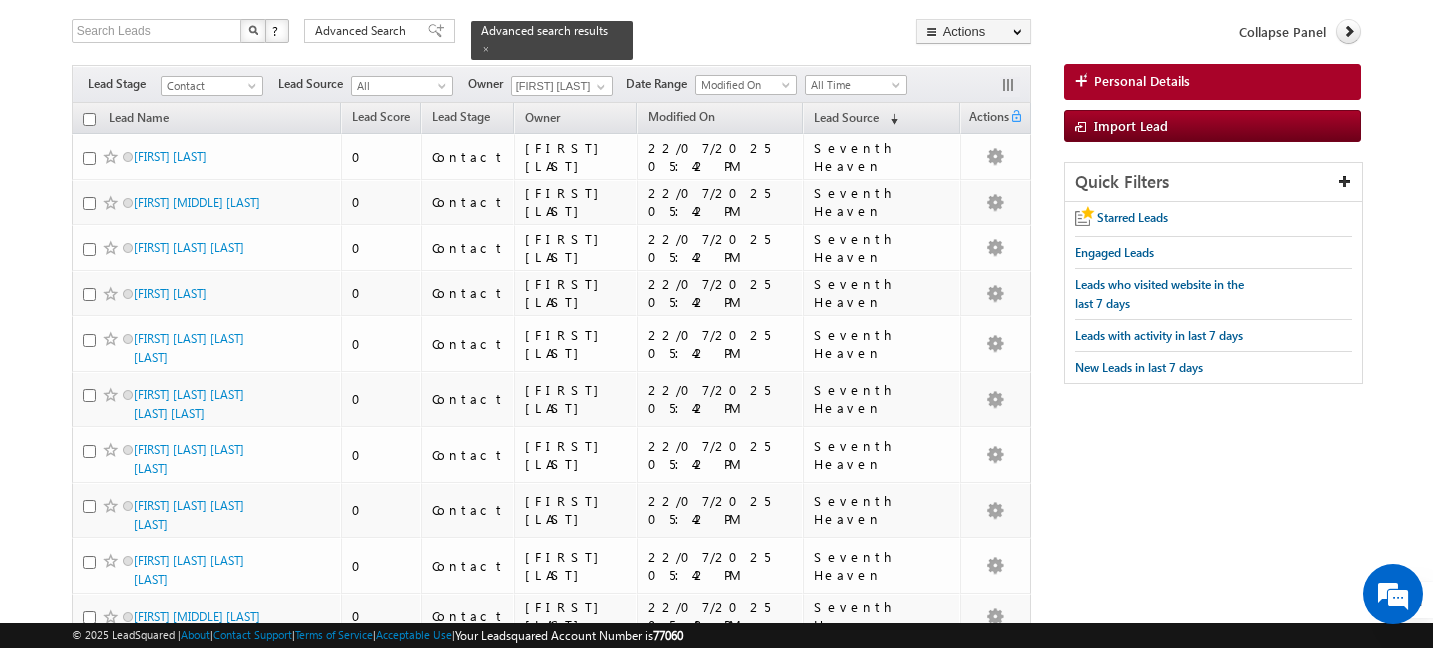 scroll, scrollTop: 0, scrollLeft: 0, axis: both 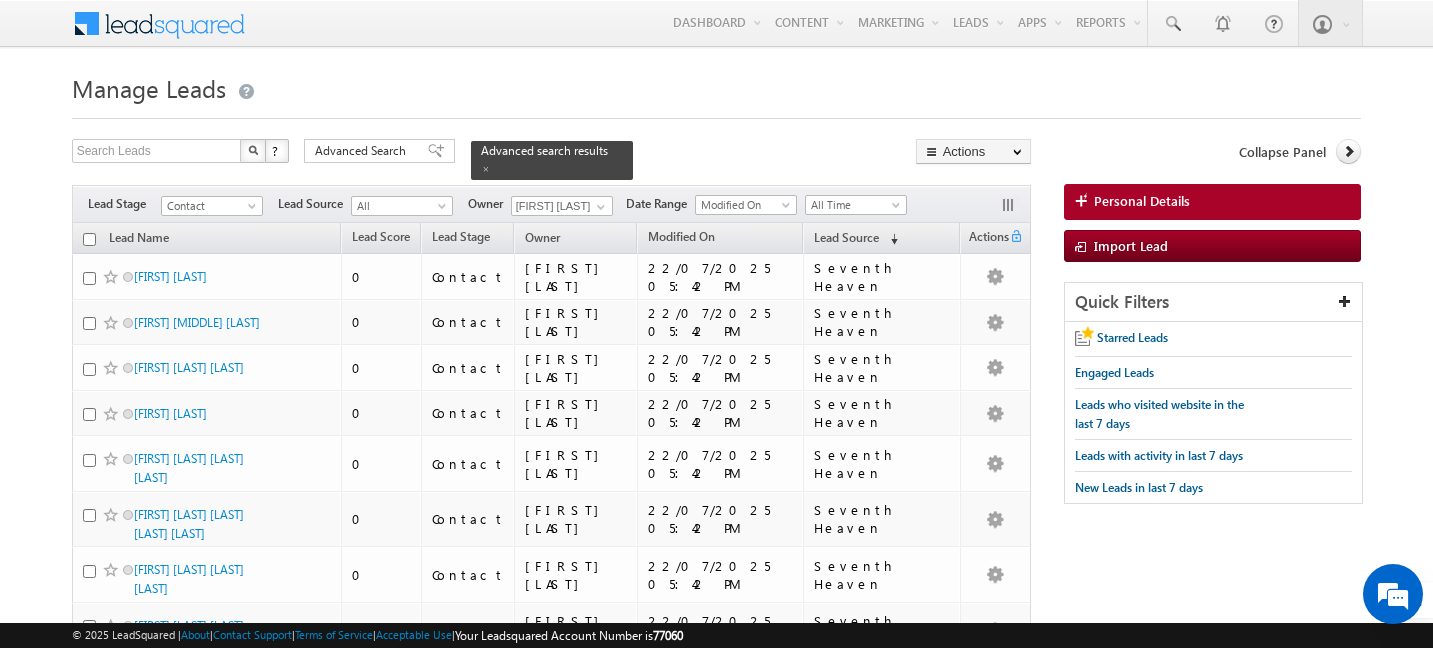 click at bounding box center [89, 239] 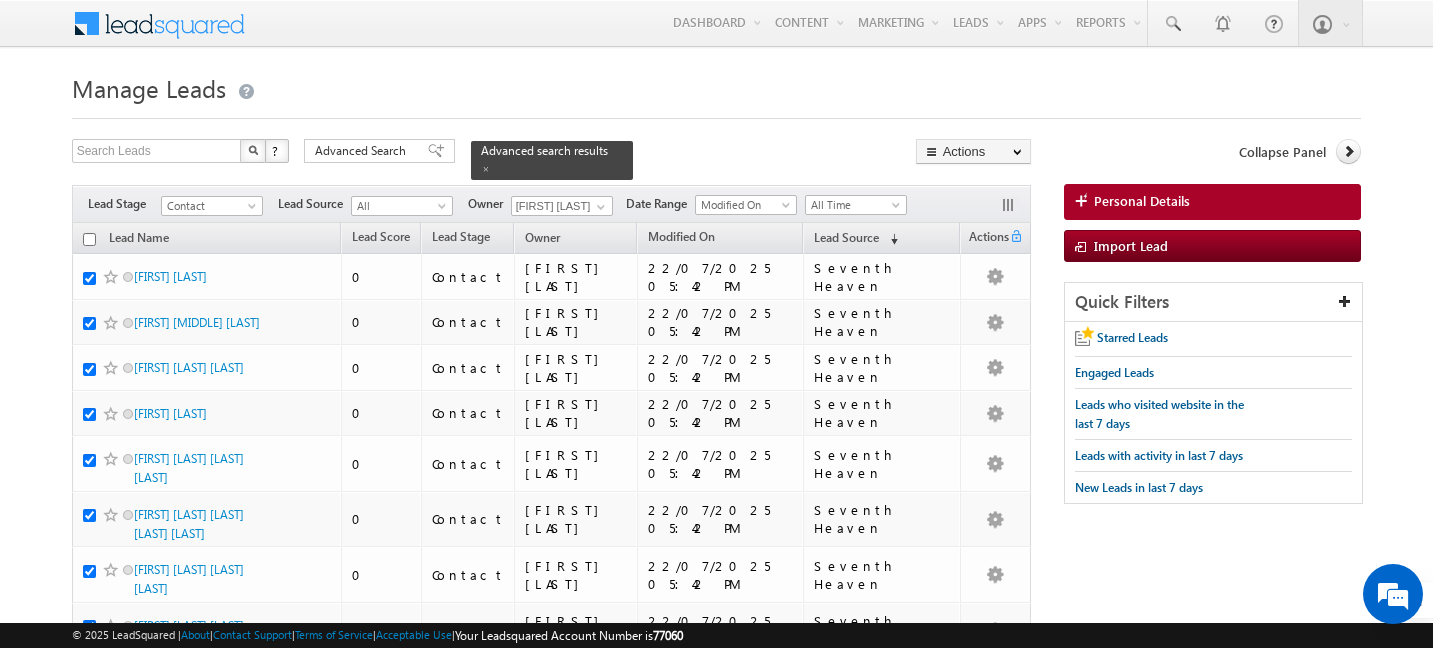 checkbox on "true" 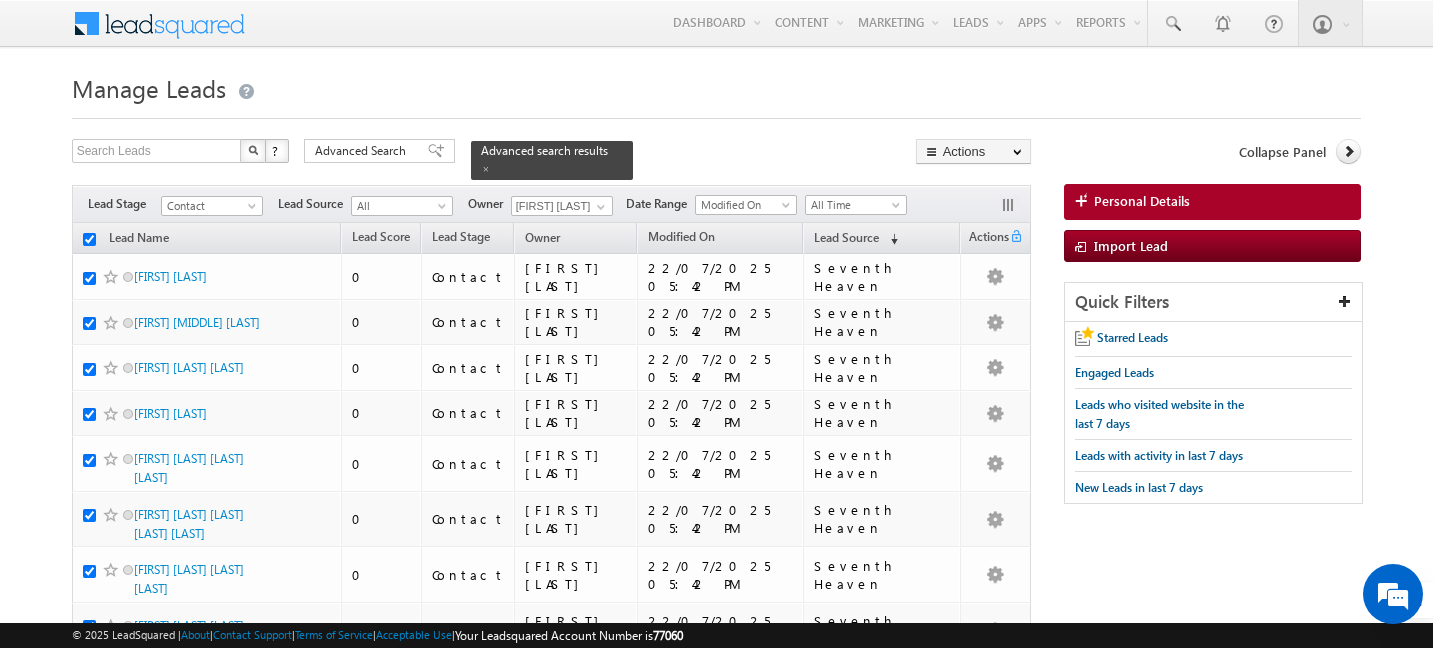 checkbox on "true" 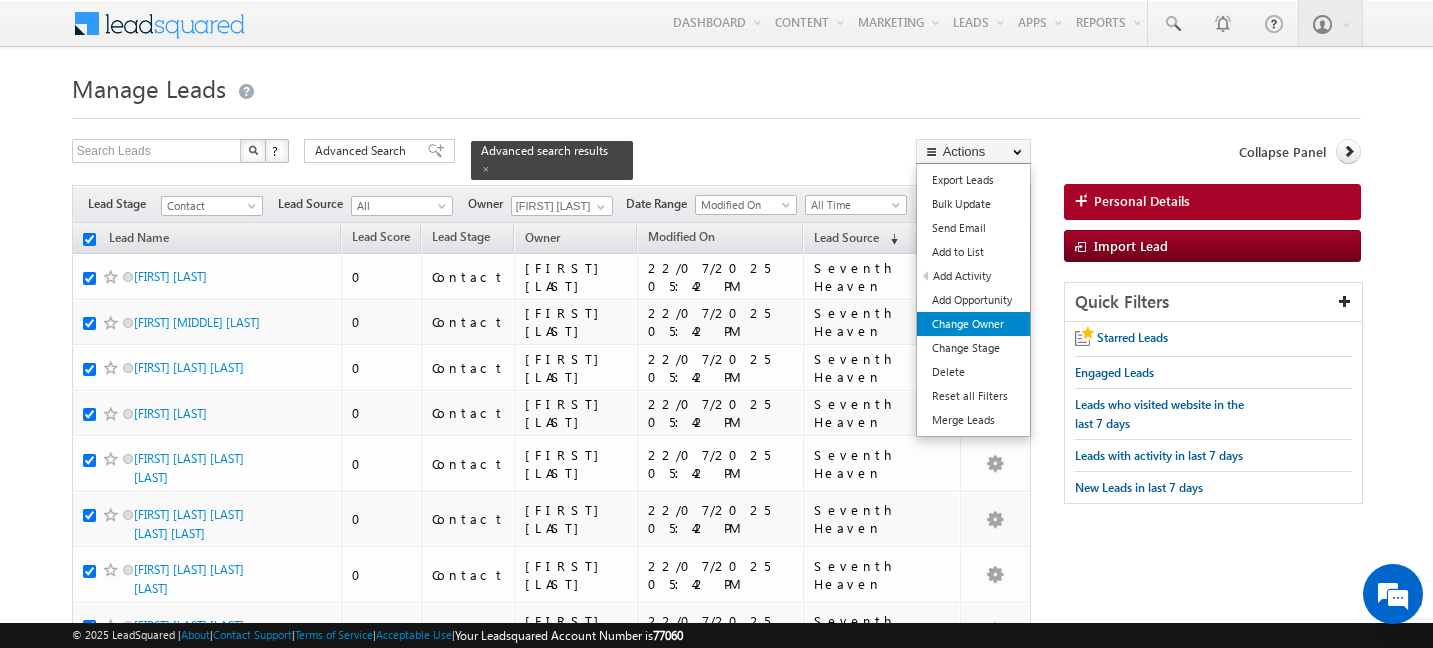 click on "Change Owner" at bounding box center (973, 324) 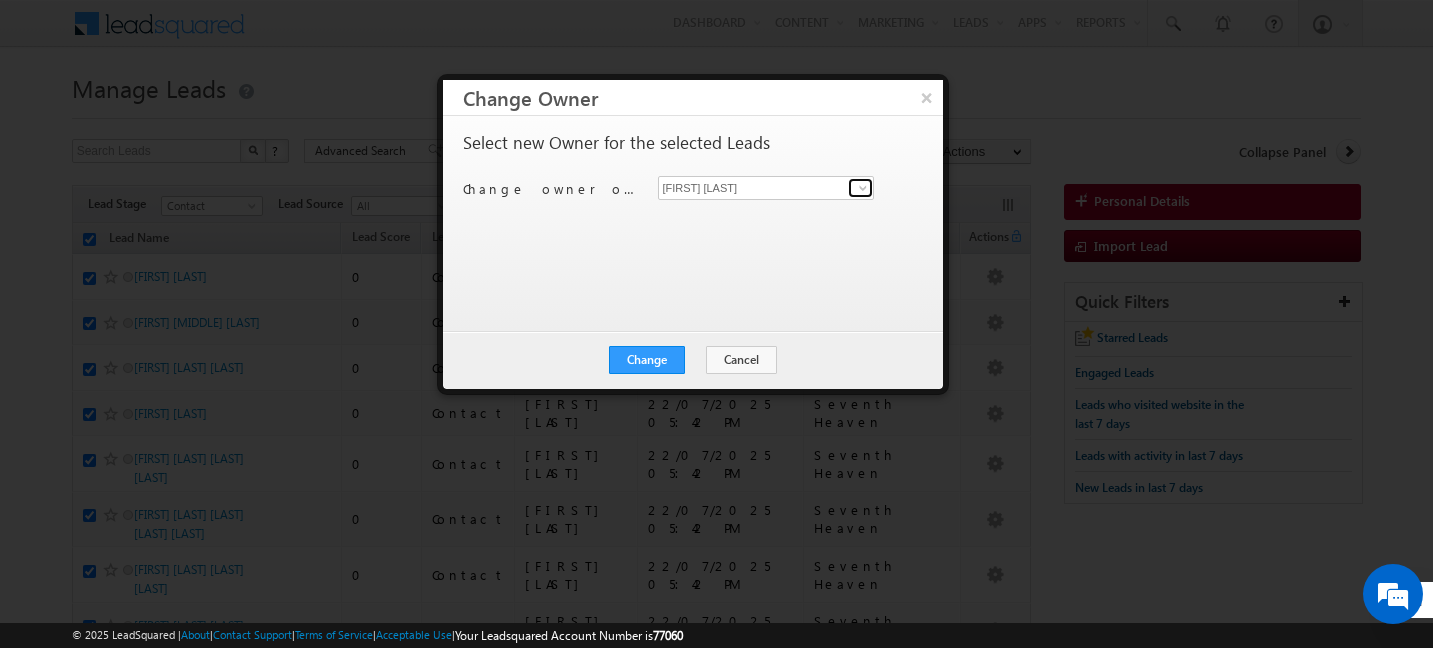 click at bounding box center [863, 188] 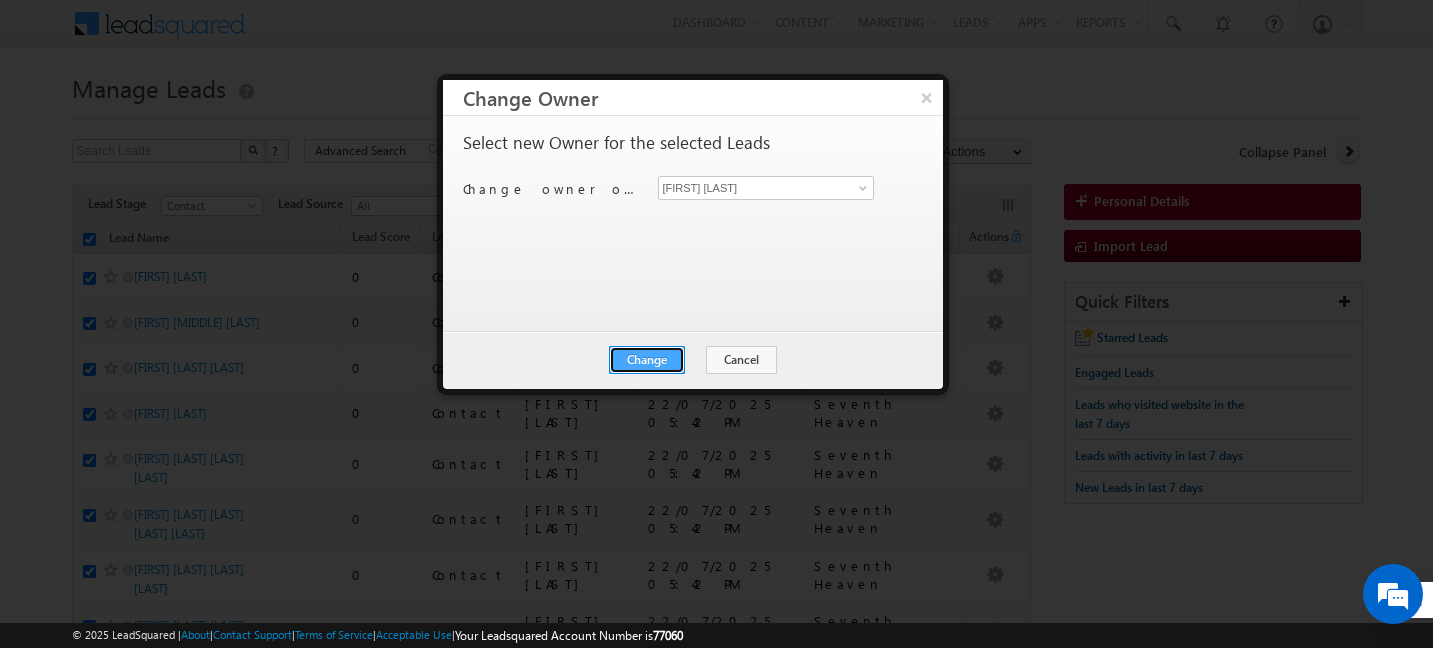 click on "Change" at bounding box center (647, 360) 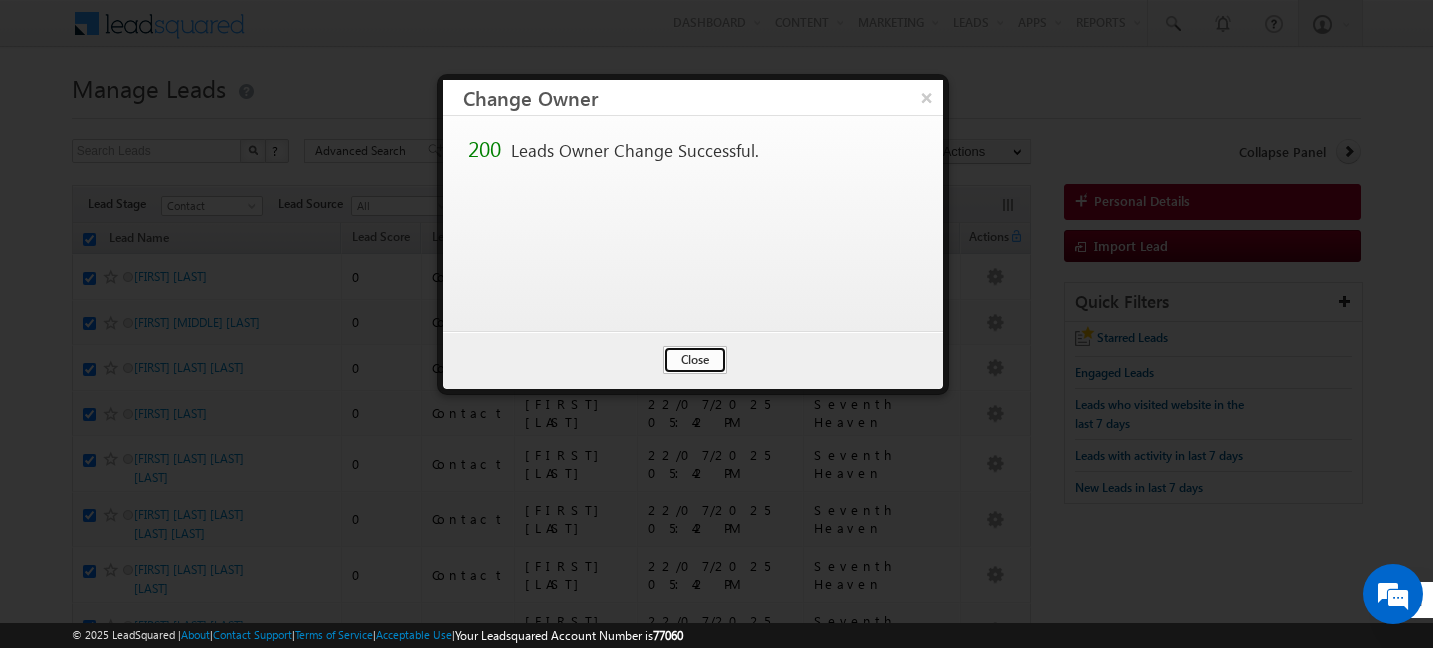 click on "Close" at bounding box center [695, 360] 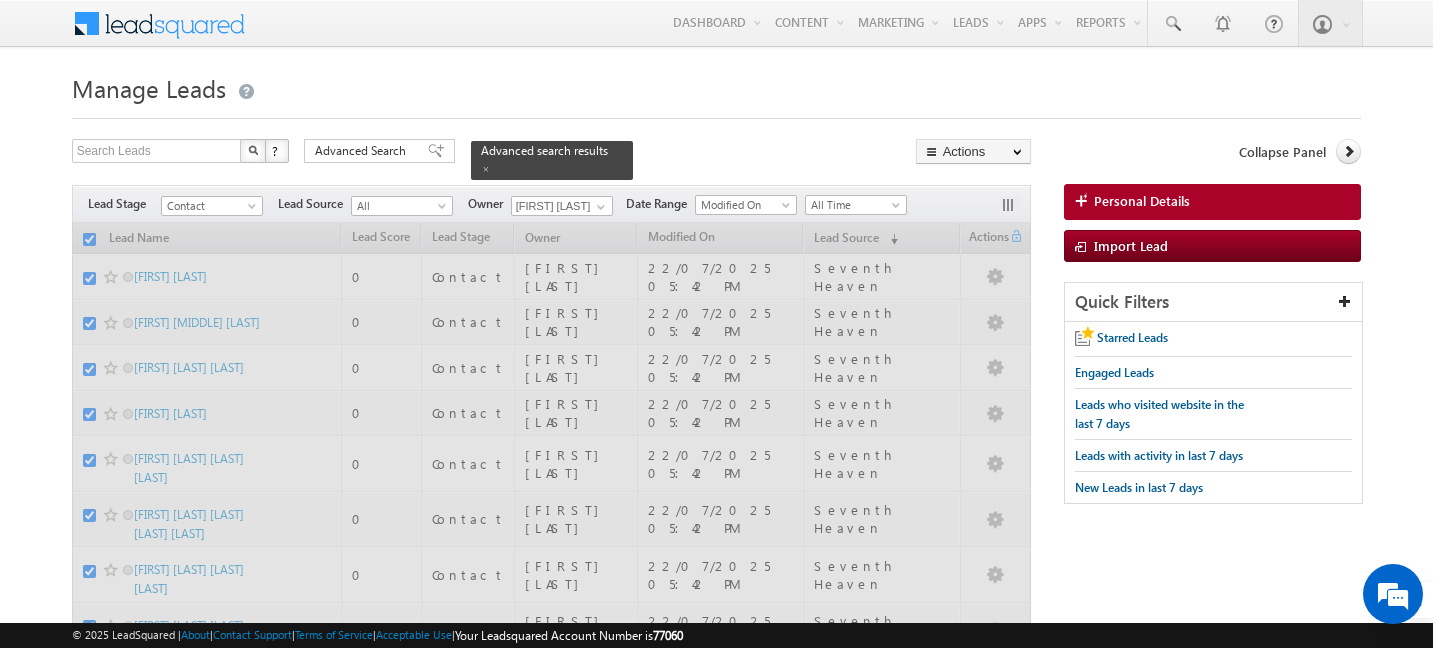 click on "Manage Leads" at bounding box center (717, 86) 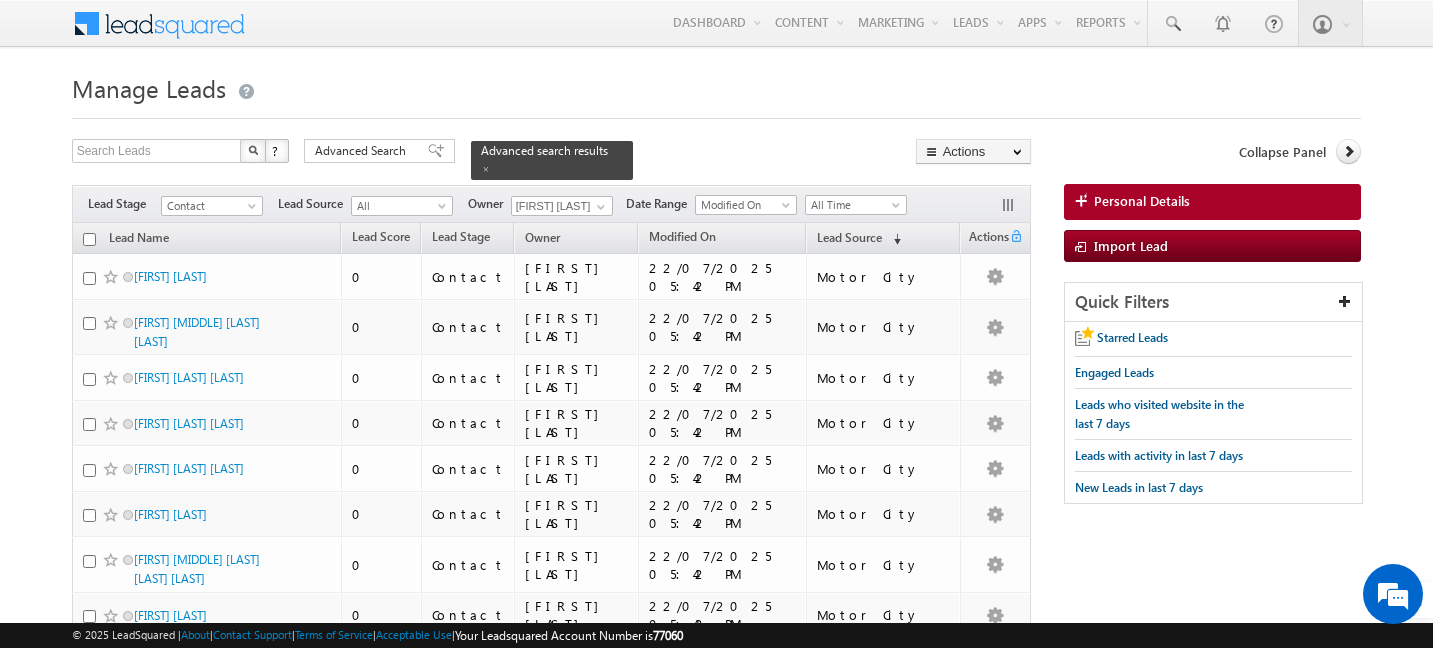 click at bounding box center (89, 239) 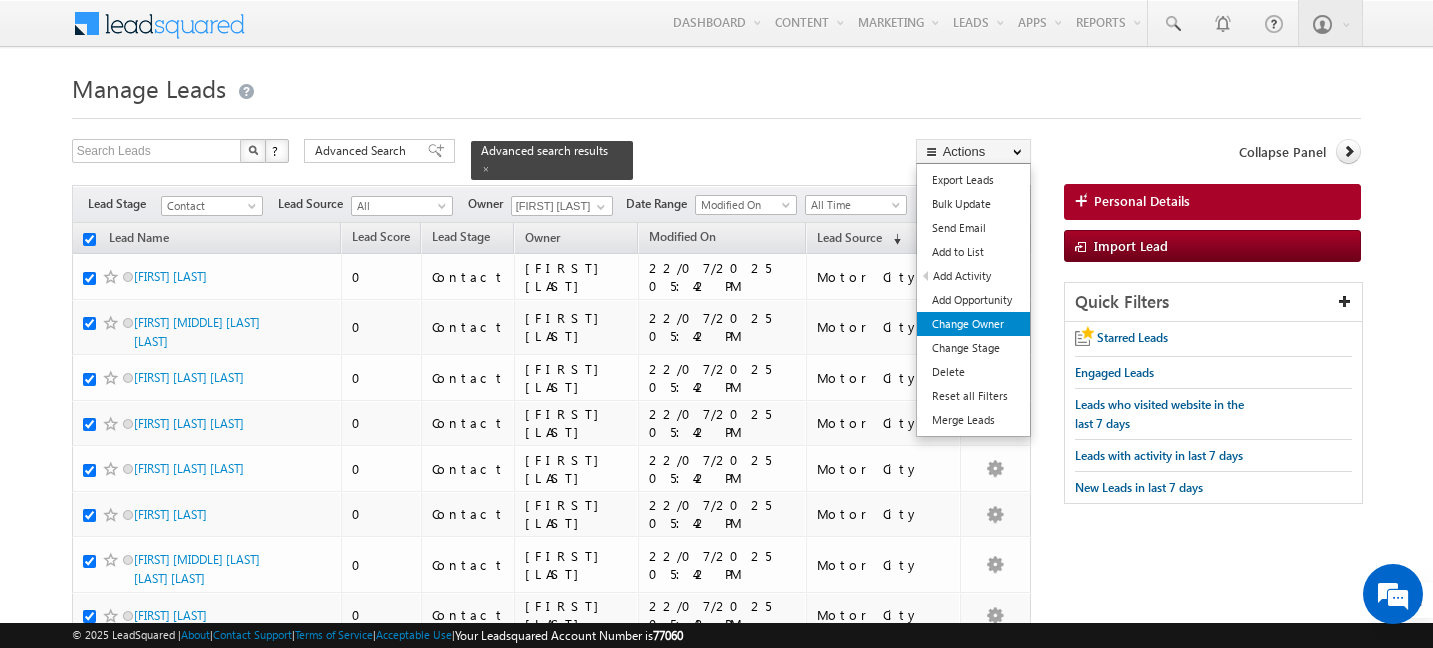 click on "Change Owner" at bounding box center (973, 324) 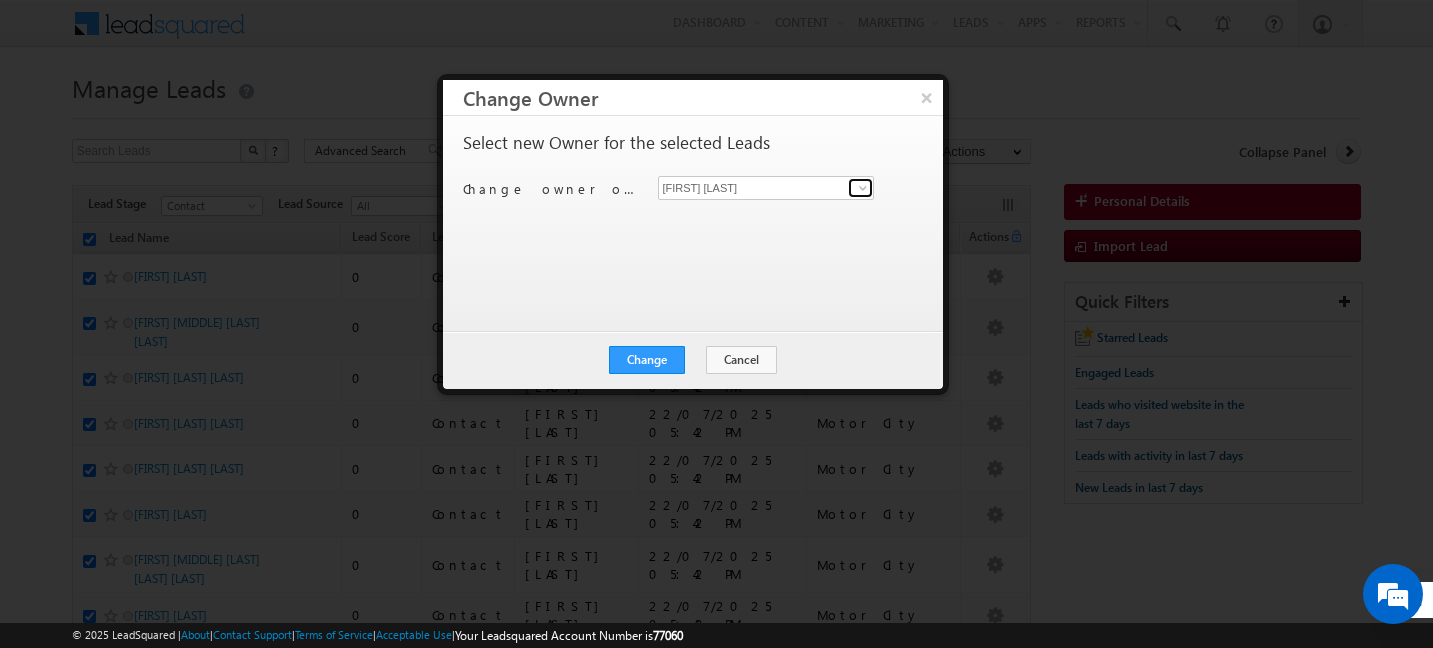 click at bounding box center [863, 188] 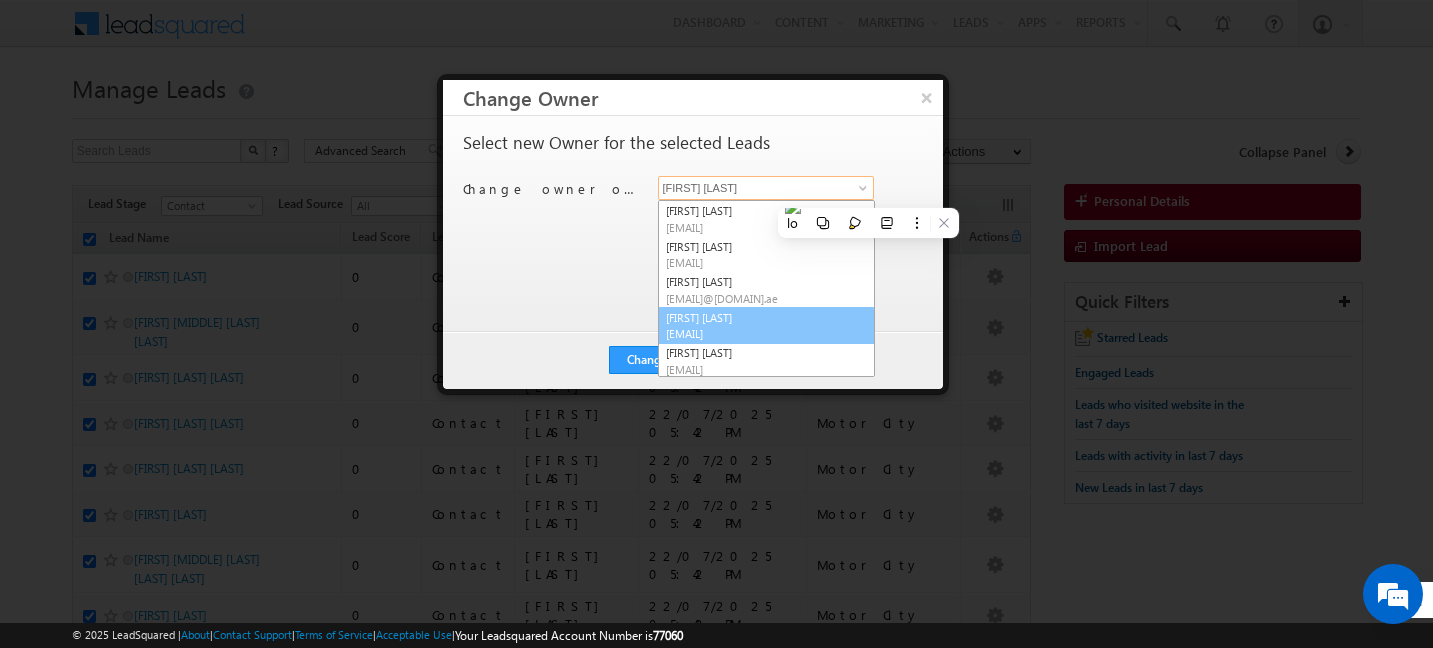 click on "[EMAIL]" at bounding box center [756, 333] 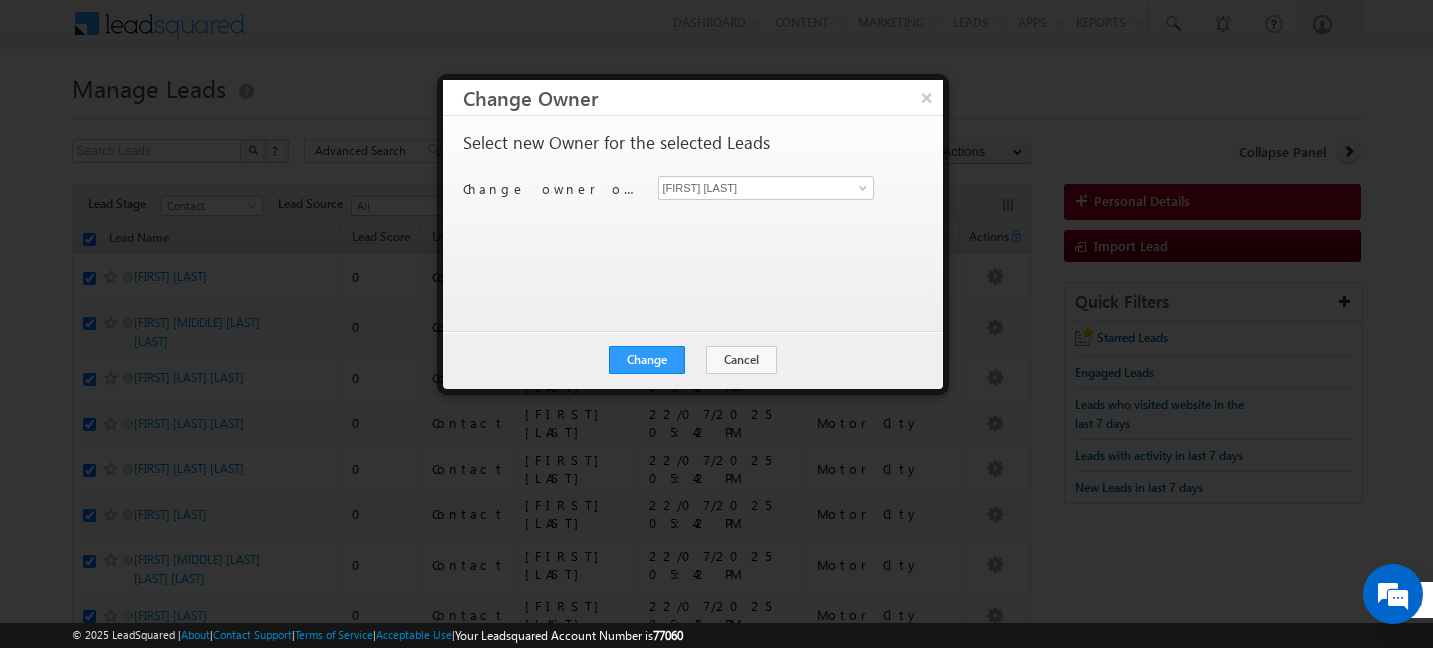 click on "Select new Owner for the selected Leads
Change owner of 200 leads to
[FIRST] [LAST] [FIRST] [LAST] [FIRST] [LAST] [FIRST] [LAST] [FIRST] [LAST] [FIRST] [LAST] [FIRST] [LAST] [FIRST] [LAST] [FIRST] [LAST] [FIRST] [LAST] [FIRST] [LAST] [LAST]  [FIRST] [LAST]   [EMAIL]  [FIRST] [LAST]   [EMAIL]  [FIRST] [LAST]   [EMAIL]  [FIRST] [LAST]   [EMAIL]  [FIRST] [LAST]   [EMAIL]  [FIRST] [LAST]   [EMAIL]  [FIRST] [LAST]   [EMAIL]  [FIRST] [LAST]   [EMAIL]  [FIRST] [LAST]   [EMAIL]" at bounding box center [691, 214] 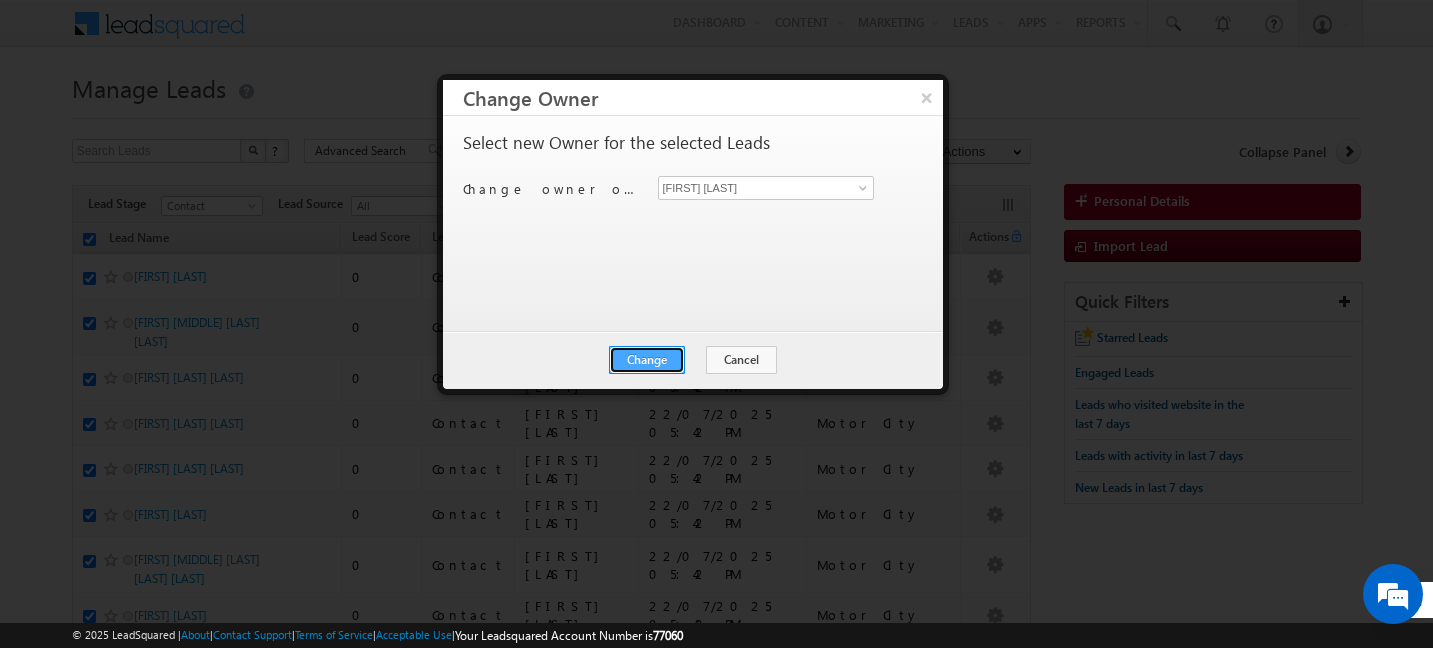 click on "Change" at bounding box center [647, 360] 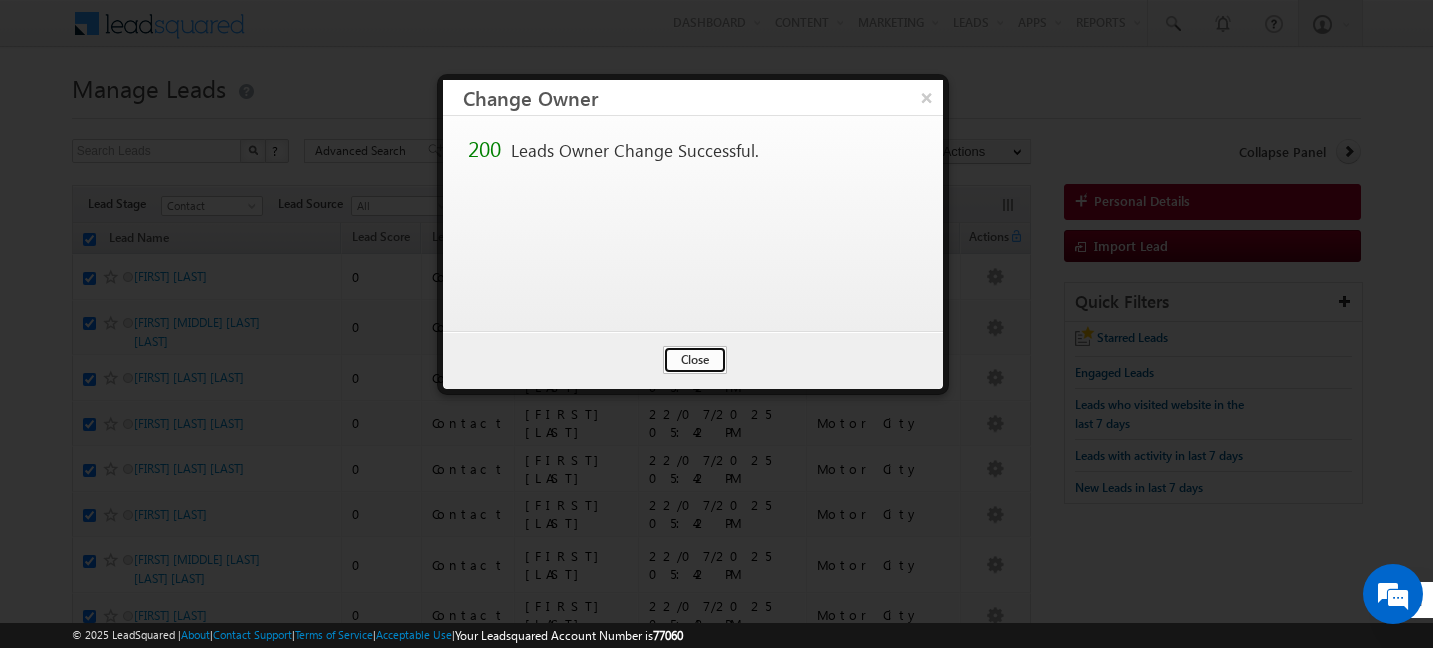 click on "Close" at bounding box center (695, 360) 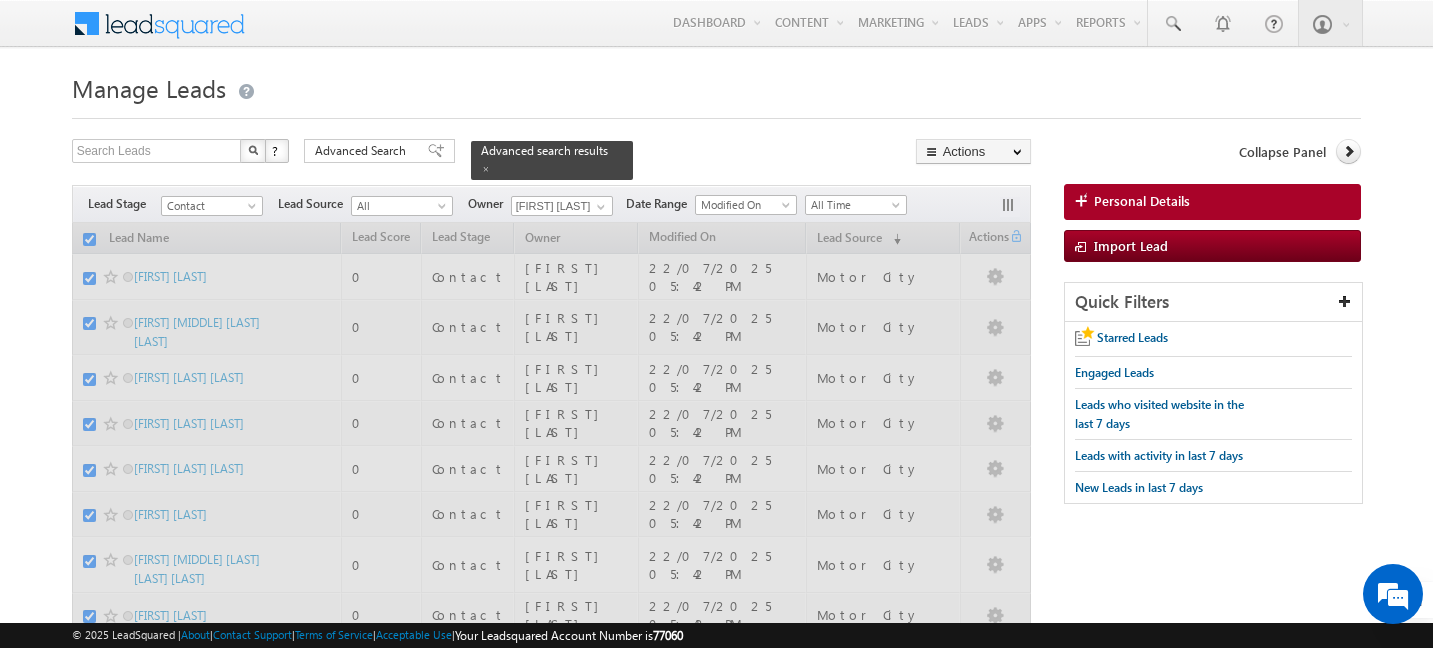 click on "Manage Leads" at bounding box center (717, 86) 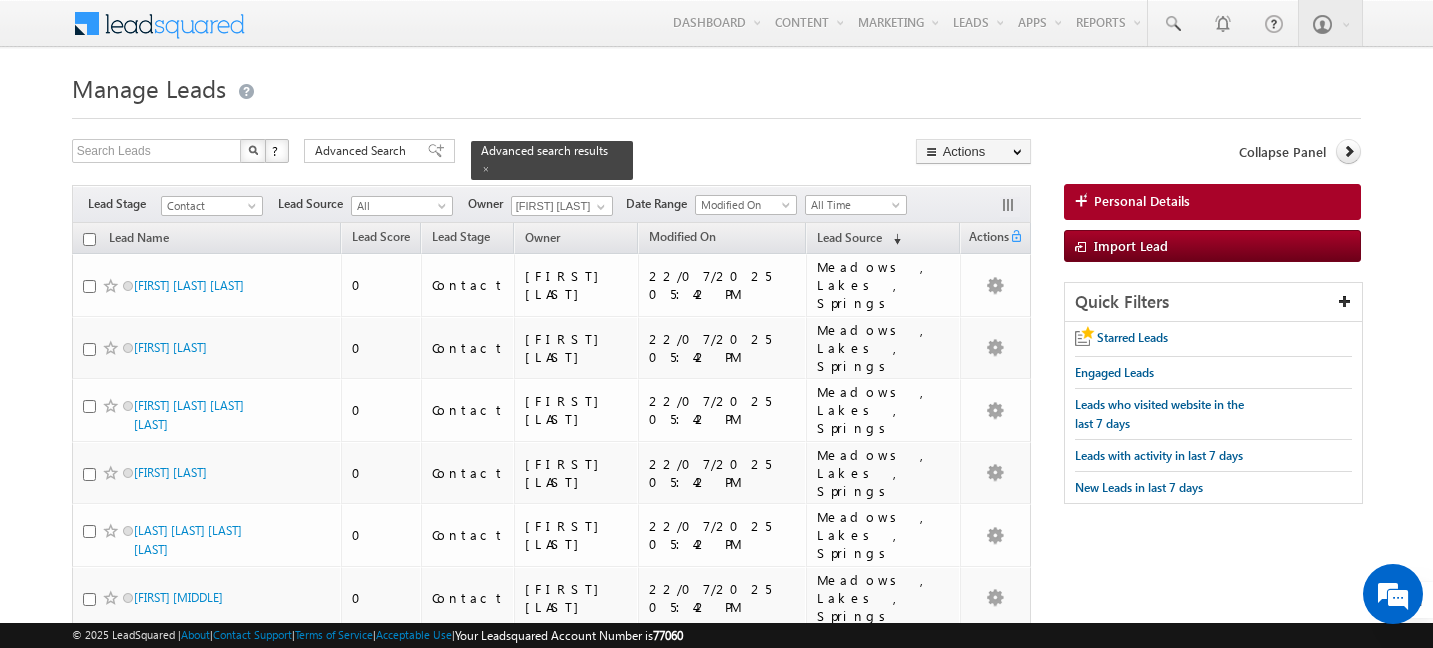 click at bounding box center (89, 239) 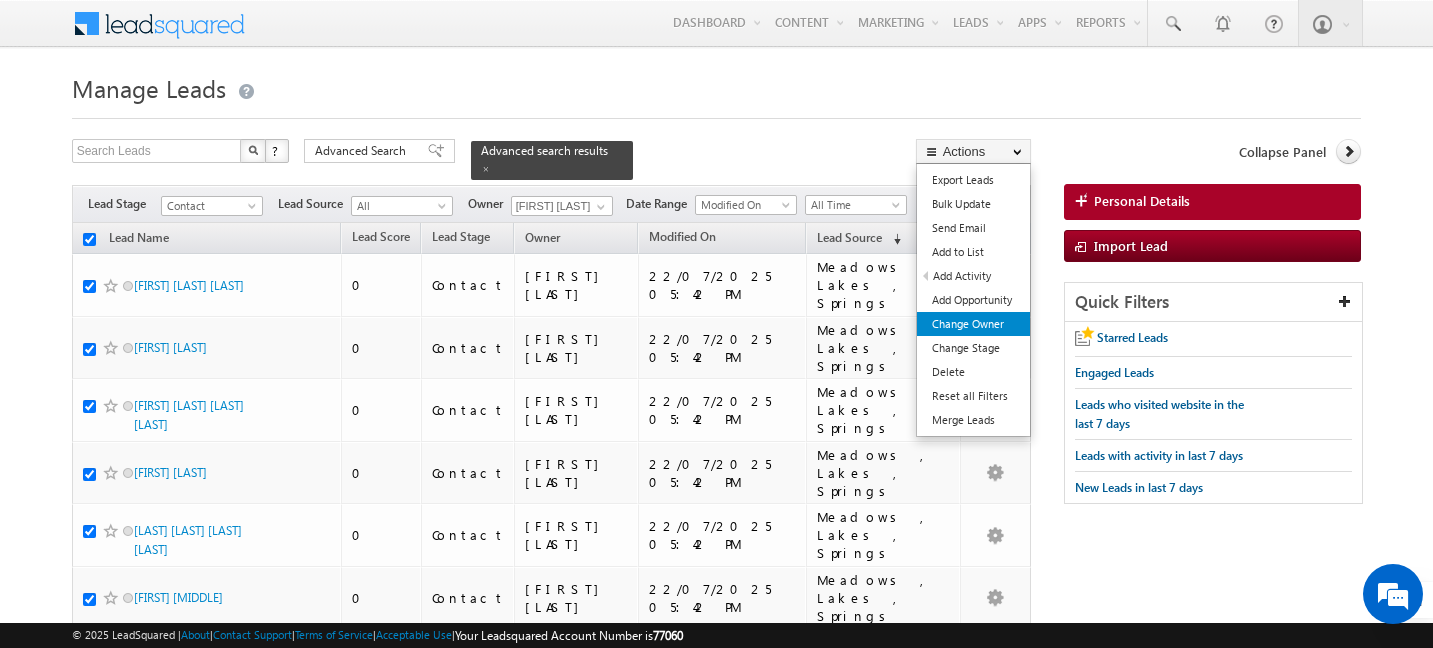 click on "Change Owner" at bounding box center (973, 324) 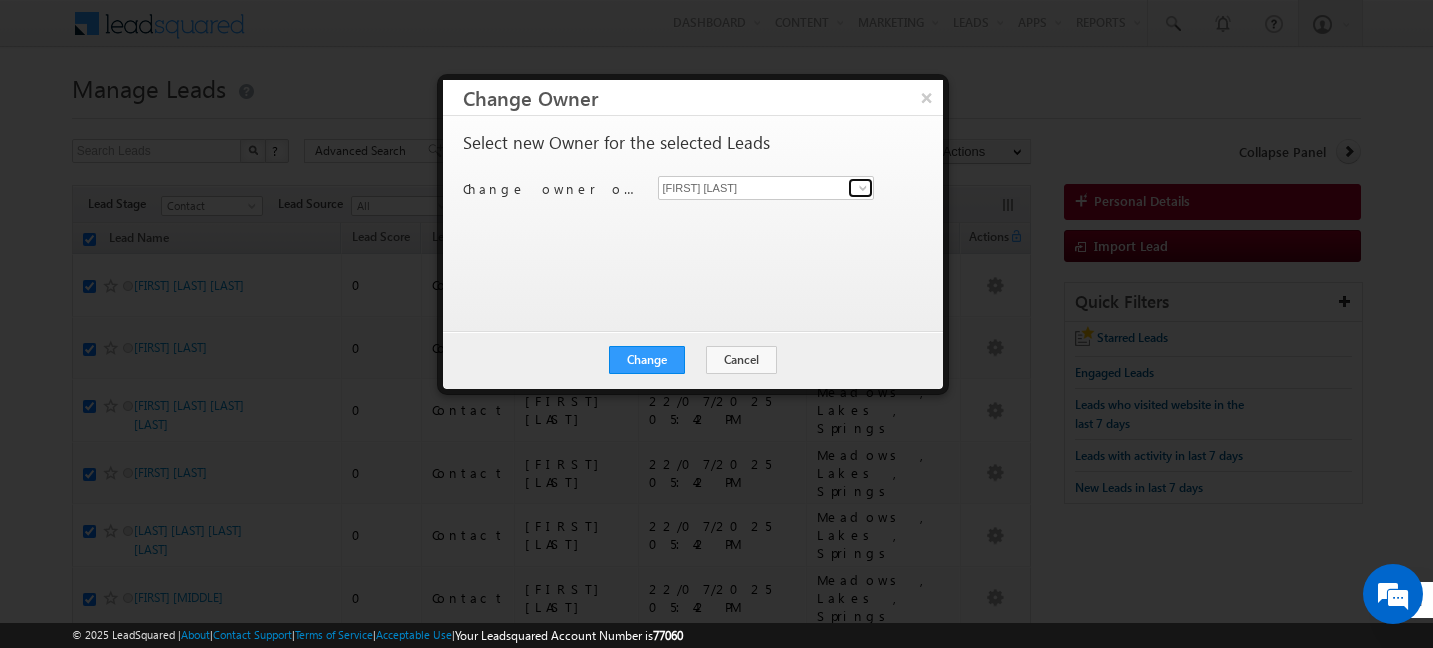 click at bounding box center (863, 188) 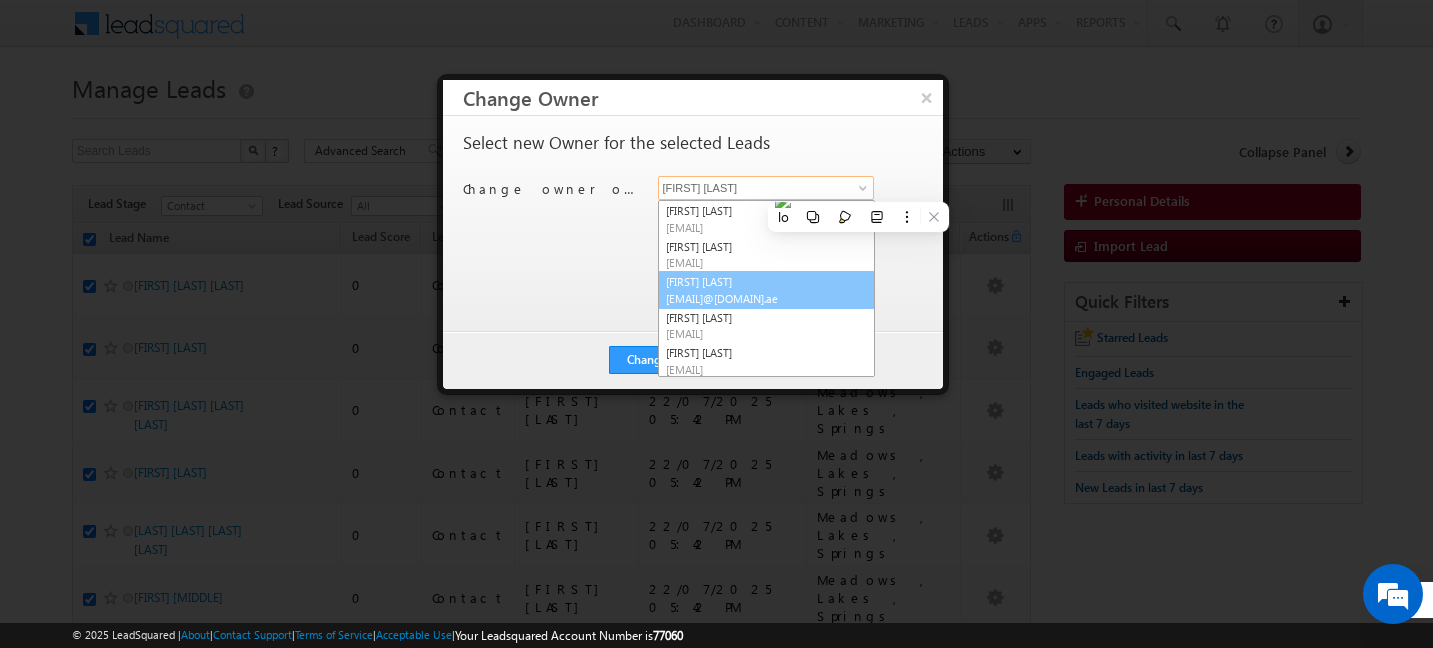 scroll, scrollTop: 40, scrollLeft: 0, axis: vertical 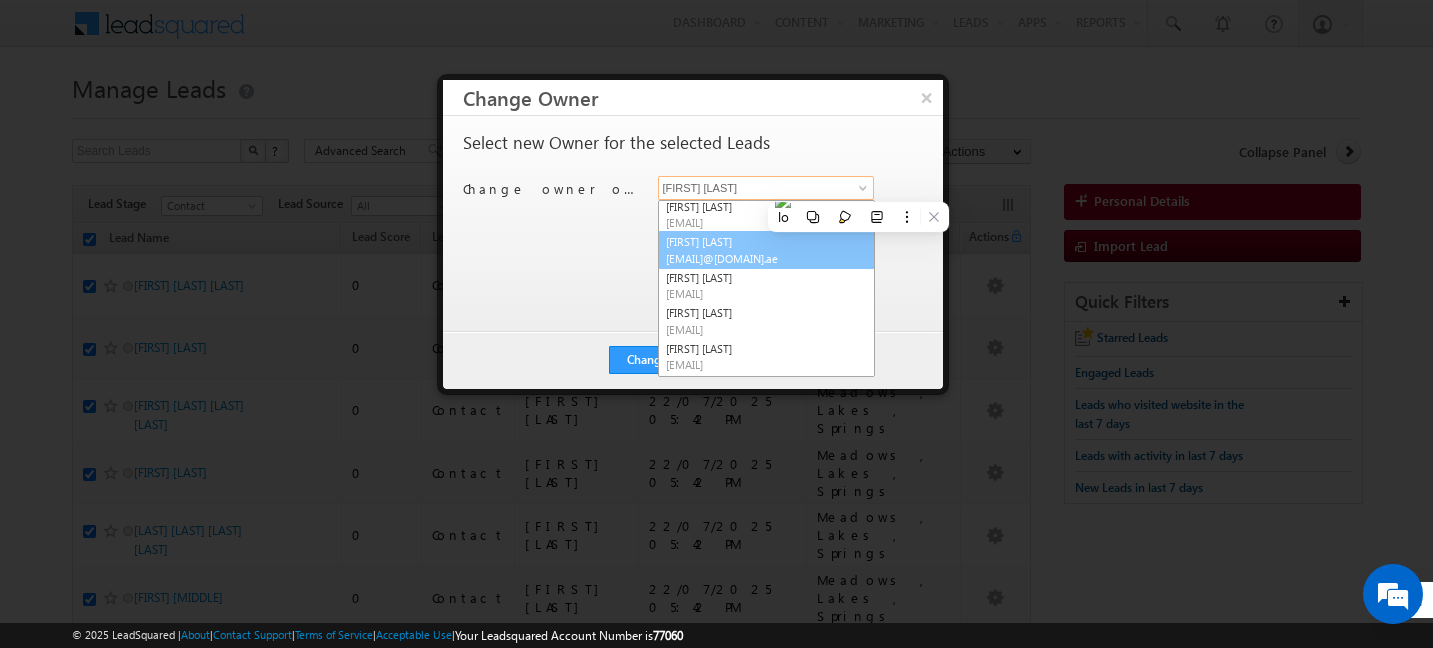 click on "[EMAIL]@[DOMAIN].ae" at bounding box center [756, 258] 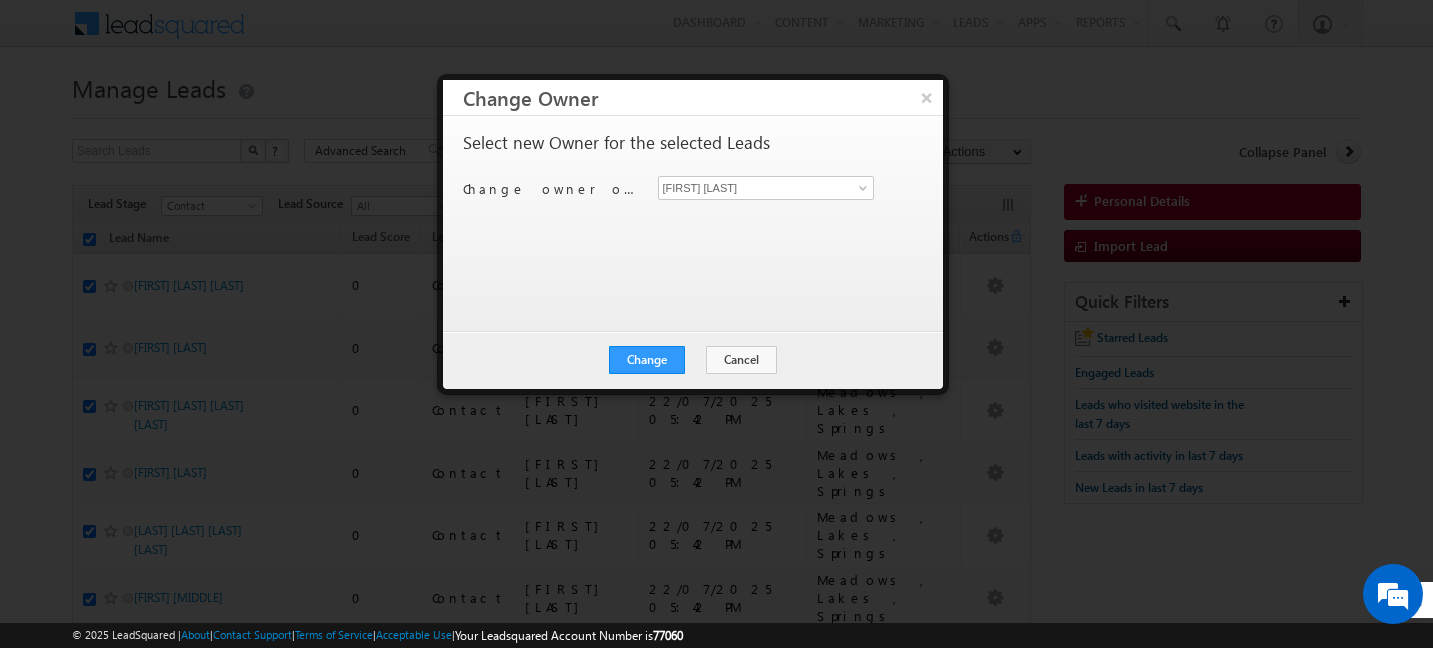 click on "Select new Owner for the selected Leads
Change owner of 200 leads to
[FIRST] [LAST] [FIRST] [LAST] [FIRST] [LAST] [FIRST] [LAST] [FIRST] [LAST] [FIRST] [LAST] [FIRST] [LAST] [FIRST] [LAST] [FIRST] [LAST] [FIRST] [LAST] [FIRST] [LAST]  [FIRST] [LAST]   [EMAIL]  [FIRST] [LAST]   [EMAIL]  [FIRST] [LAST]   [EMAIL]  [FIRST] [LAST]   [EMAIL]  [FIRST] [LAST]   [EMAIL]  [FIRST] [LAST]   [EMAIL]  [FIRST] [LAST]   [EMAIL]  [FIRST] [LAST]   [EMAIL]  [FIRST] [LAST]   [EMAIL]" at bounding box center [691, 214] 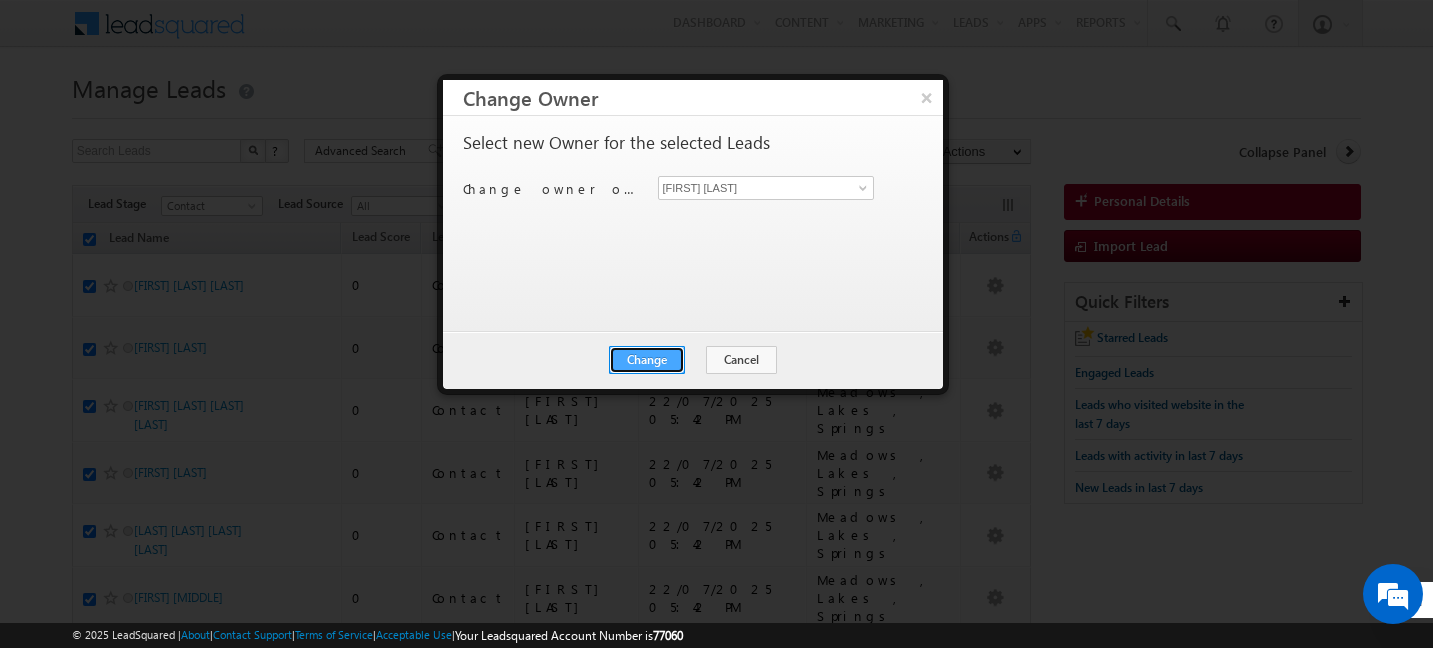 click on "Change" at bounding box center [647, 360] 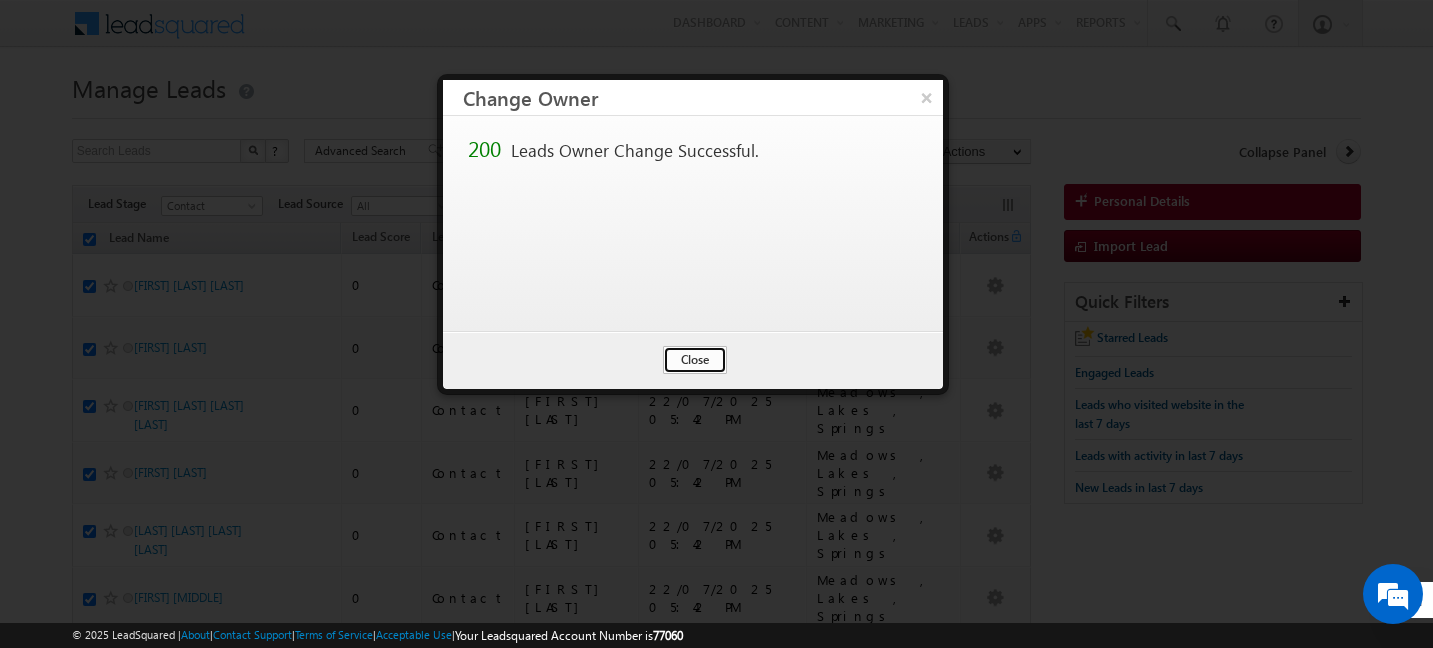 click on "Close" at bounding box center (695, 360) 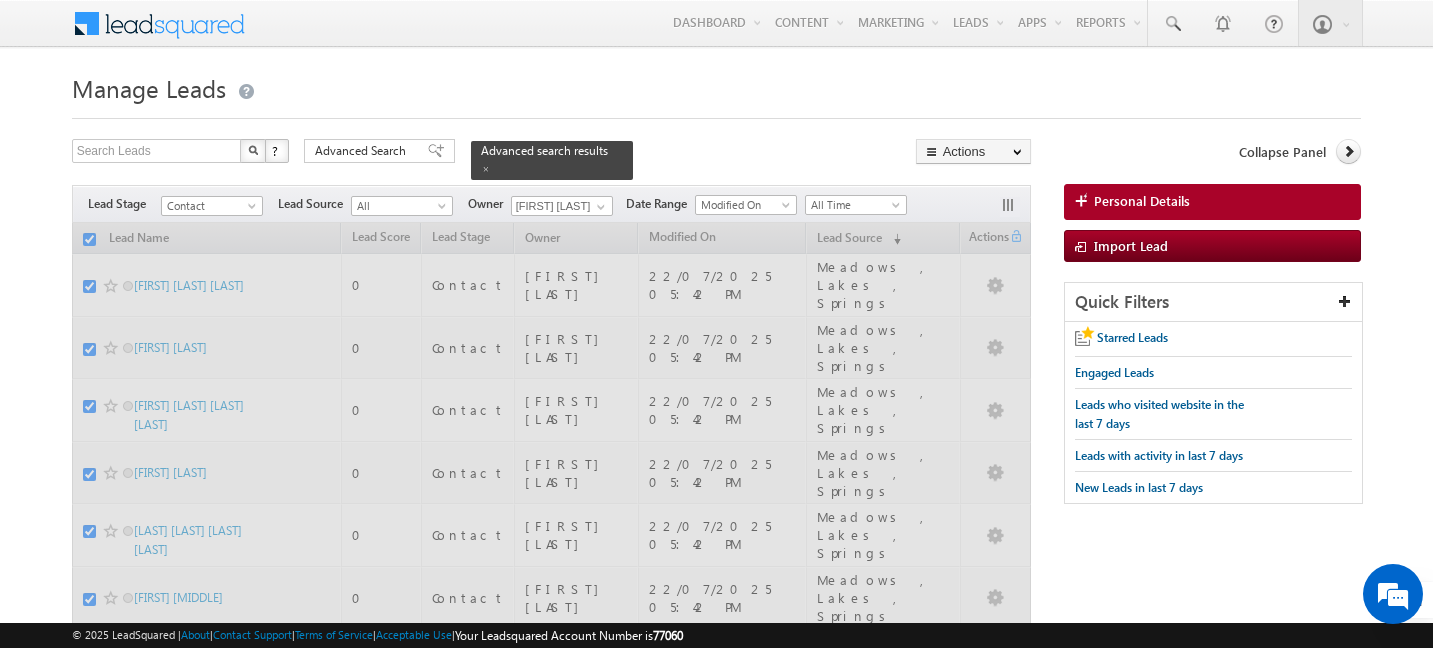 click on "Manage Leads" at bounding box center (717, 86) 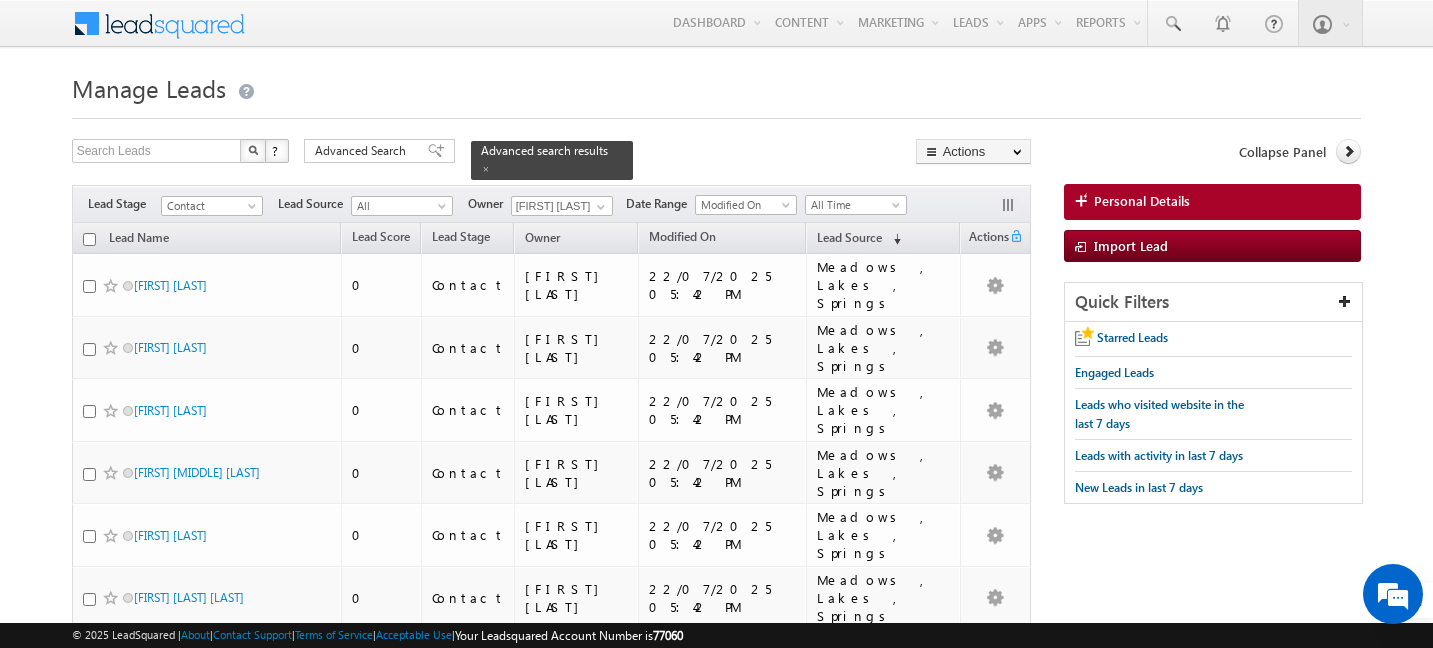 click at bounding box center (89, 239) 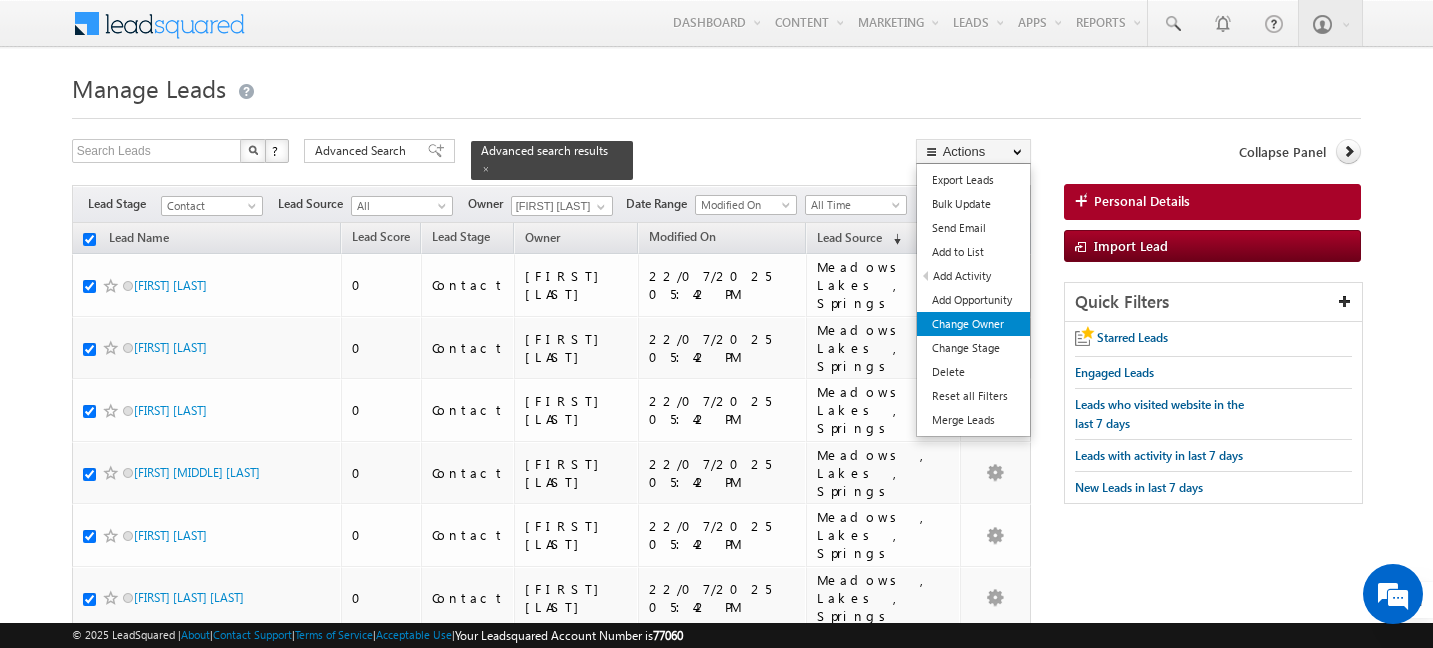 click on "Change Owner" at bounding box center (973, 324) 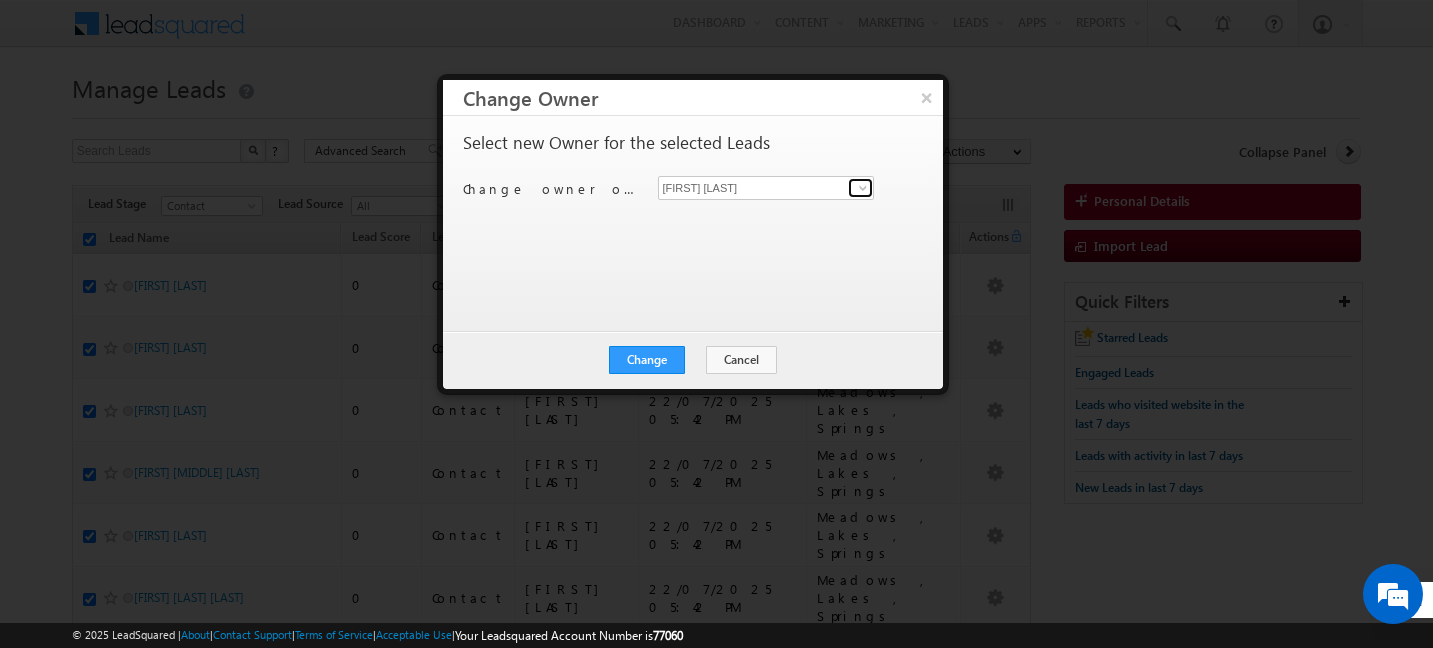 click at bounding box center [863, 188] 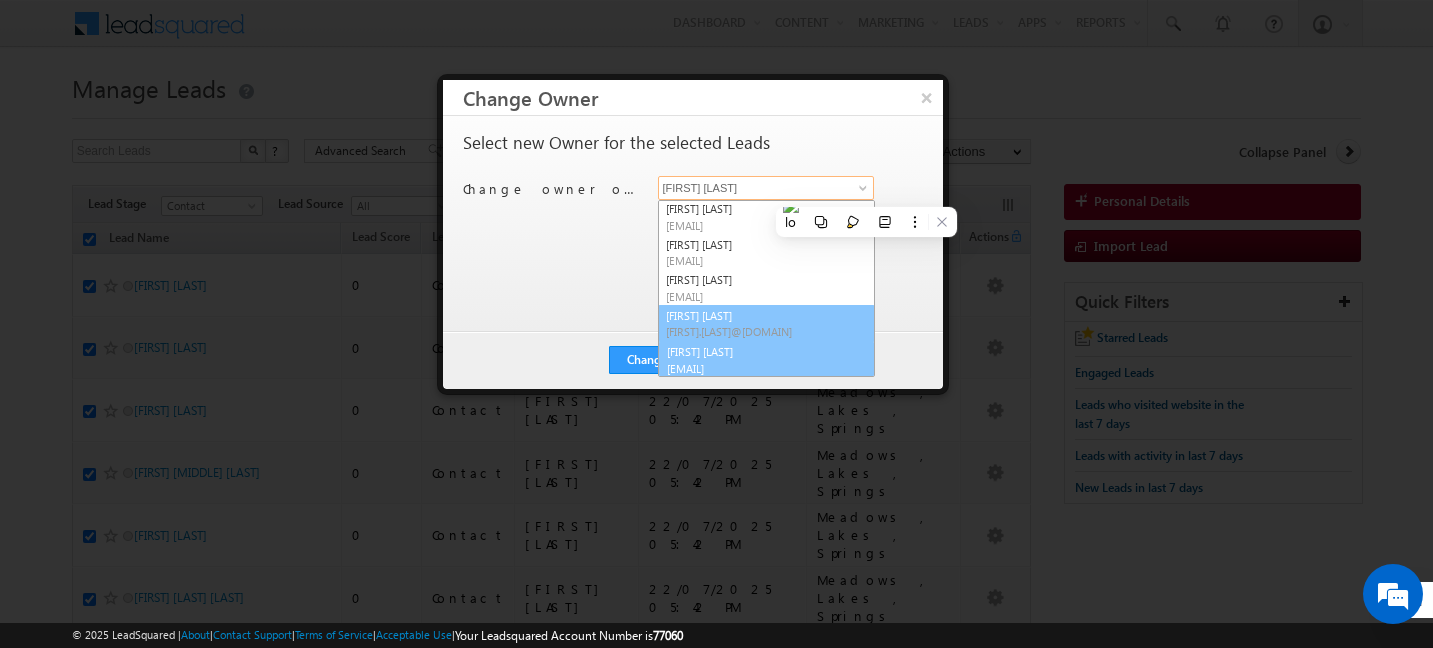 scroll, scrollTop: 145, scrollLeft: 0, axis: vertical 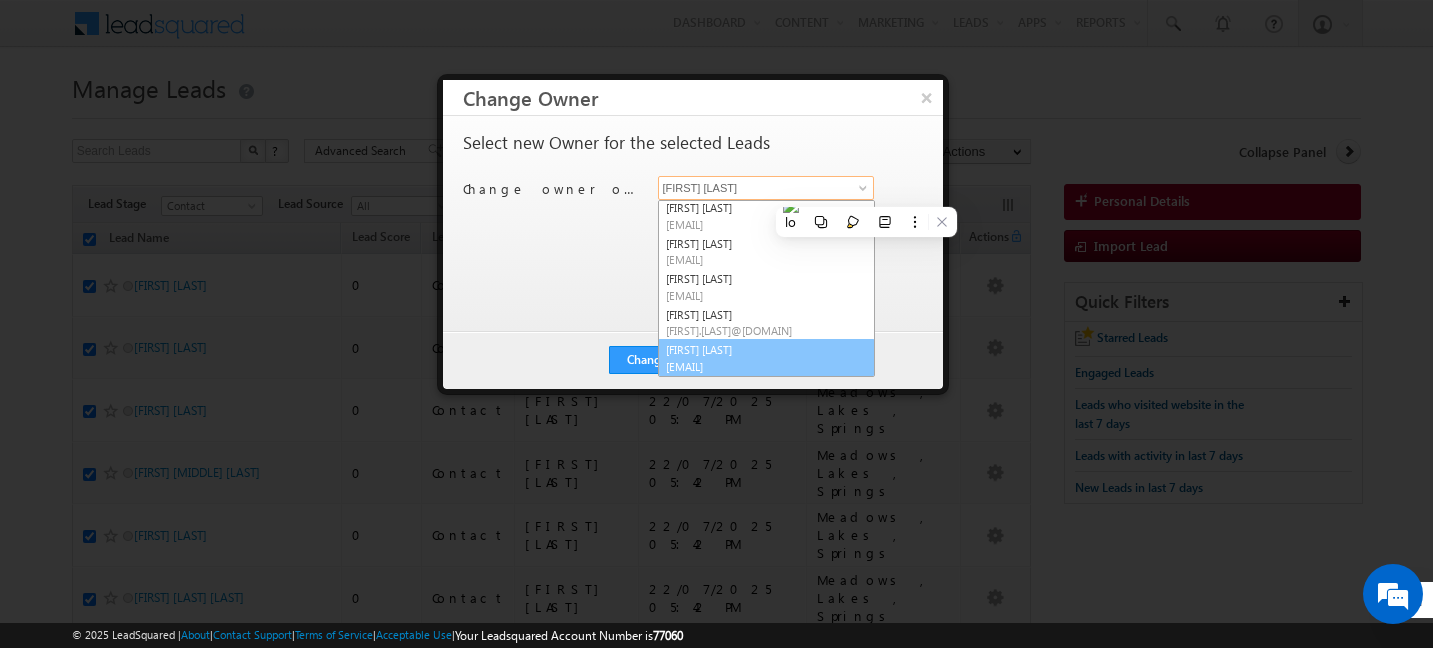 click on "[FIRST] [LAST] [EMAIL]" at bounding box center [766, 358] 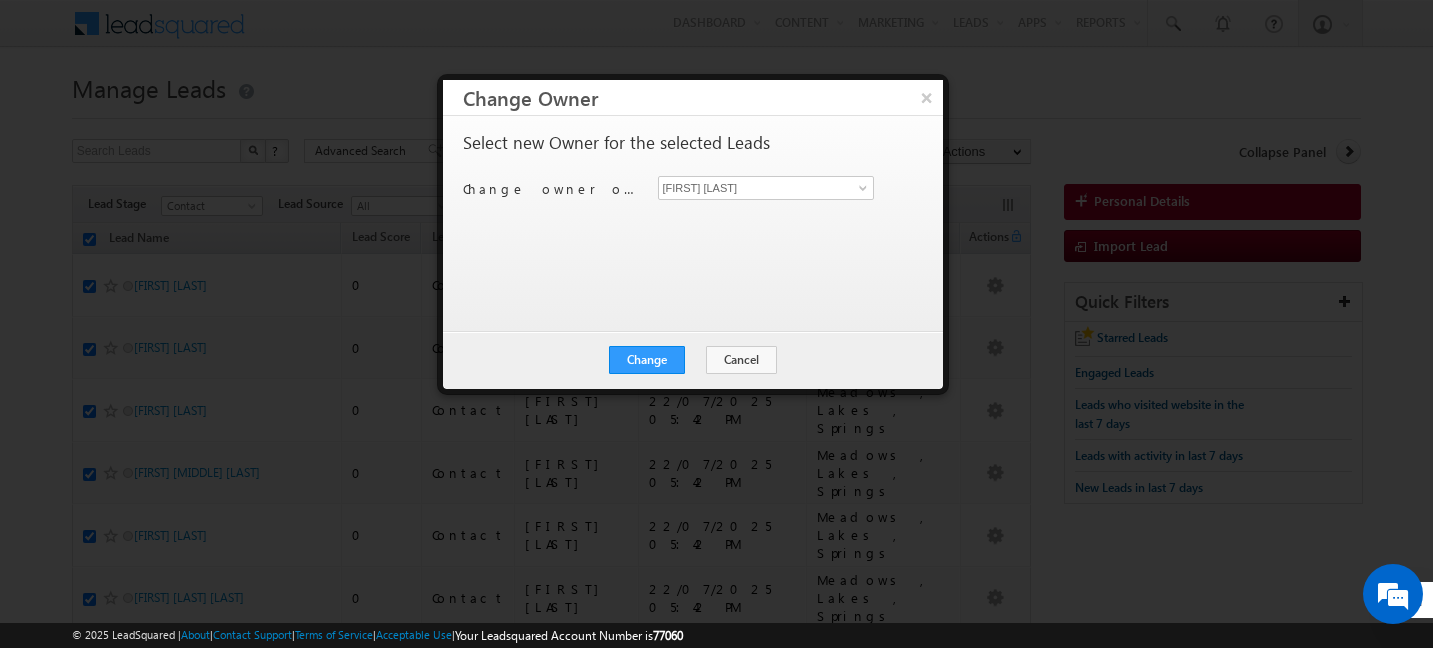 click on "Select new Owner for the selected Leads
Change owner of 200 leads to
[FIRST] [LAST] [FIRST] [LAST] [FIRST] [LAST] [FIRST] [LAST] [FIRST] [LAST] [FIRST] [LAST] [FIRST] [LAST] [FIRST] [LAST] [FIRST] [LAST] [FIRST] [LAST] [EMAIL]  [FIRST] [LAST]   [EMAIL]  [FIRST] [LAST]   [EMAIL]  [FIRST] [LAST]   [EMAIL]  [FIRST] [LAST]   [EMAIL]  [FIRST] [LAST]   [EMAIL]  [FIRST] [LAST]   [EMAIL]  [FIRST] [LAST]   [EMAIL]  [FIRST] [LAST]   [EMAIL]" at bounding box center (693, 223) 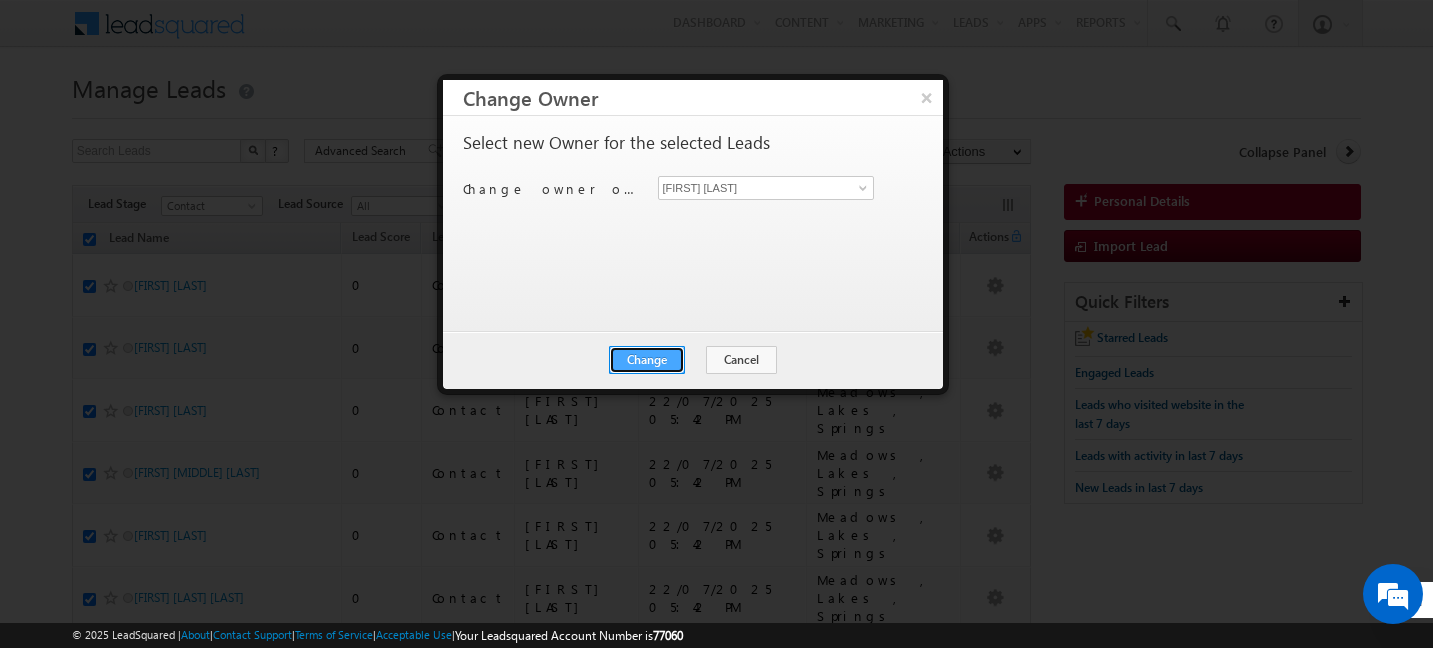 click on "Change" at bounding box center [647, 360] 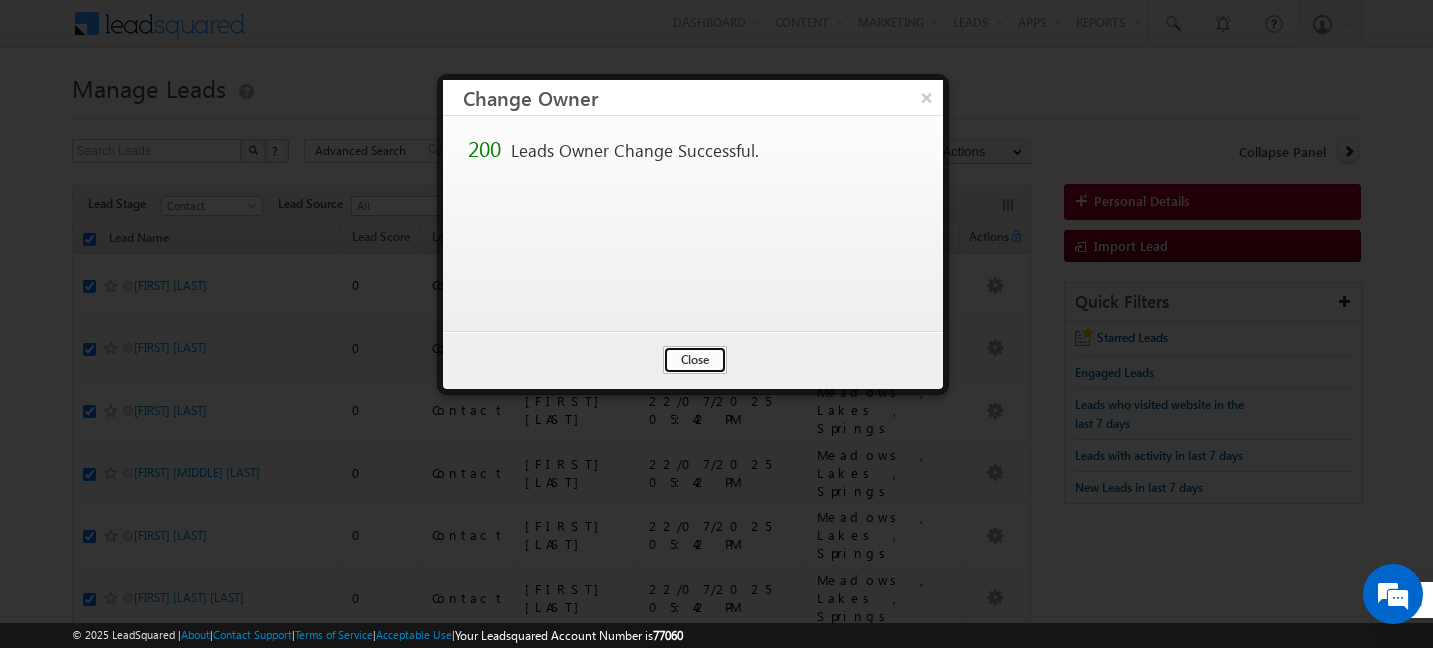click on "Close" at bounding box center [695, 360] 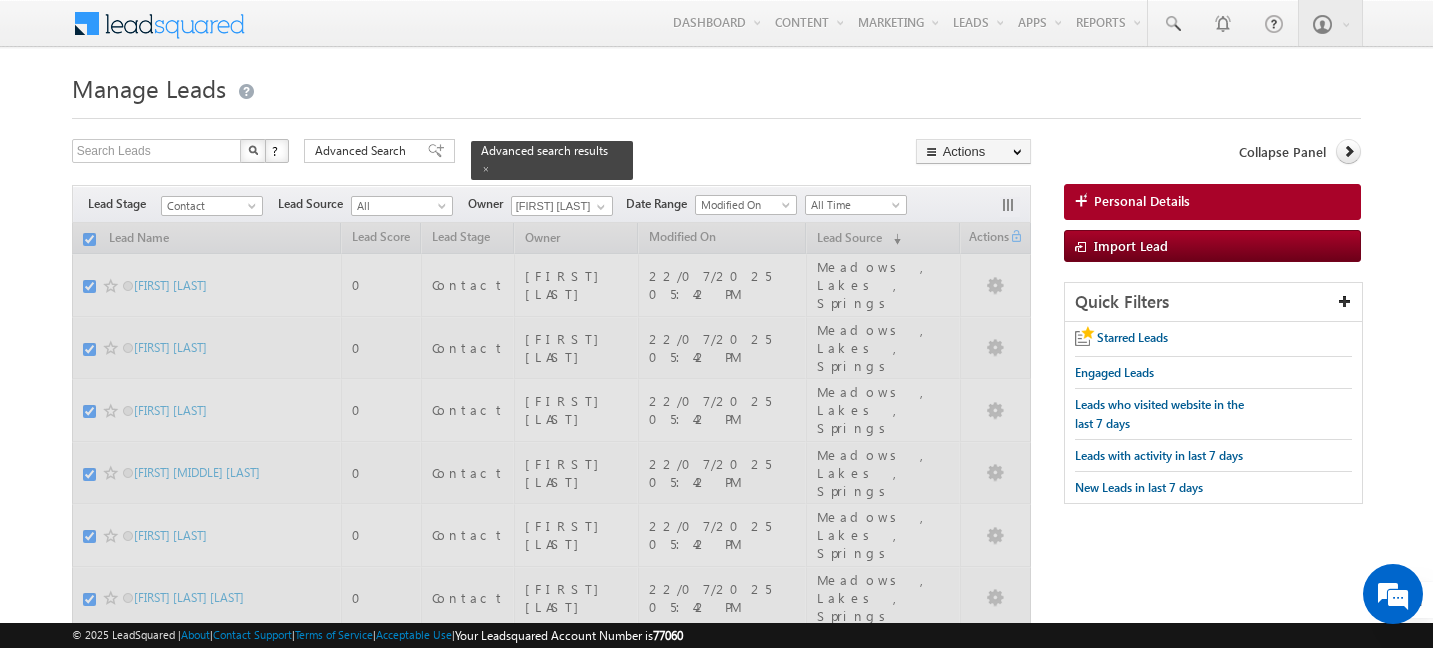 click on "Menu
[FIRST] [LAST]
[EMAIL]" at bounding box center (716, 6432) 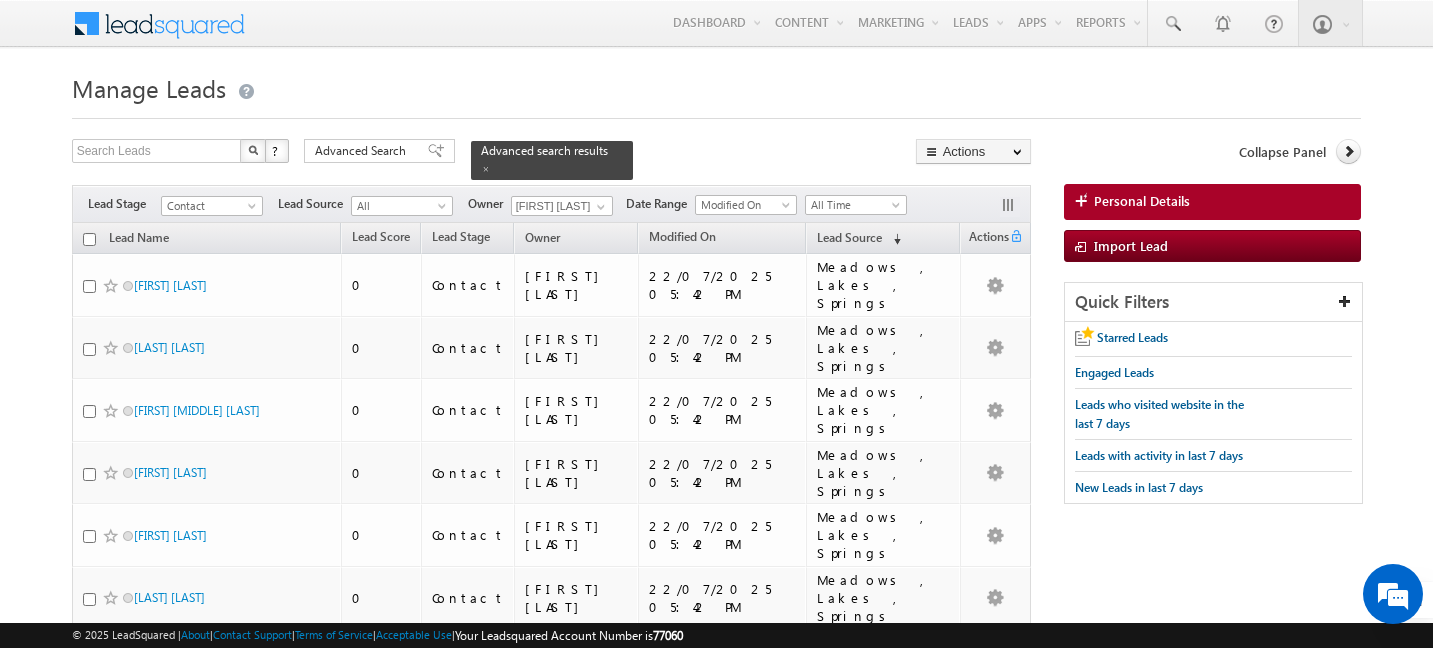 click on "Manage Leads" at bounding box center [717, 86] 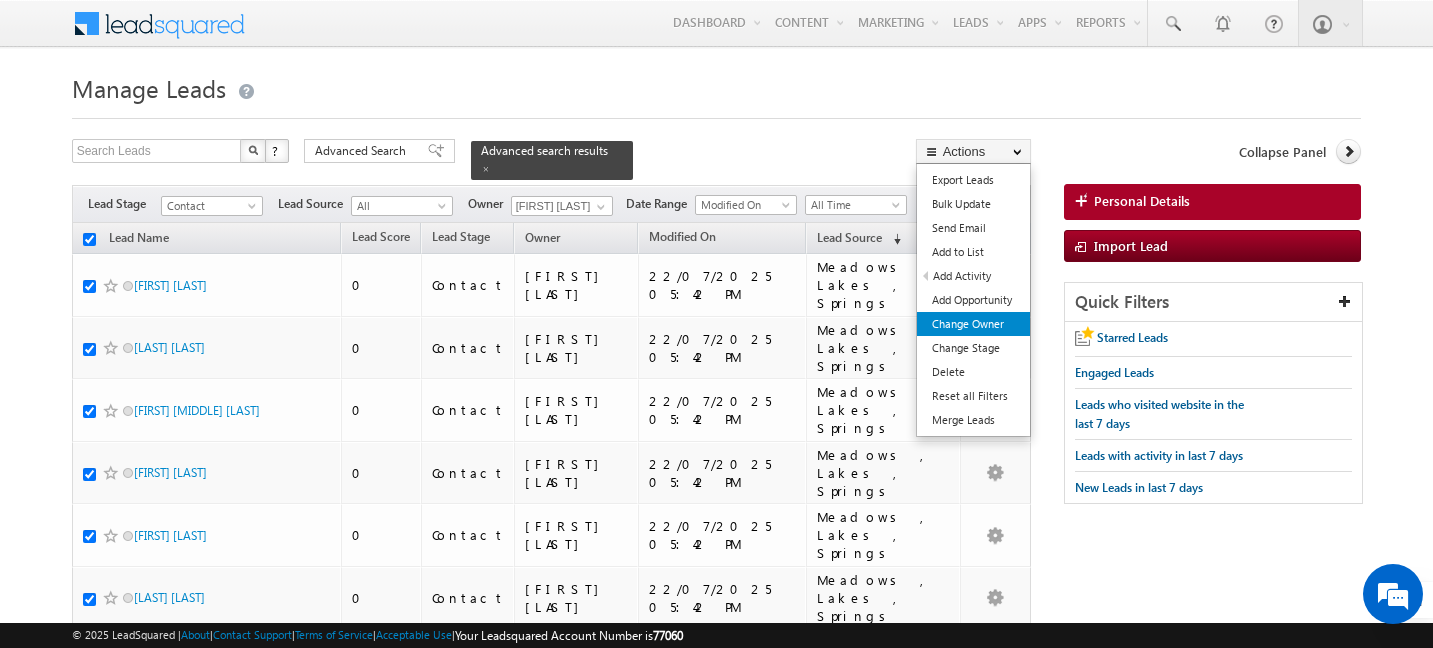 click on "Change Owner" at bounding box center [973, 324] 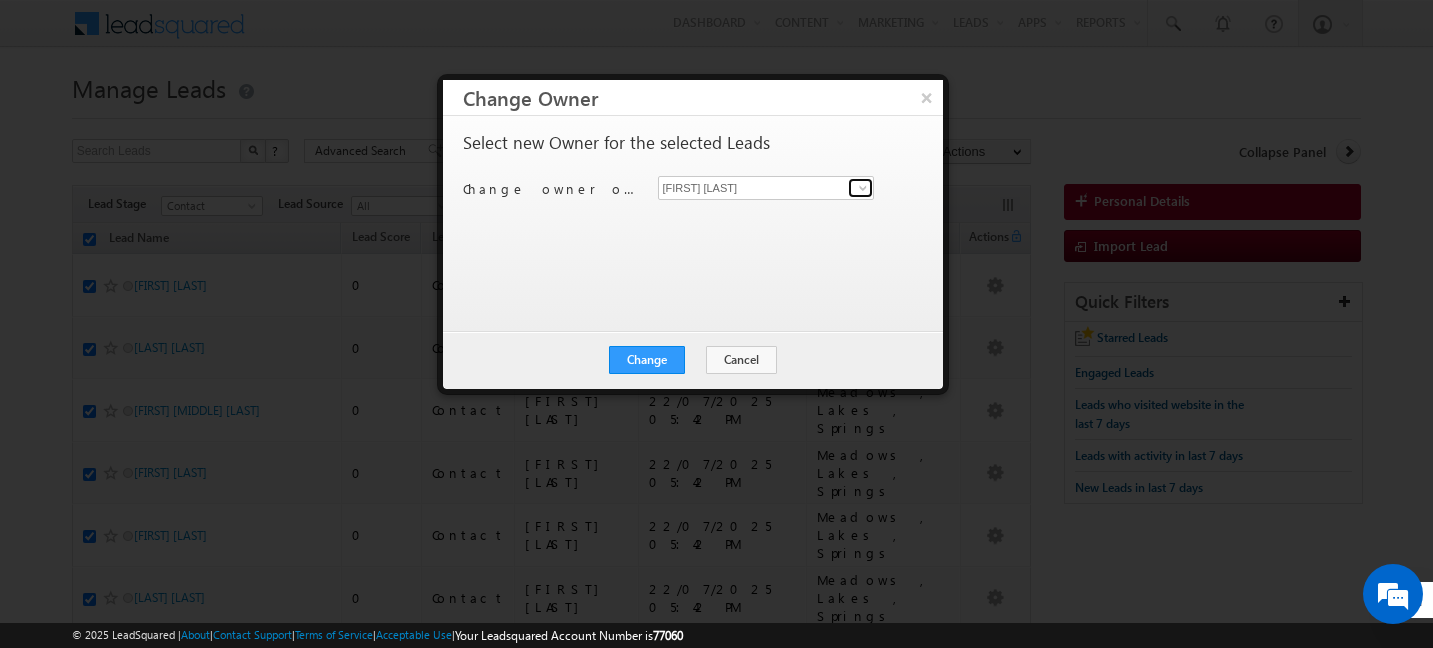 click at bounding box center [863, 188] 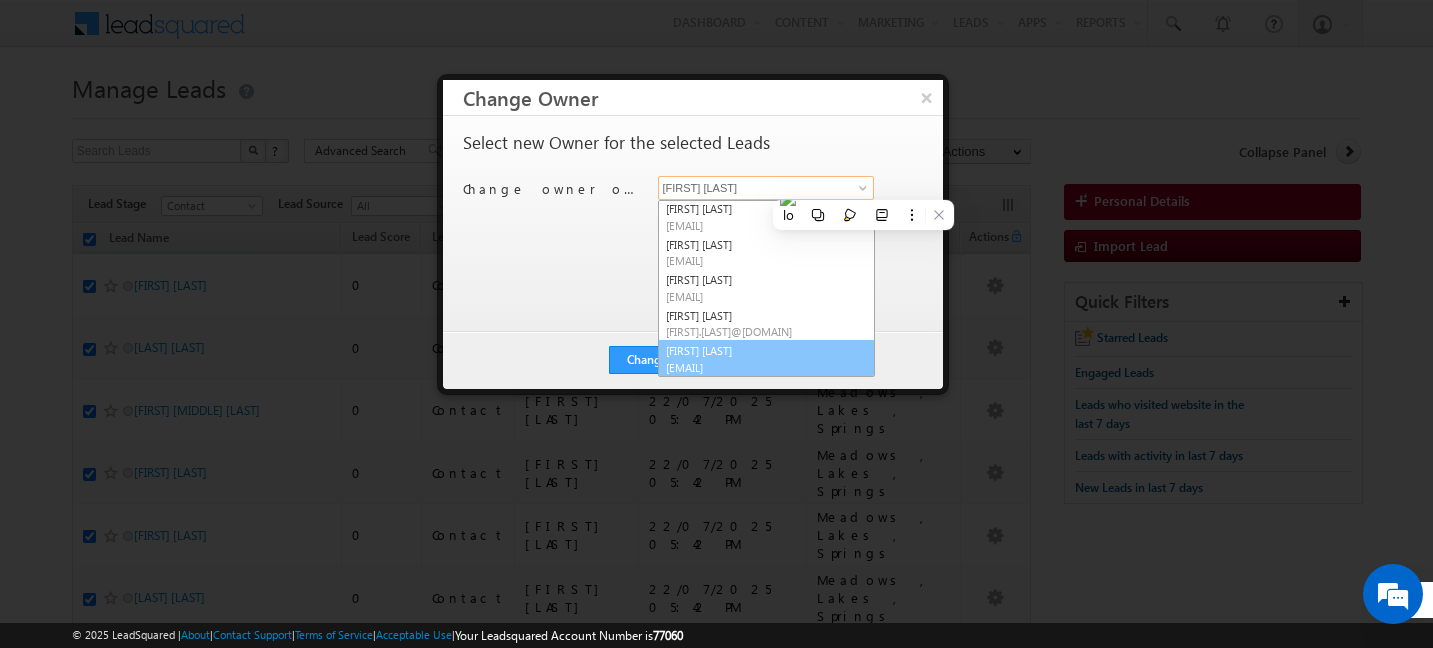 scroll, scrollTop: 145, scrollLeft: 0, axis: vertical 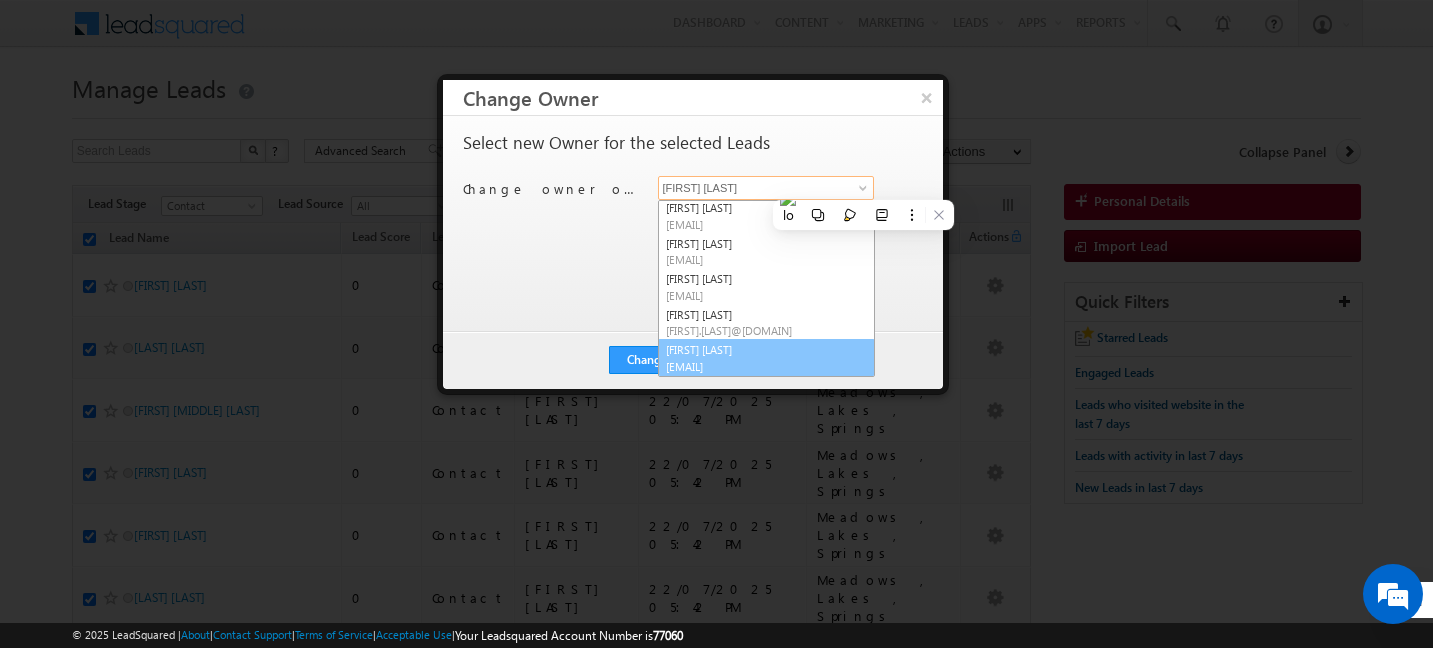 click on "[FIRST] [LAST] [EMAIL]" at bounding box center (766, 358) 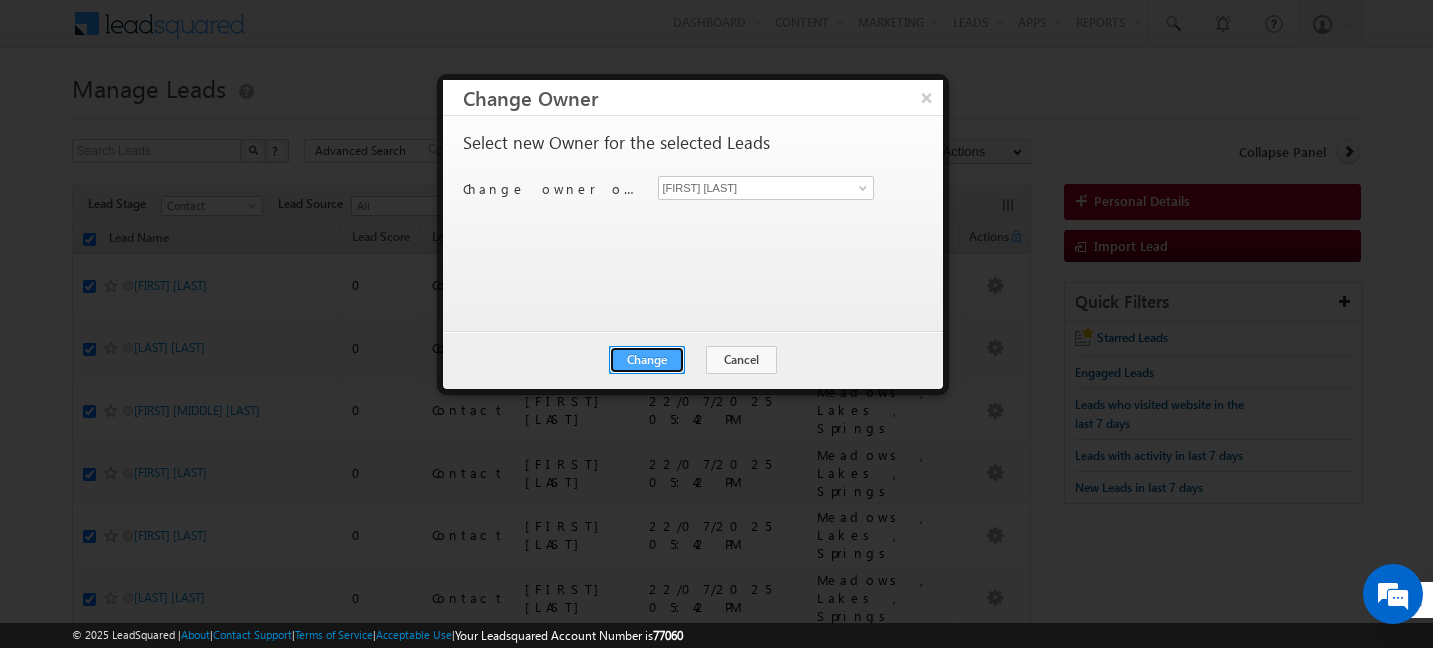 click on "Change" at bounding box center [647, 360] 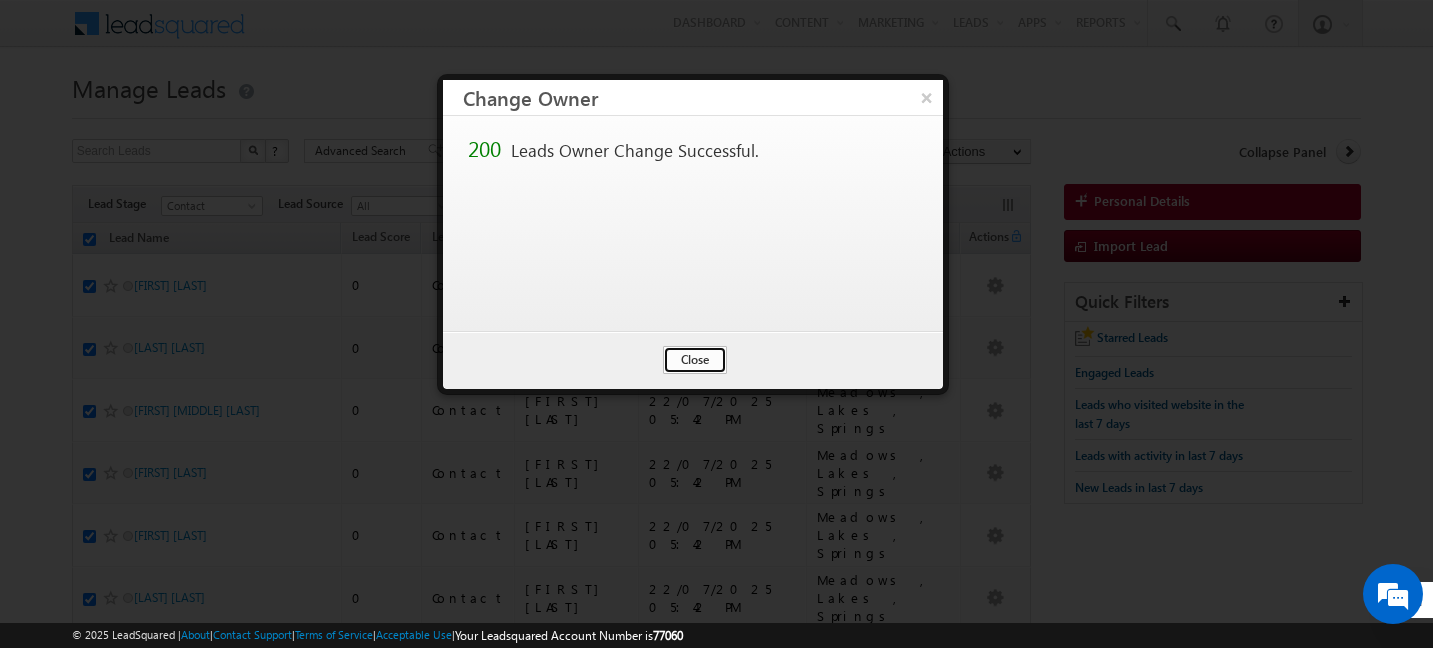 click on "Close" at bounding box center [695, 360] 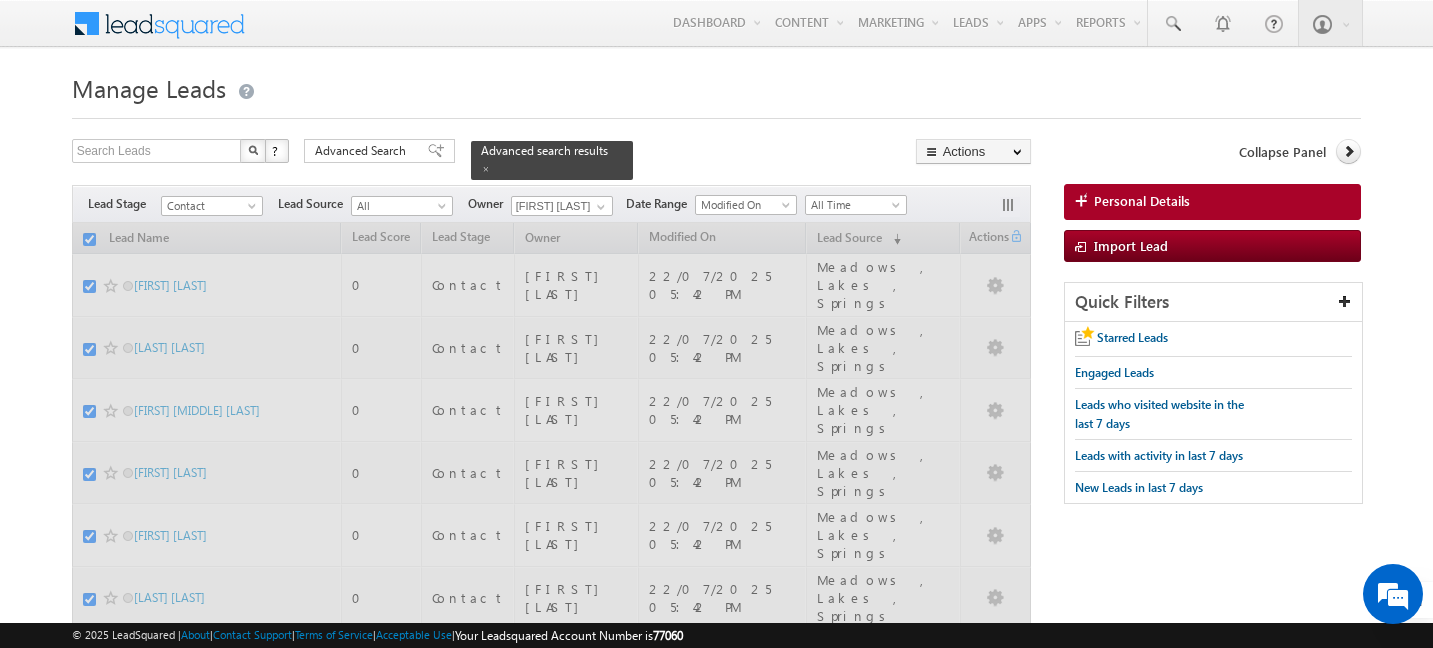 click on "Manage Leads" at bounding box center [717, 86] 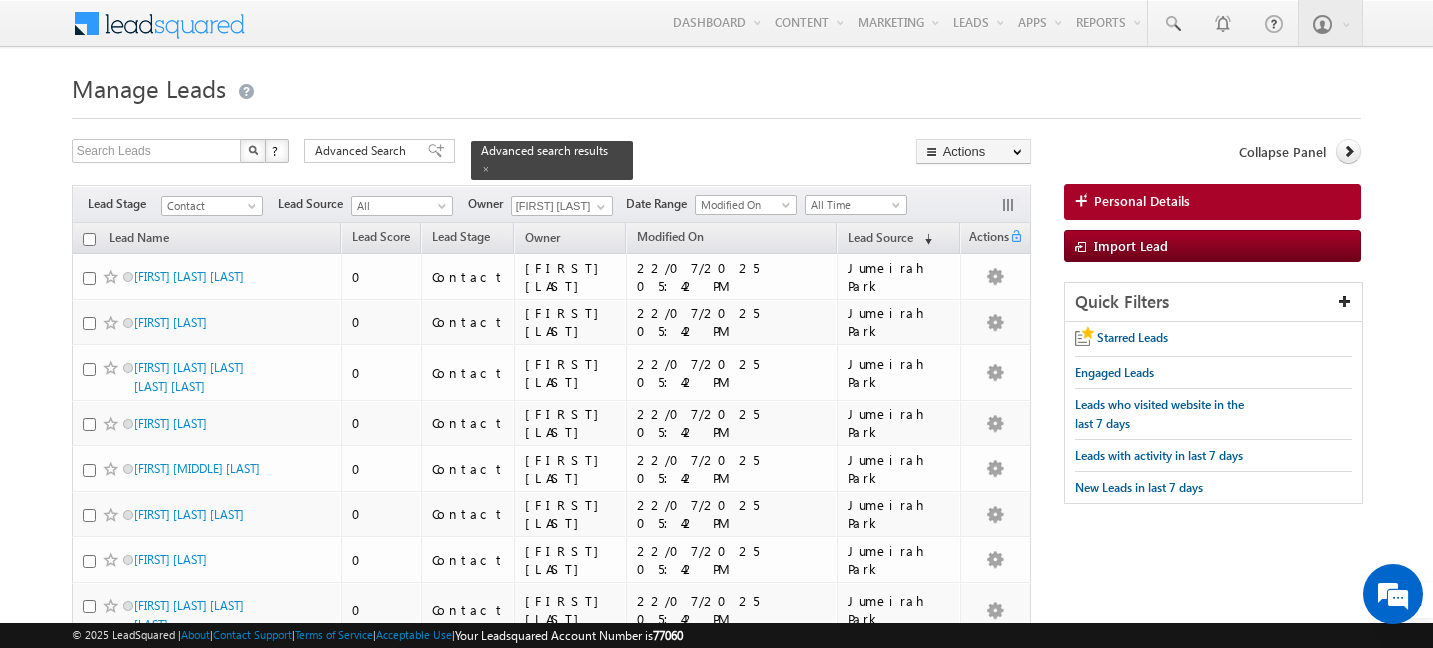 click on "Manage Leads" at bounding box center [717, 86] 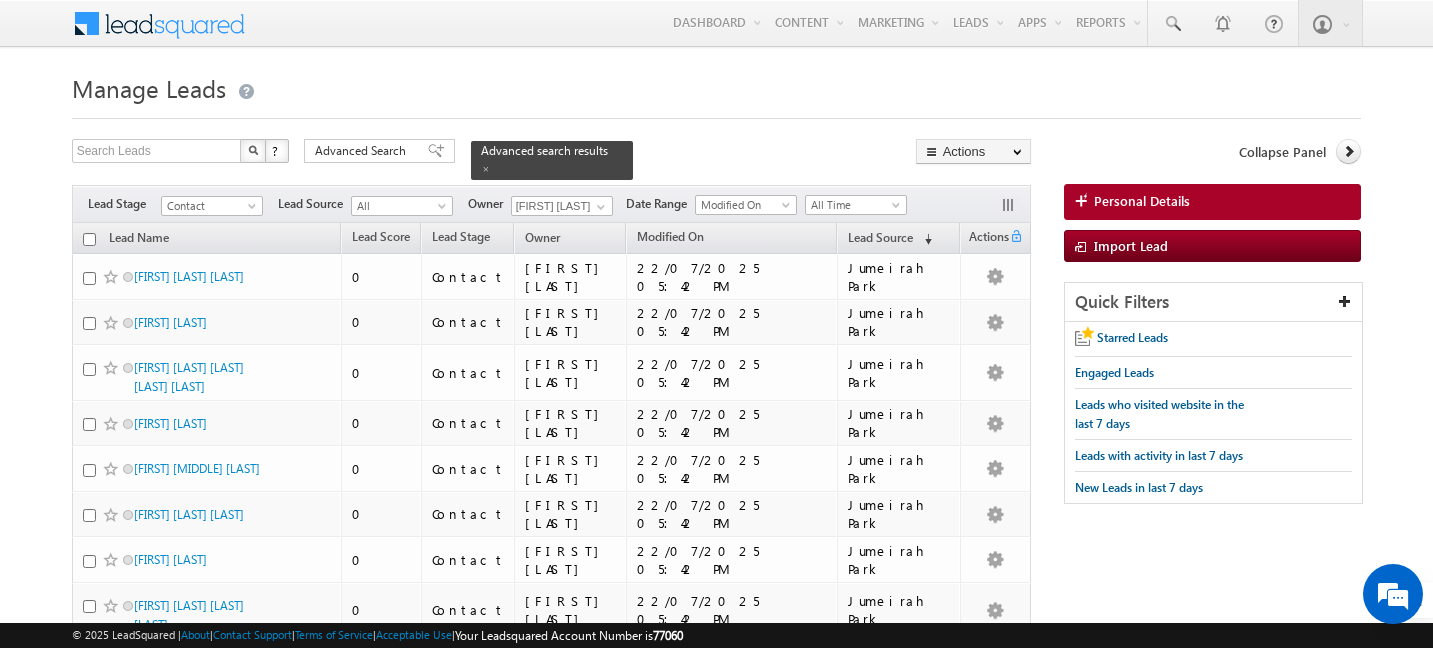 click on "Manage Leads" at bounding box center (717, 86) 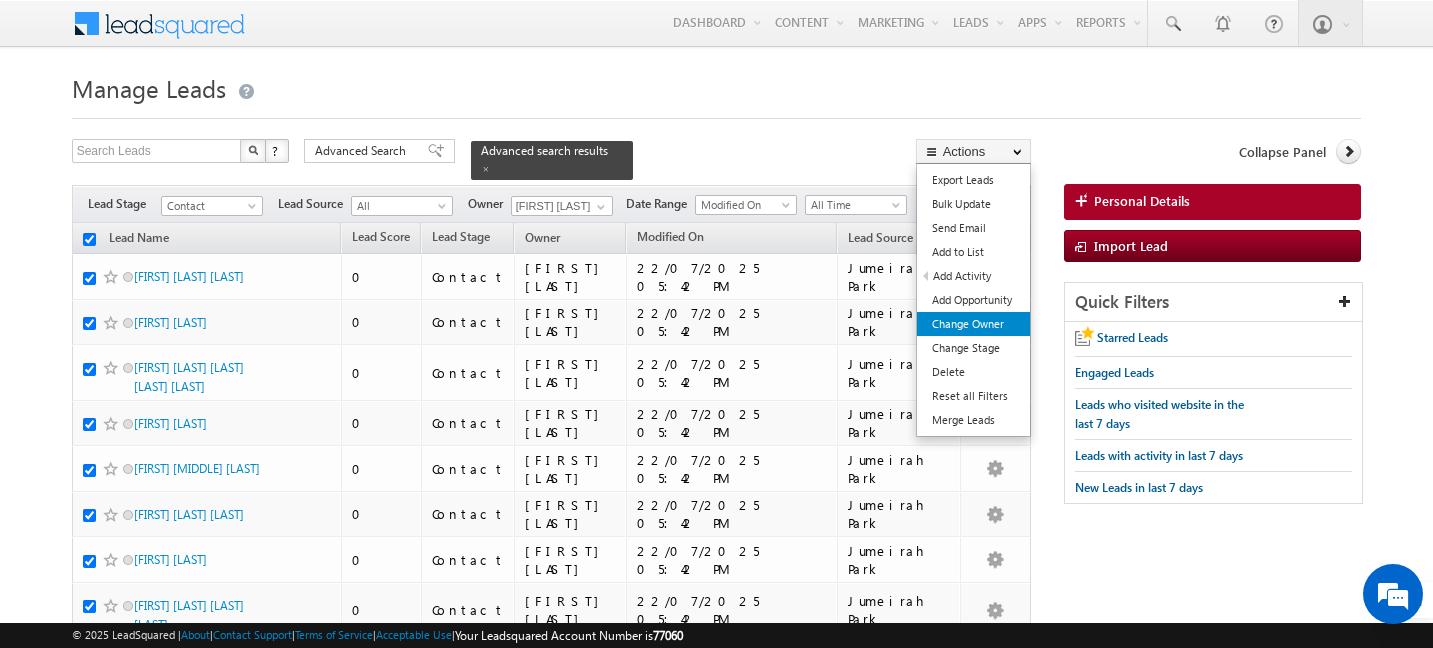 click on "Change Owner" at bounding box center [973, 324] 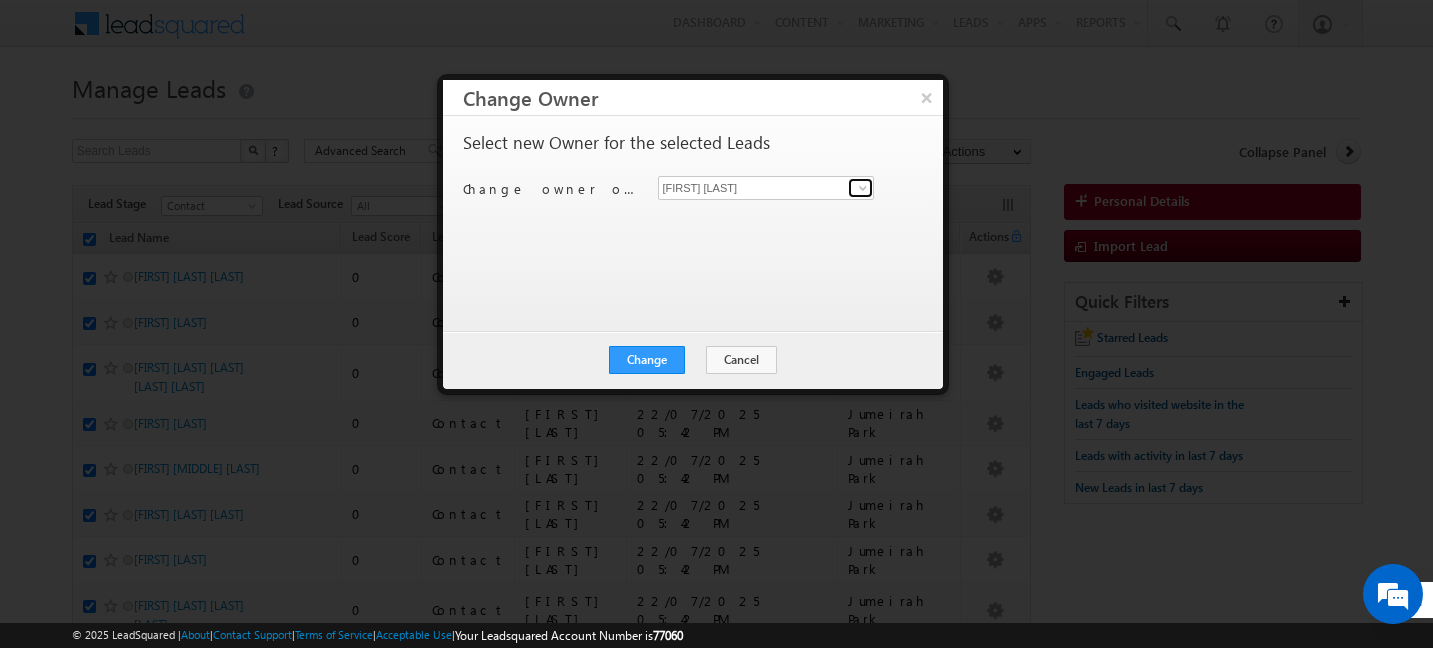 click at bounding box center [863, 188] 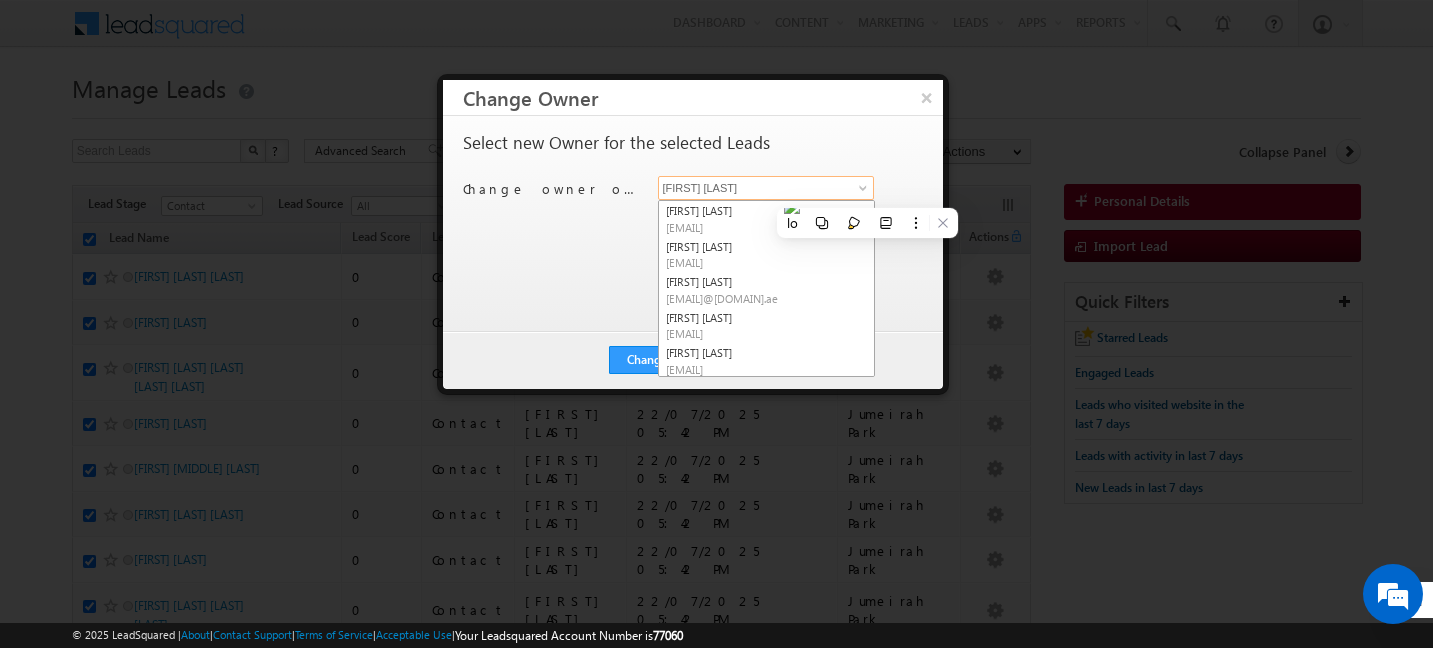 scroll, scrollTop: 0, scrollLeft: 0, axis: both 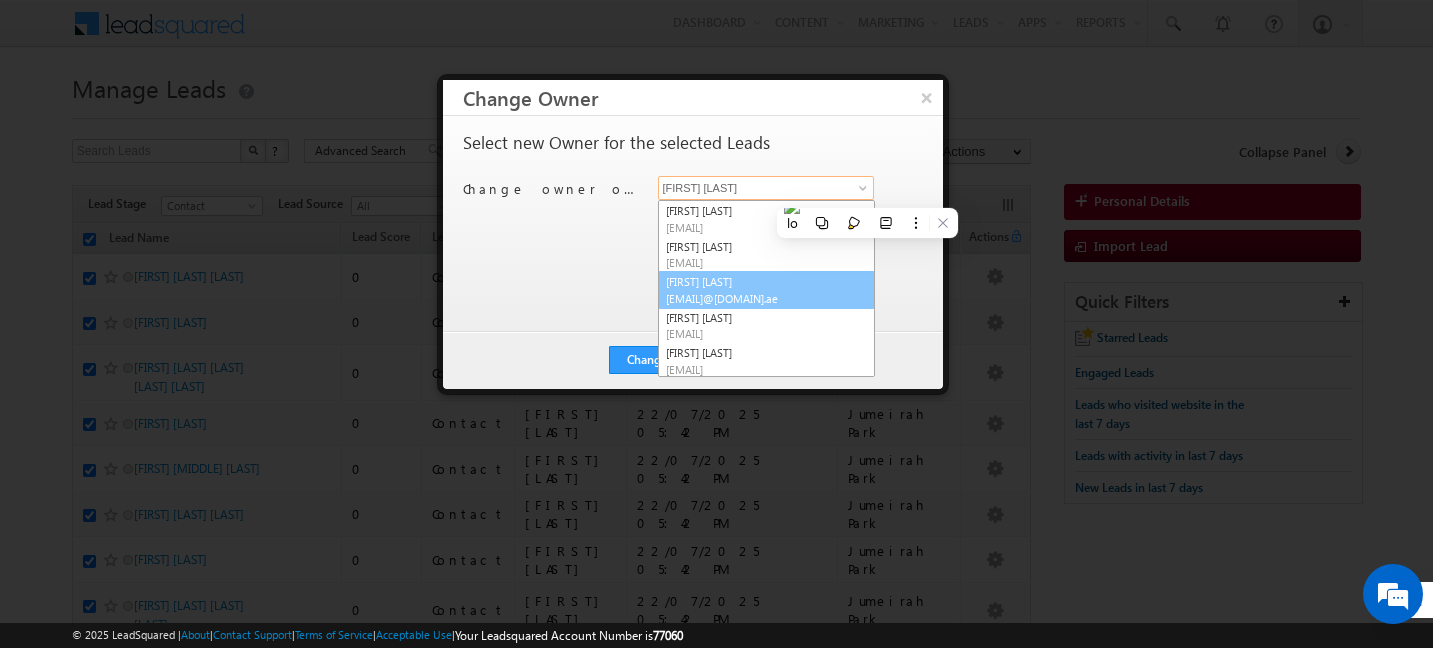 click on "[EMAIL]@[DOMAIN].ae" at bounding box center [756, 298] 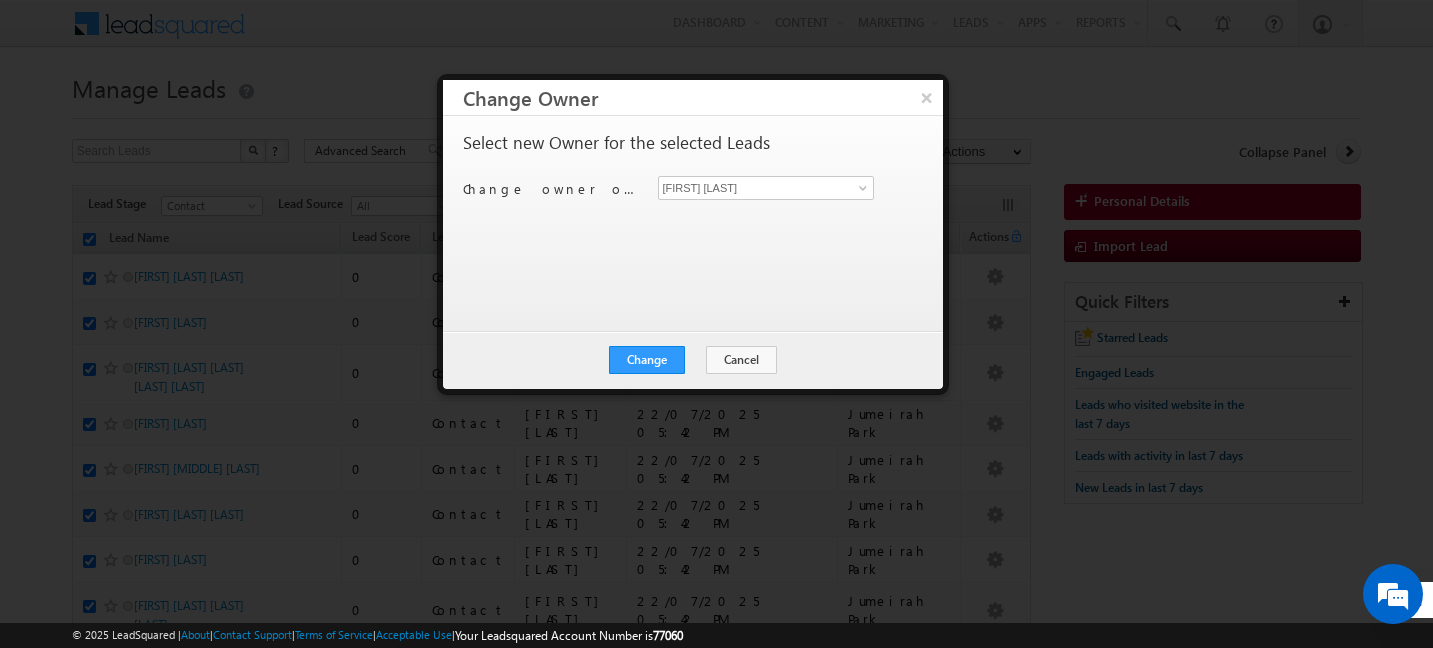 click on "Select new Owner for the selected Leads
Change owner of 200 leads to
[FIRST] [LAST] [FIRST] [LAST] [FIRST] [LAST] [FIRST] [LAST] [FIRST] [LAST] [FIRST] [LAST] [FIRST] [LAST] [FIRST] [LAST] [FIRST] [LAST] [FIRST] [LAST] [FIRST] [LAST]  [FIRST] [LAST]   [EMAIL]  [FIRST] [LAST]   [EMAIL]  [FIRST] [LAST]   [EMAIL]  [FIRST] [LAST]   [EMAIL]  [FIRST] [LAST]   [EMAIL]  [FIRST] [LAST]   [EMAIL]  [FIRST] [LAST]   [EMAIL]  [FIRST] [LAST]   [EMAIL]  [FIRST] [LAST]   [EMAIL]" at bounding box center [691, 214] 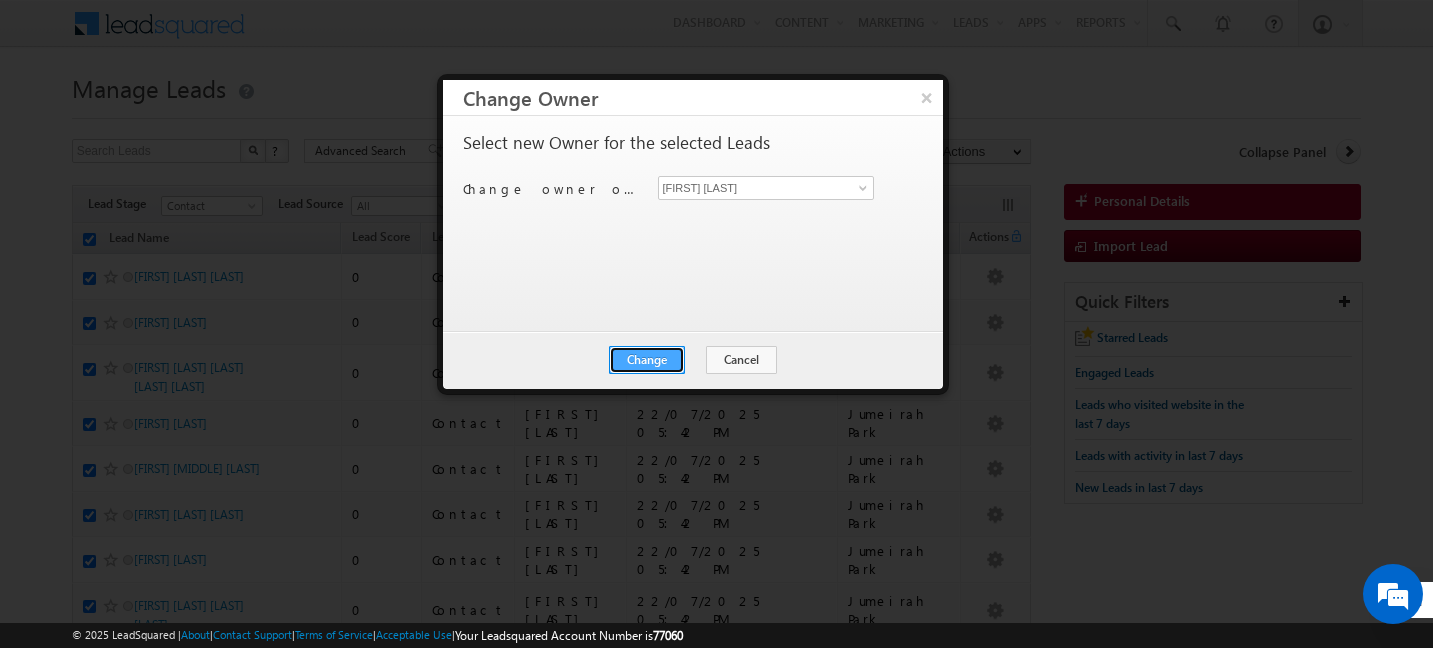 click on "Change" at bounding box center (647, 360) 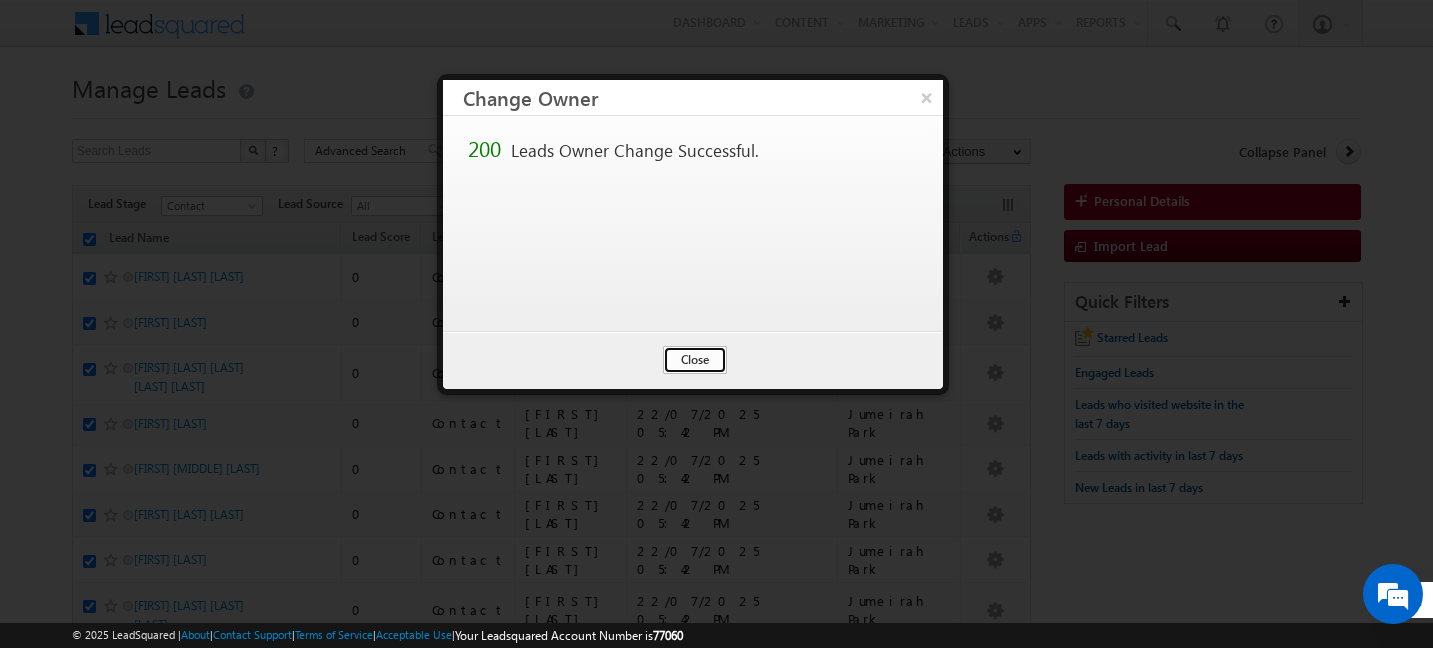 click on "Close" at bounding box center [695, 360] 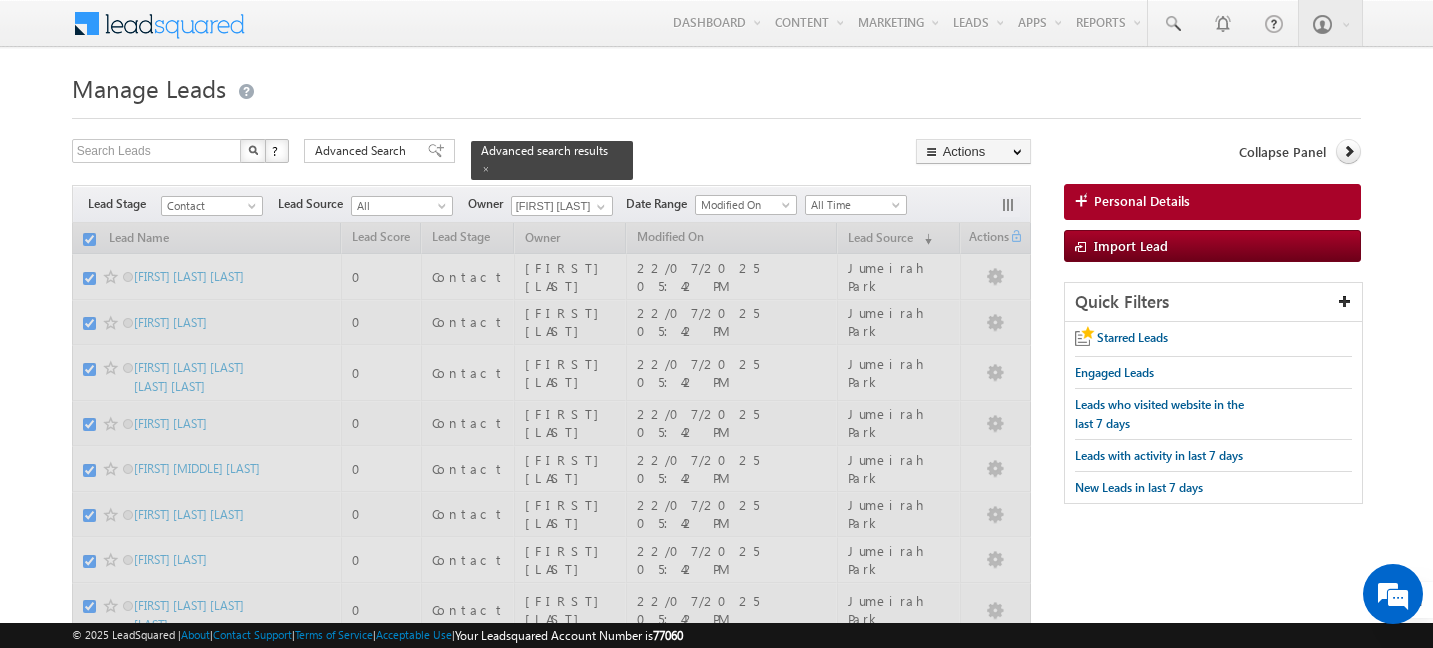 click on "Manage Leads" at bounding box center [717, 86] 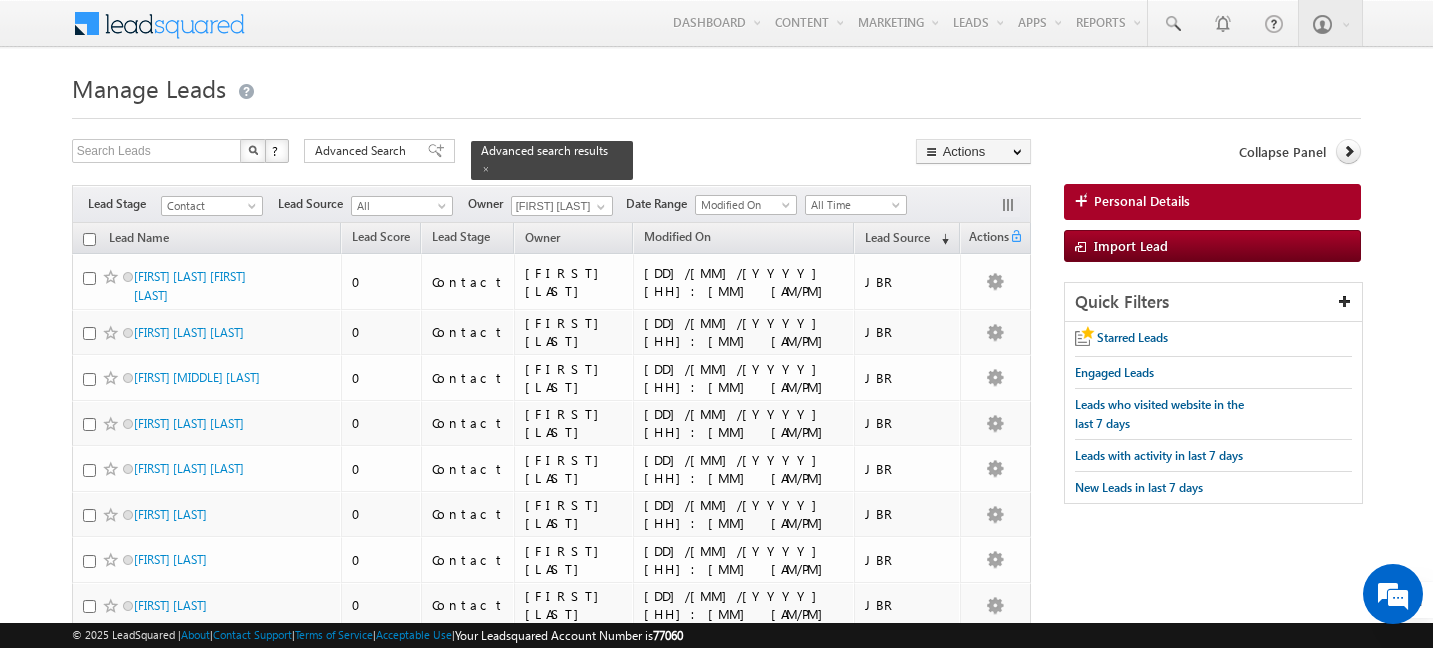 click on "Manage Leads" at bounding box center (717, 86) 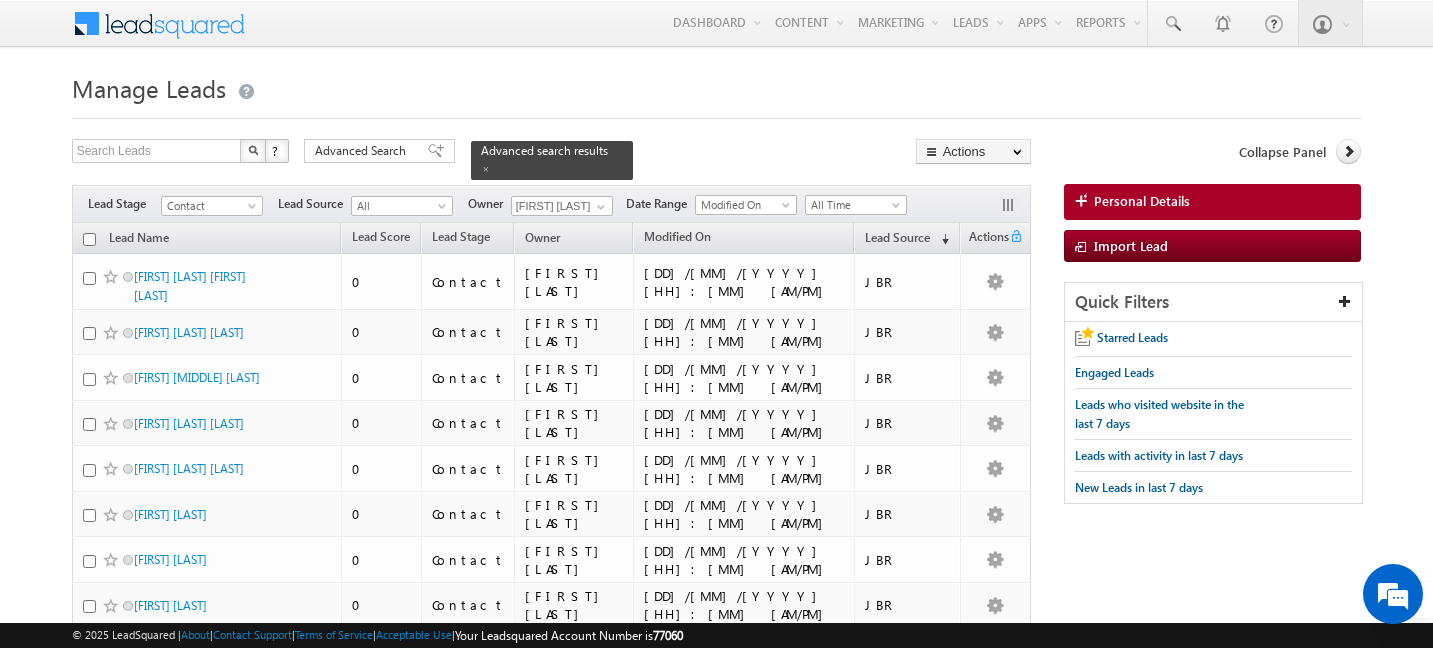 click at bounding box center [89, 239] 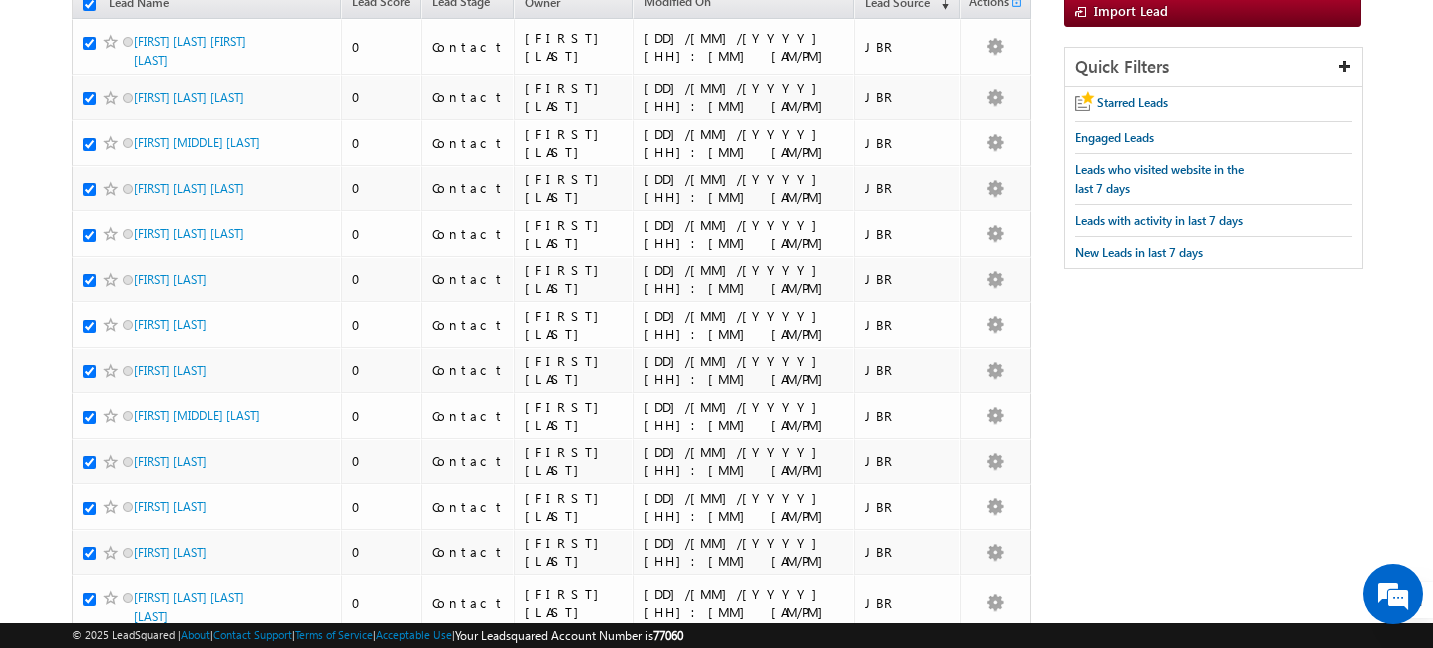 scroll, scrollTop: 0, scrollLeft: 0, axis: both 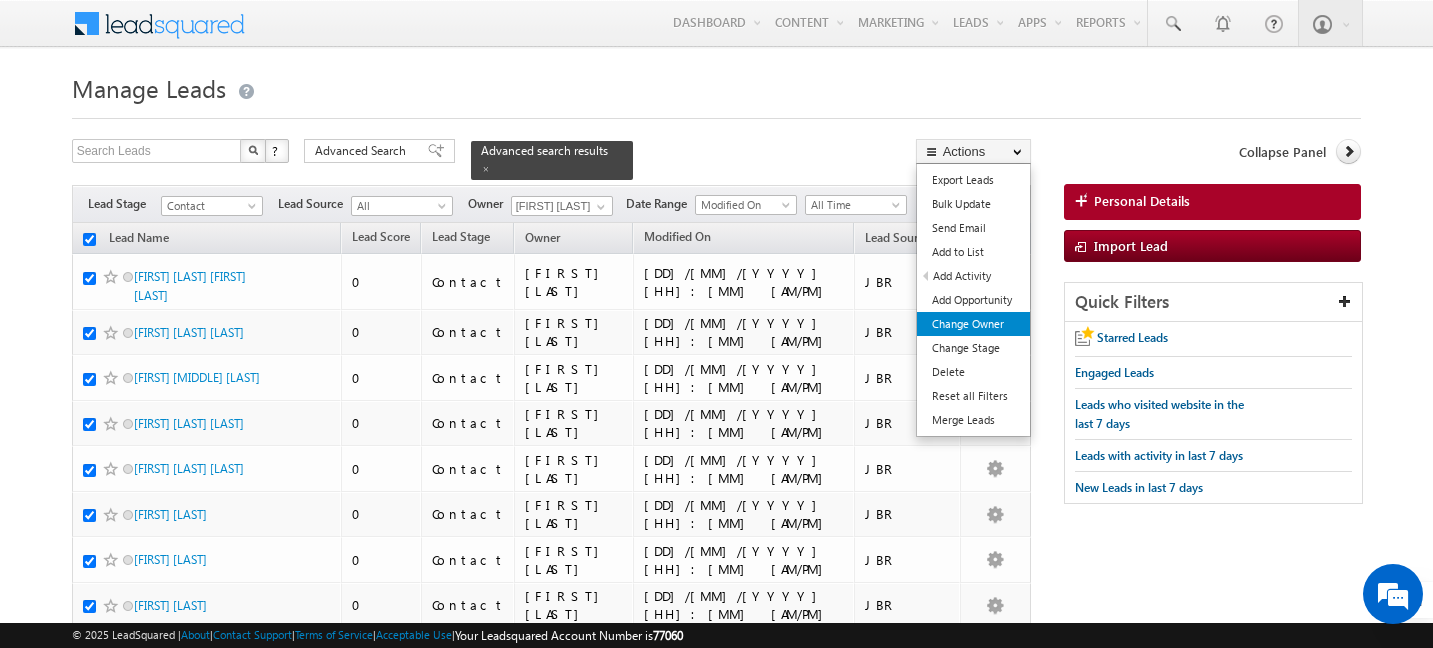 click on "Change Owner" at bounding box center (973, 324) 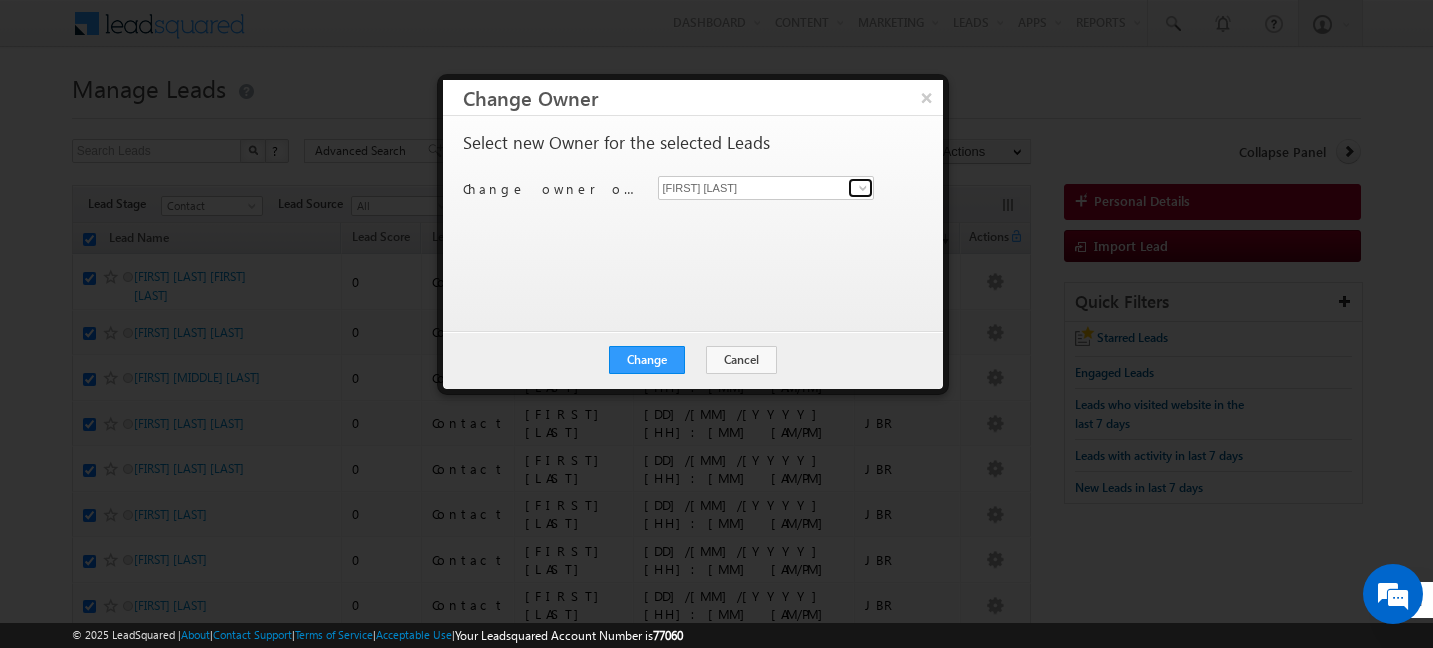 click at bounding box center [863, 188] 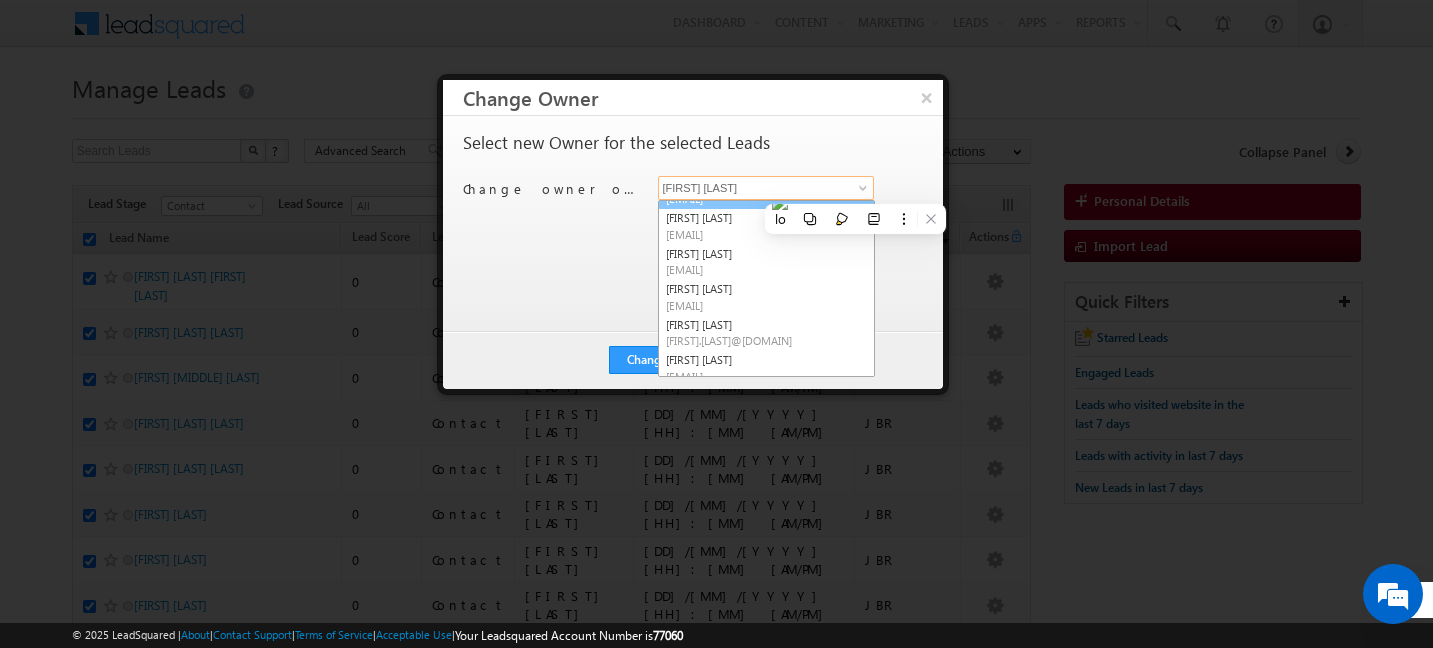 scroll, scrollTop: 136, scrollLeft: 0, axis: vertical 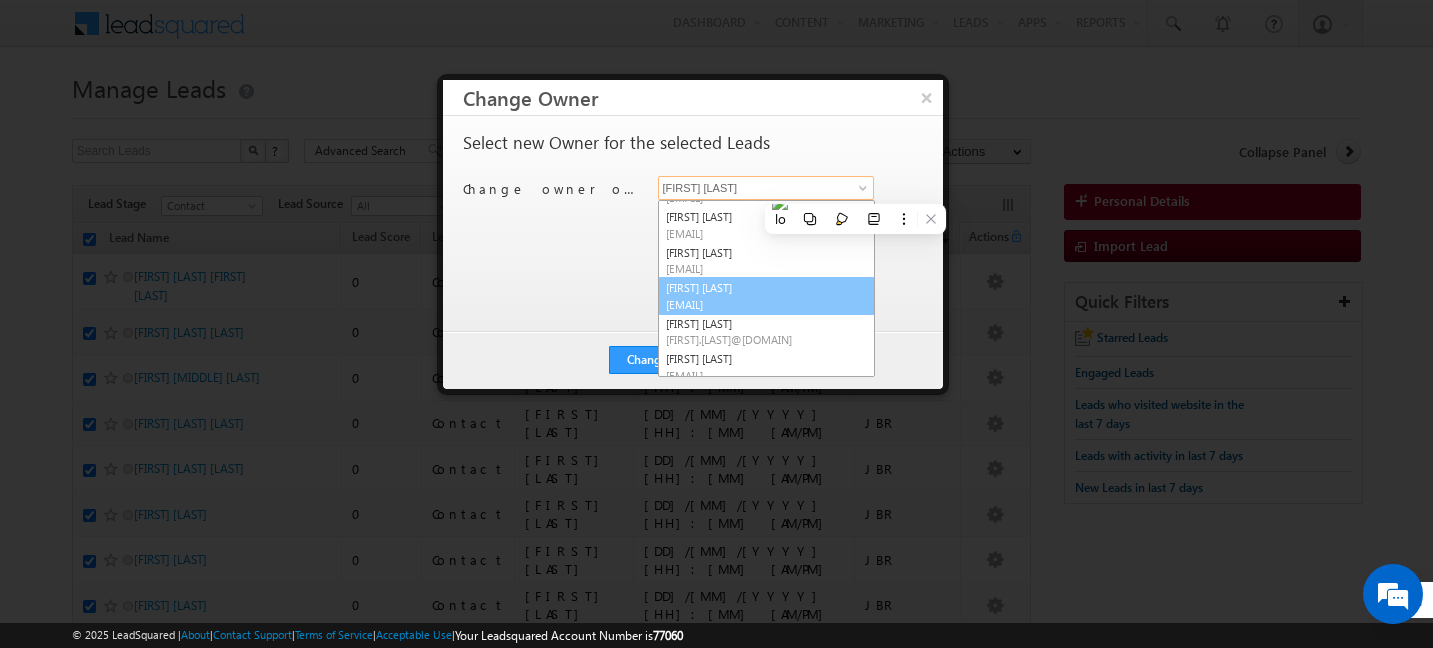 click on "[EMAIL]" at bounding box center (756, 304) 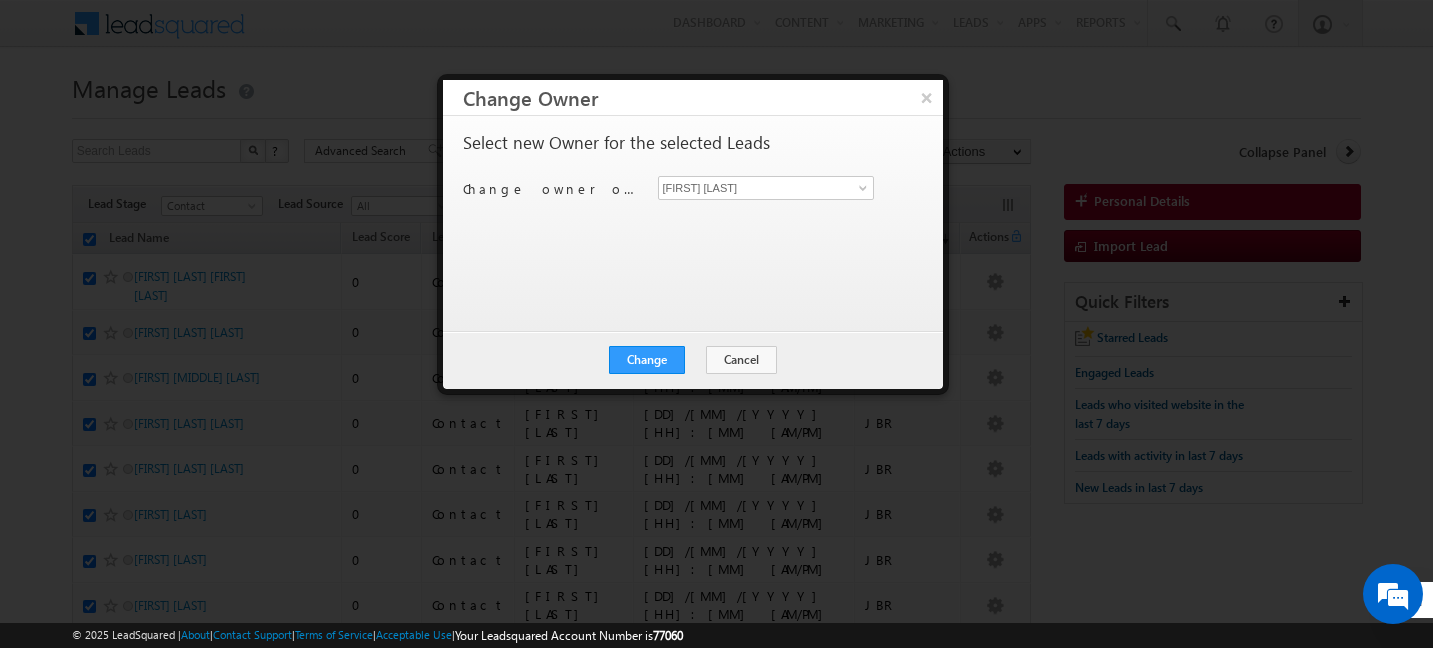 click on "Change owner of 200 leads to
[FIRST] [LAST] [FIRST] [LAST] [FIRST] [LAST] [FIRST] [LAST] [FIRST] [LAST] [FIRST] [LAST] [FIRST] [LAST] [FIRST] [LAST] [FIRST] [LAST] [FIRST] [LAST] [FIRST] [LAST] [FIRST] [LAST]  [FIRST] [LAST]   [EMAIL]  [FIRST] [LAST]   [EMAIL]  [FIRST] [LAST]   [EMAIL]  [FIRST] [LAST]   [EMAIL]  [FIRST] [LAST]   [EMAIL]  [FIRST] [LAST]   [EMAIL]  [FIRST] [LAST]   [EMAIL]  [FIRST] [LAST]   [EMAIL]" at bounding box center [691, 214] 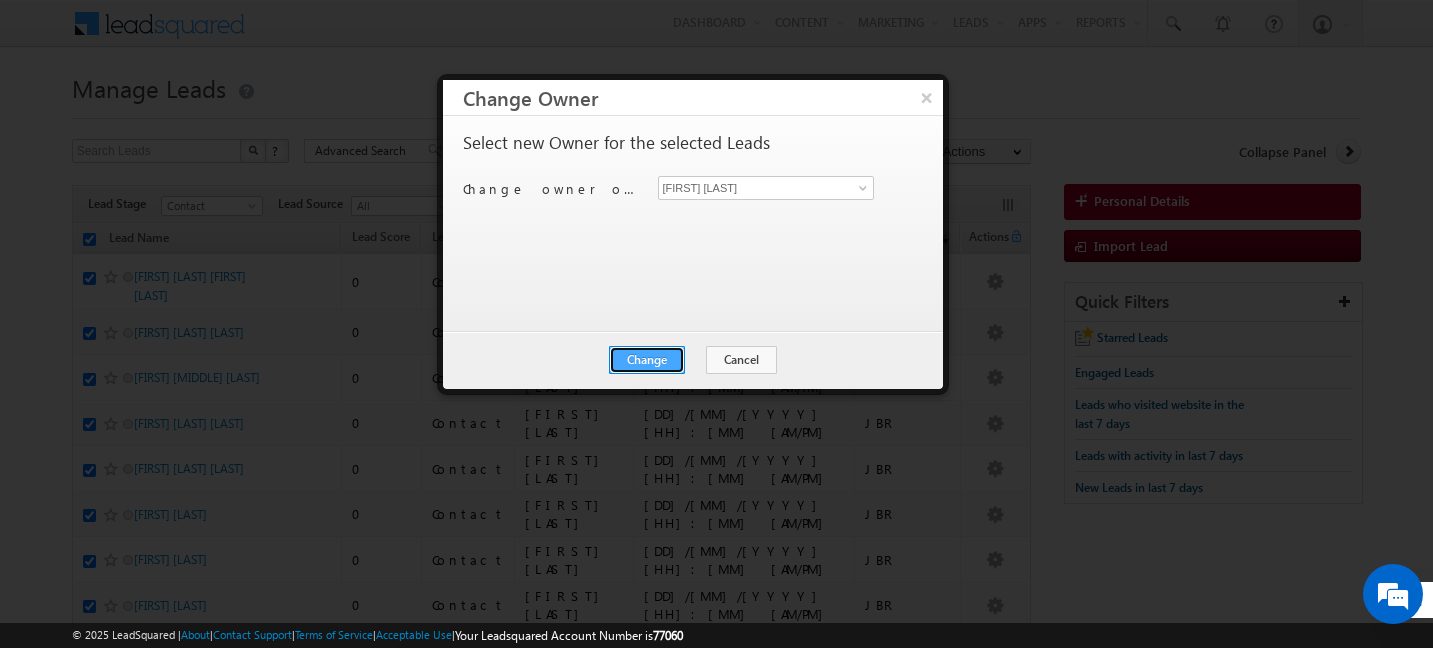 click on "Change" at bounding box center (647, 360) 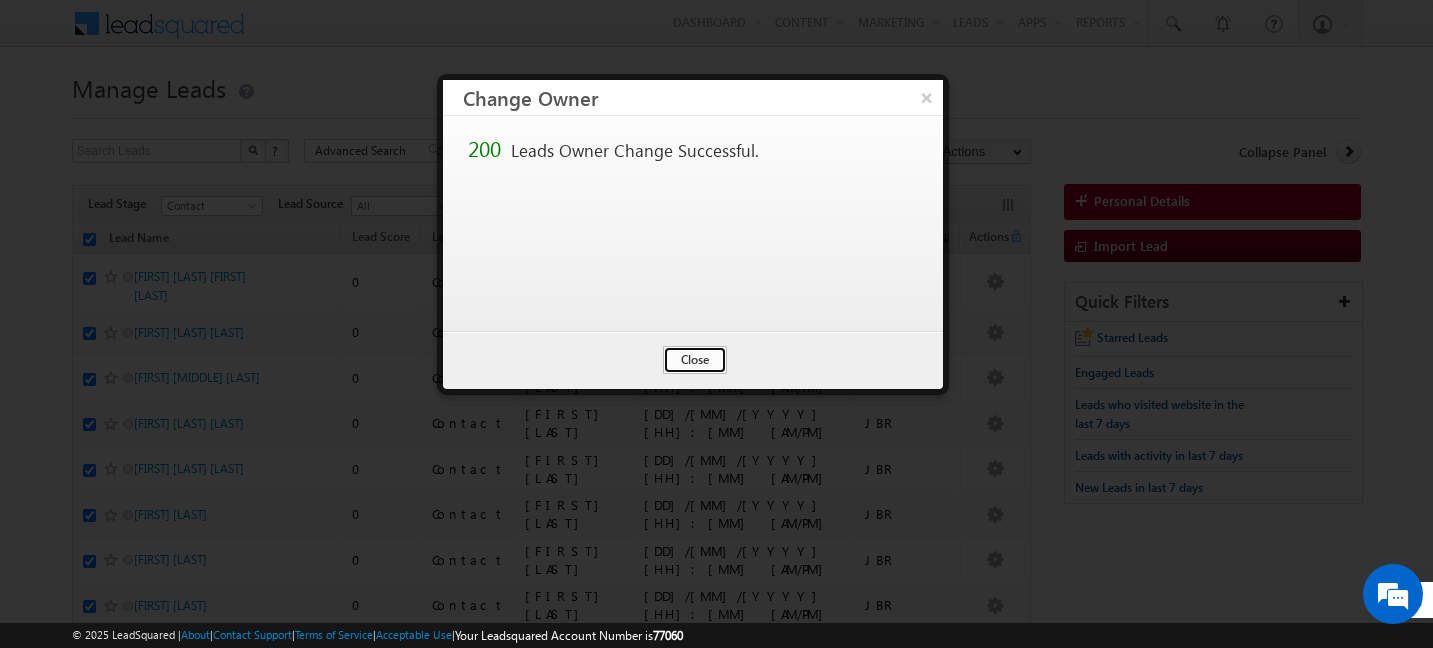 click on "Close" at bounding box center (695, 360) 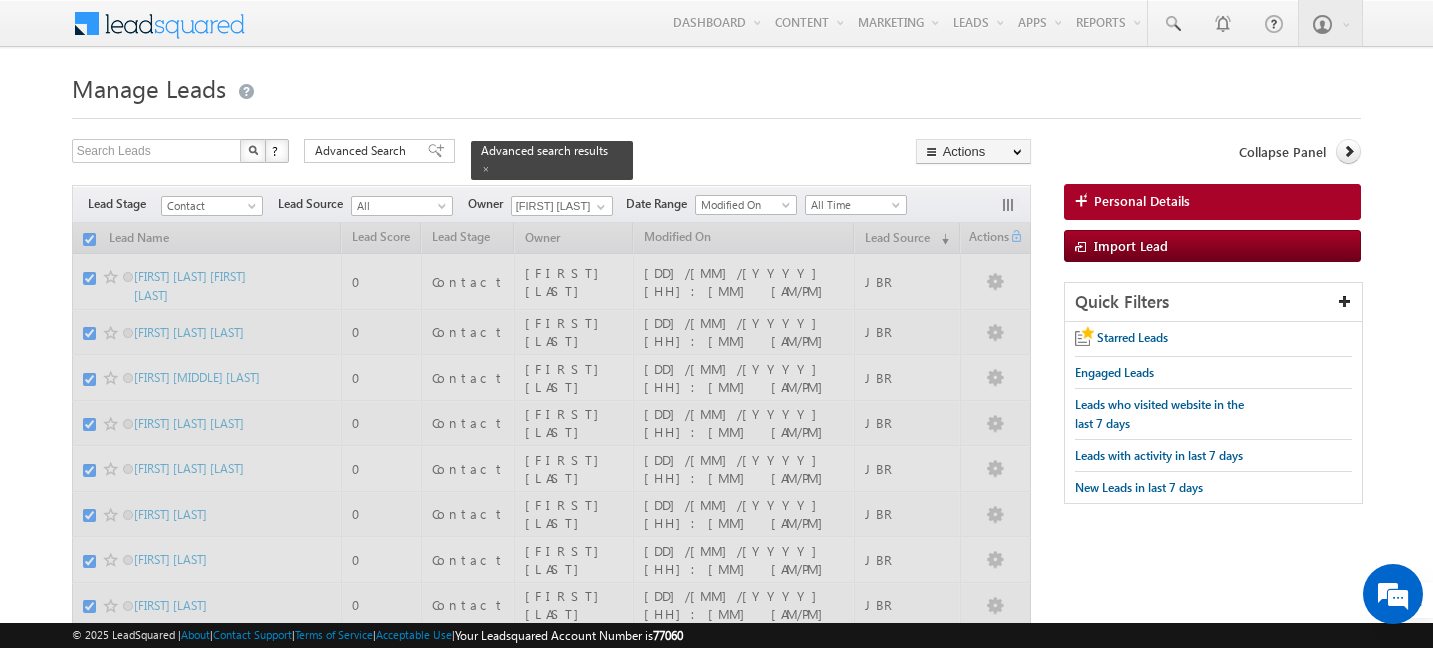 click on "Manage Leads" at bounding box center (717, 86) 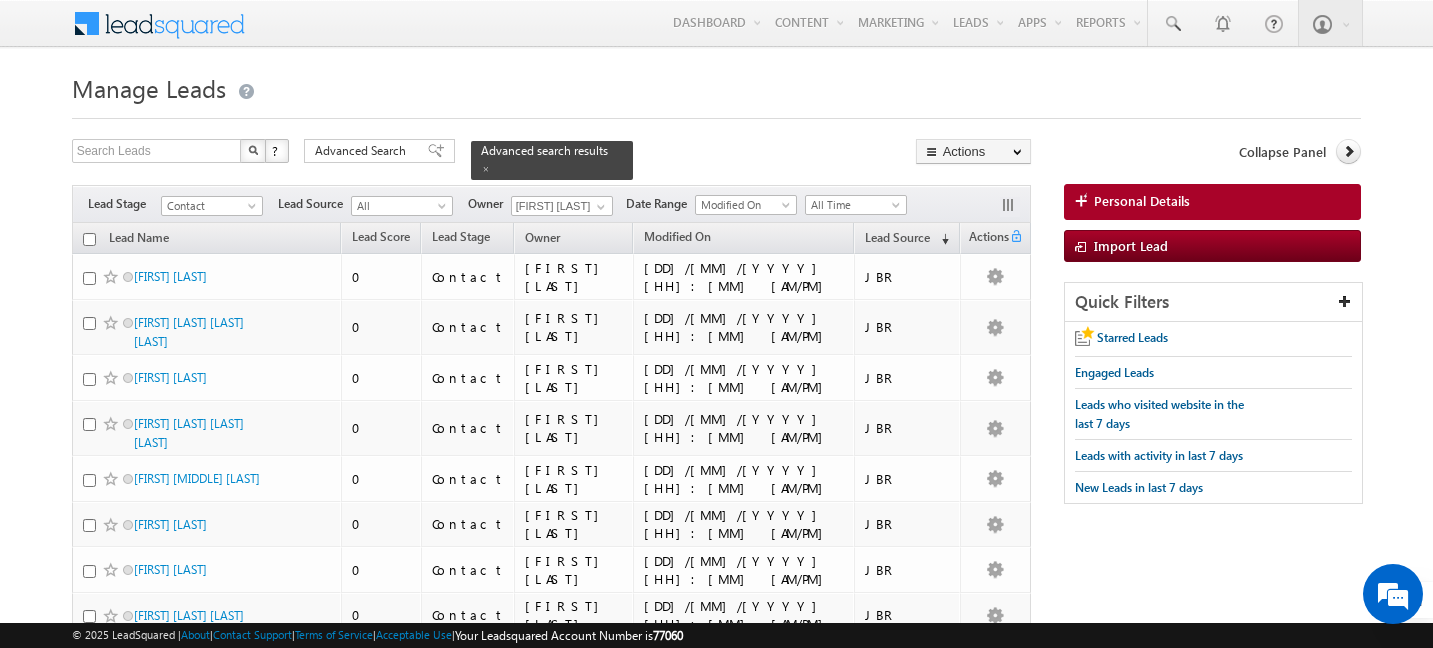 click on "Manage Leads" at bounding box center (717, 86) 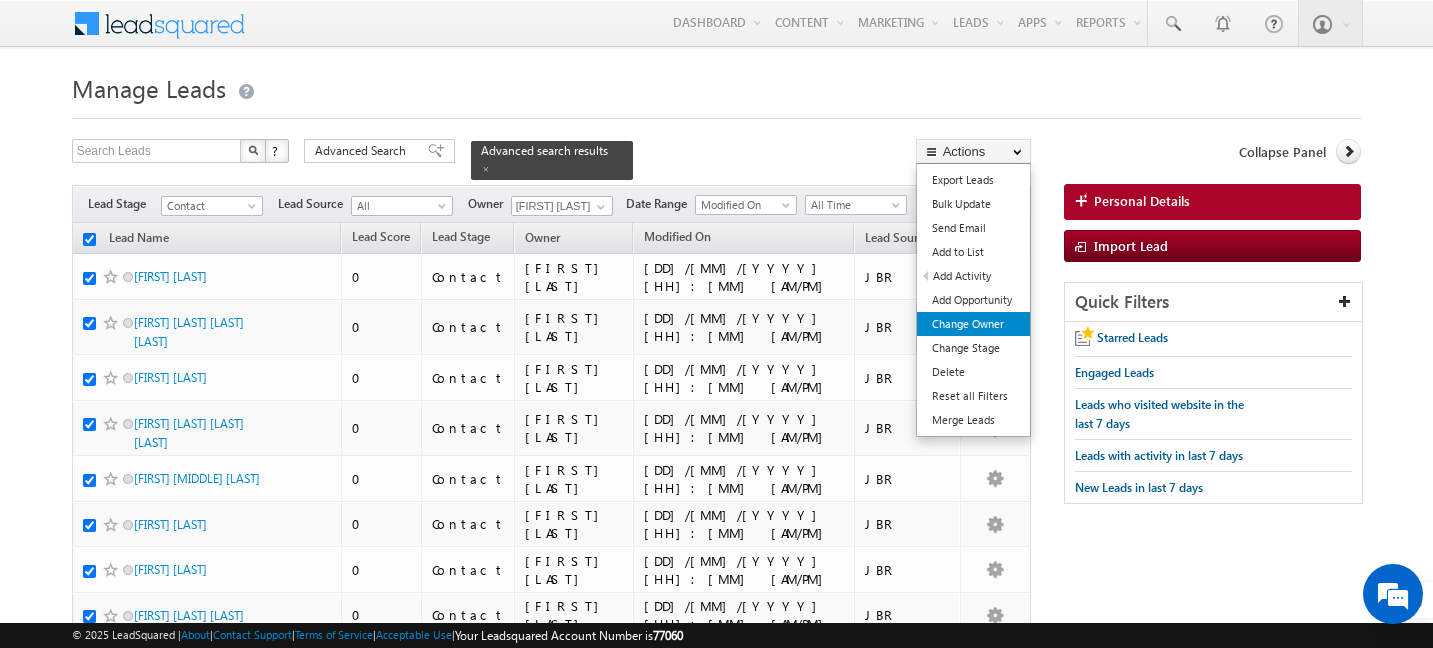 click on "Change Owner" at bounding box center (973, 324) 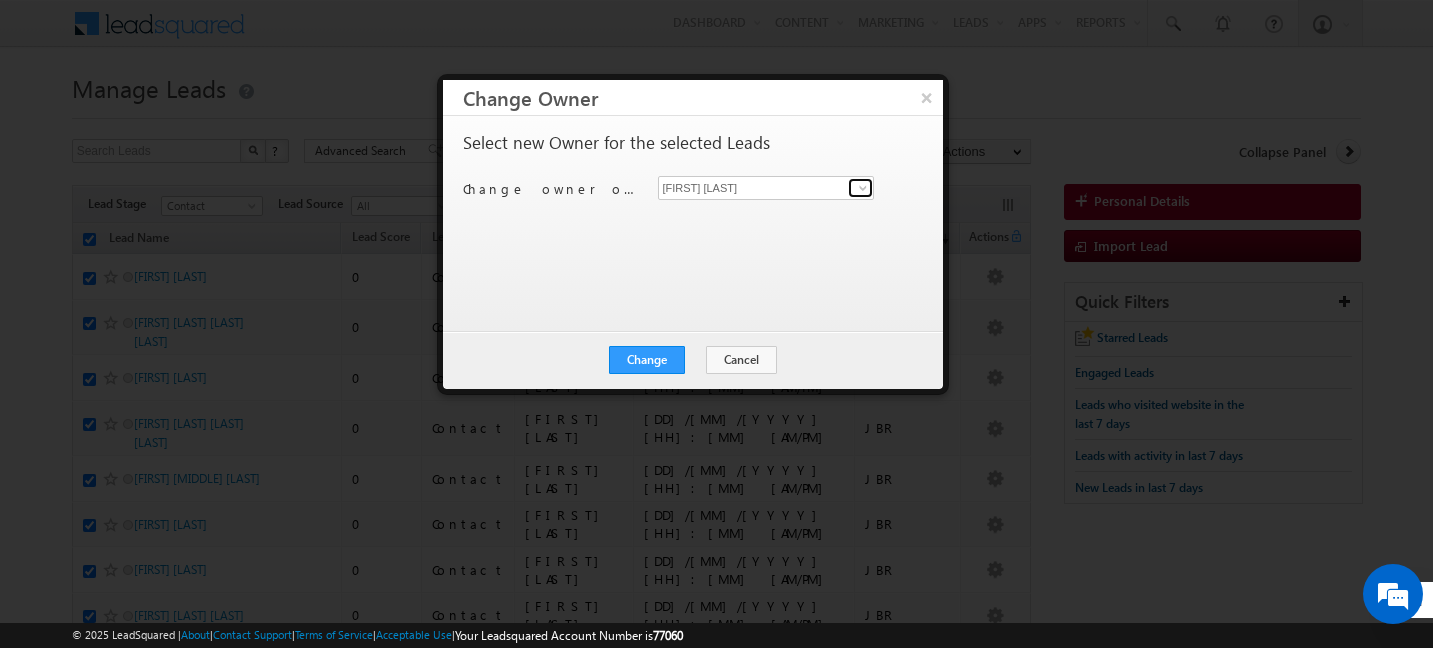 click at bounding box center (863, 188) 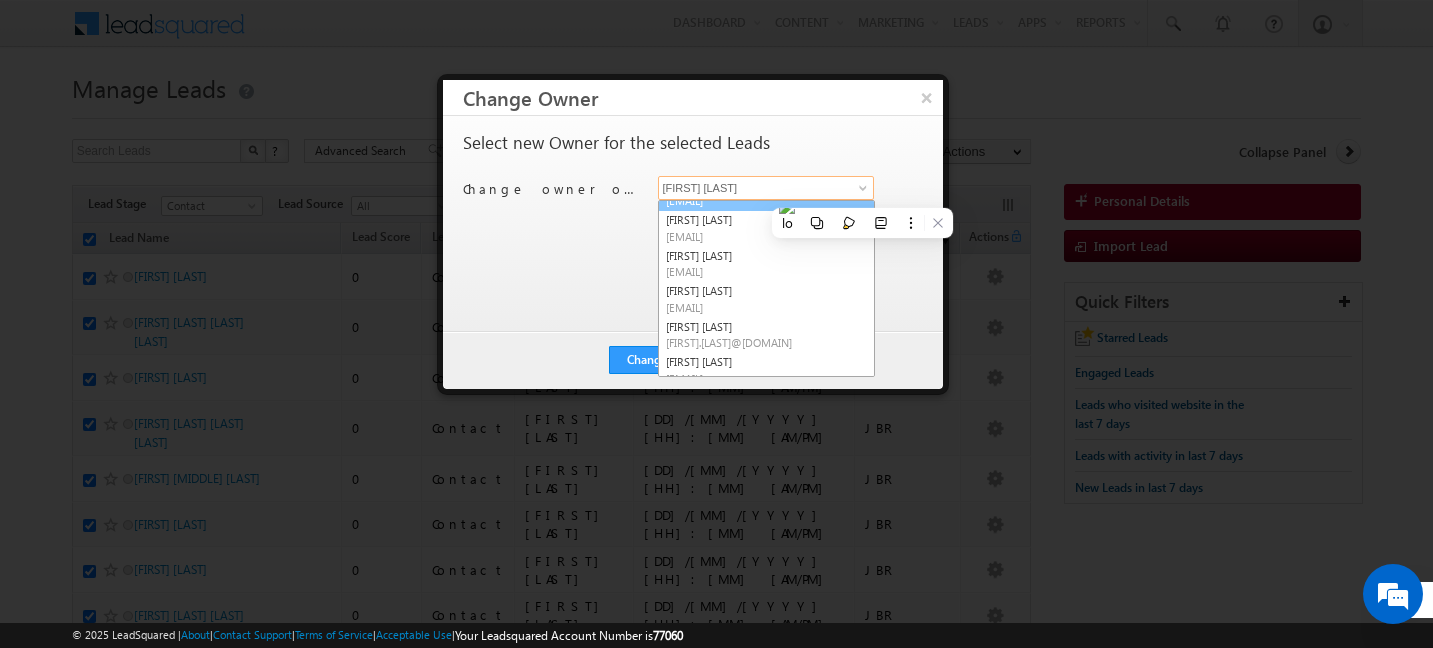 scroll, scrollTop: 135, scrollLeft: 0, axis: vertical 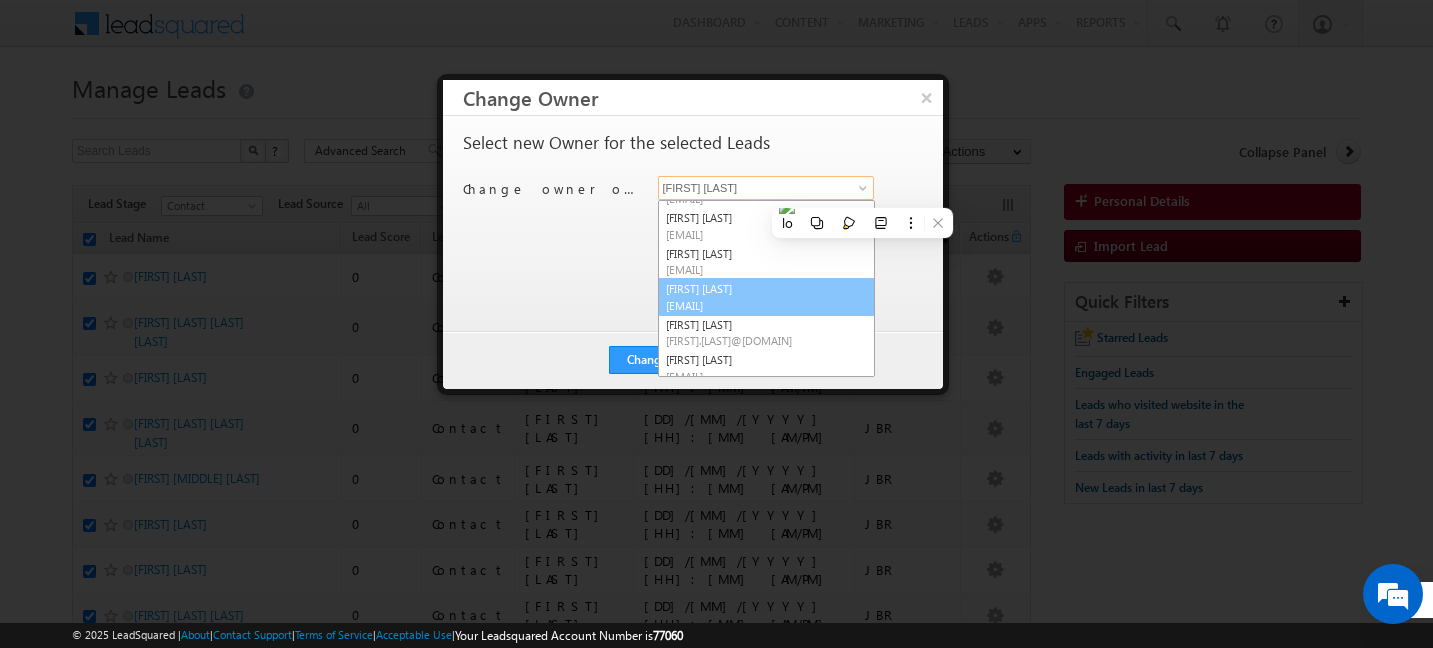 click on "keshav Jaiswal   keshav.jaiswal@[EMAIL]" at bounding box center (766, 297) 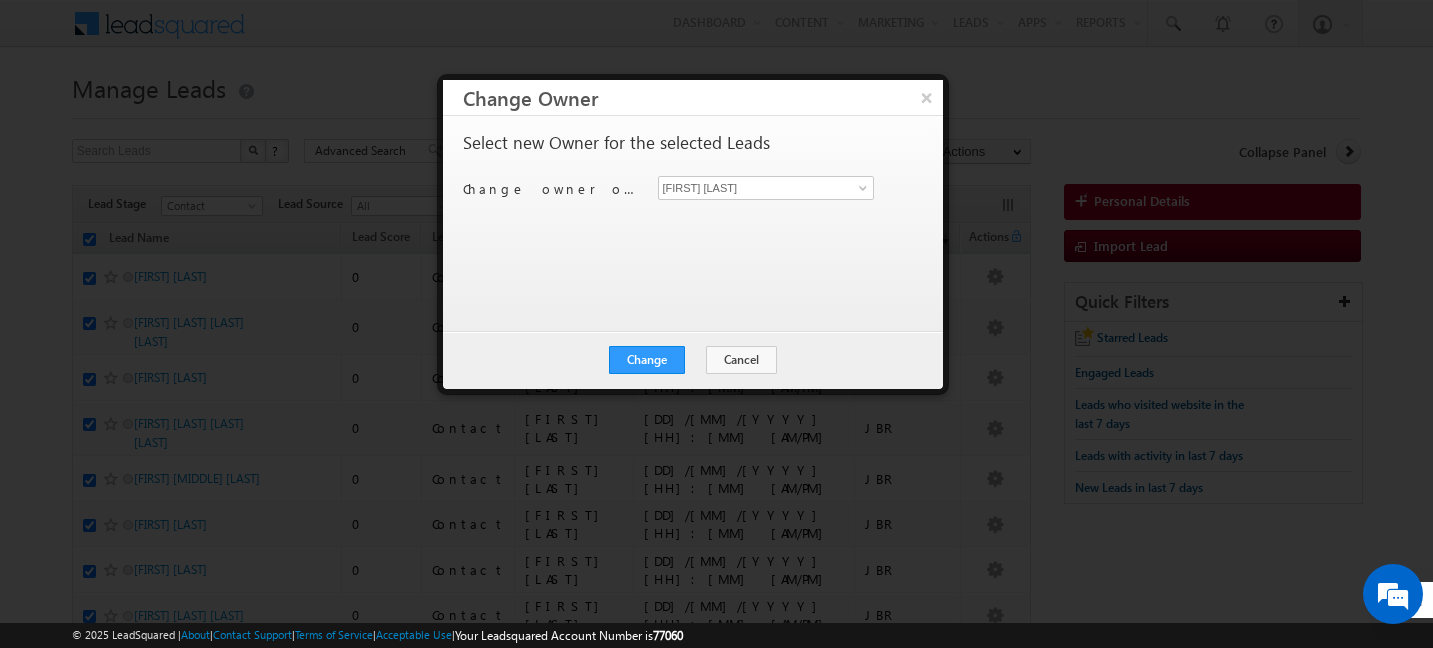 click on "Change owner of 200 leads to
[FIRST] [LAST] [FIRST] [LAST] [FIRST] [LAST] [FIRST] [LAST] [FIRST] [LAST] [FIRST] [LAST] [FIRST] [LAST] [FIRST] [LAST] [FIRST] [LAST] [FIRST] [LAST] [FIRST] [LAST] [FIRST] [LAST]  [FIRST] [LAST]   [EMAIL]  [FIRST] [LAST]   [EMAIL]  [FIRST] [LAST]   [EMAIL]  [FIRST] [LAST]   [EMAIL]  [FIRST] [LAST]   [EMAIL]  [FIRST] [LAST]   [EMAIL]  [FIRST] [LAST]   [EMAIL]  [FIRST] [LAST]   [EMAIL]" at bounding box center (691, 214) 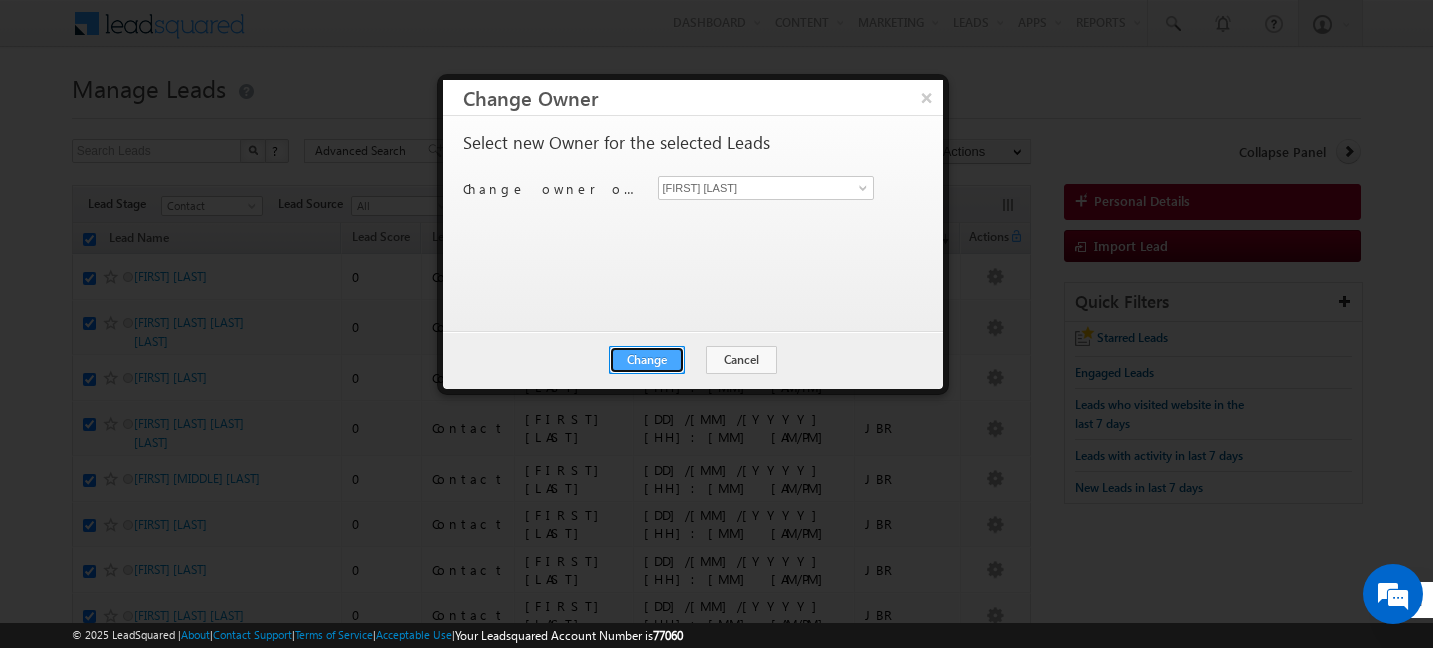 click on "Change" at bounding box center (647, 360) 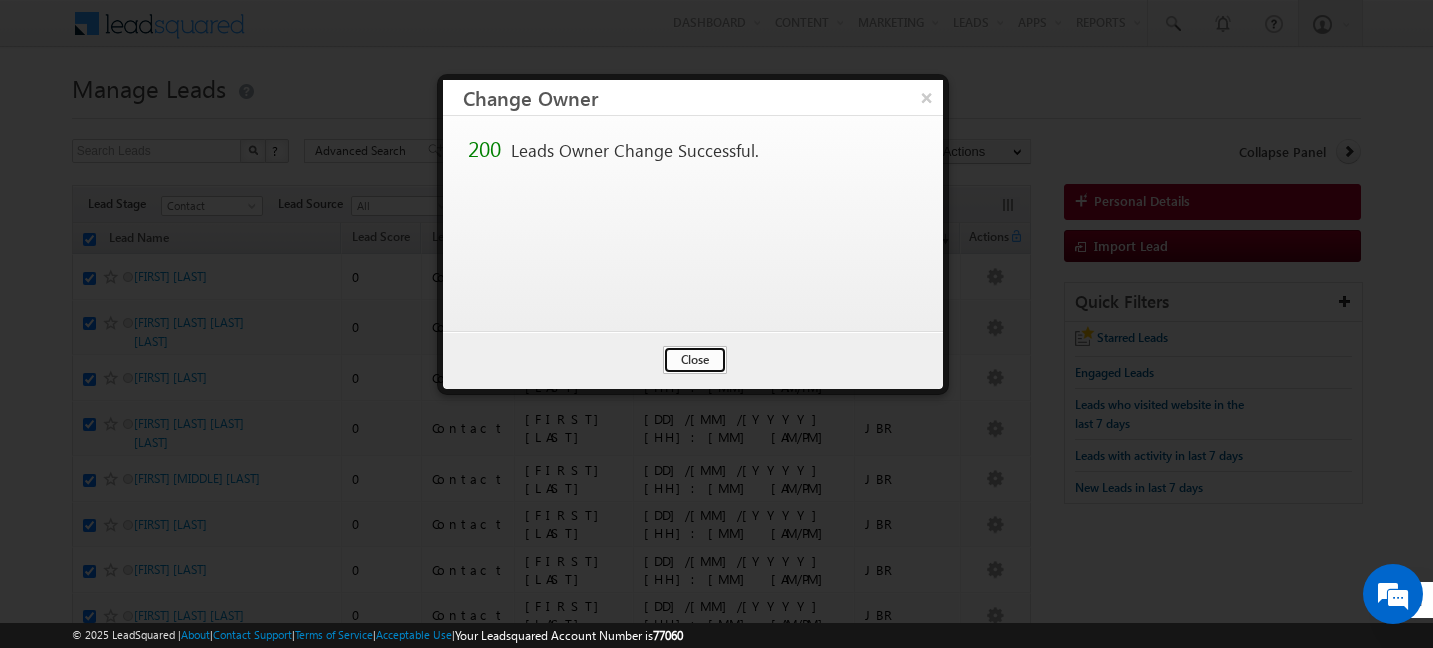 click on "Close" at bounding box center [695, 360] 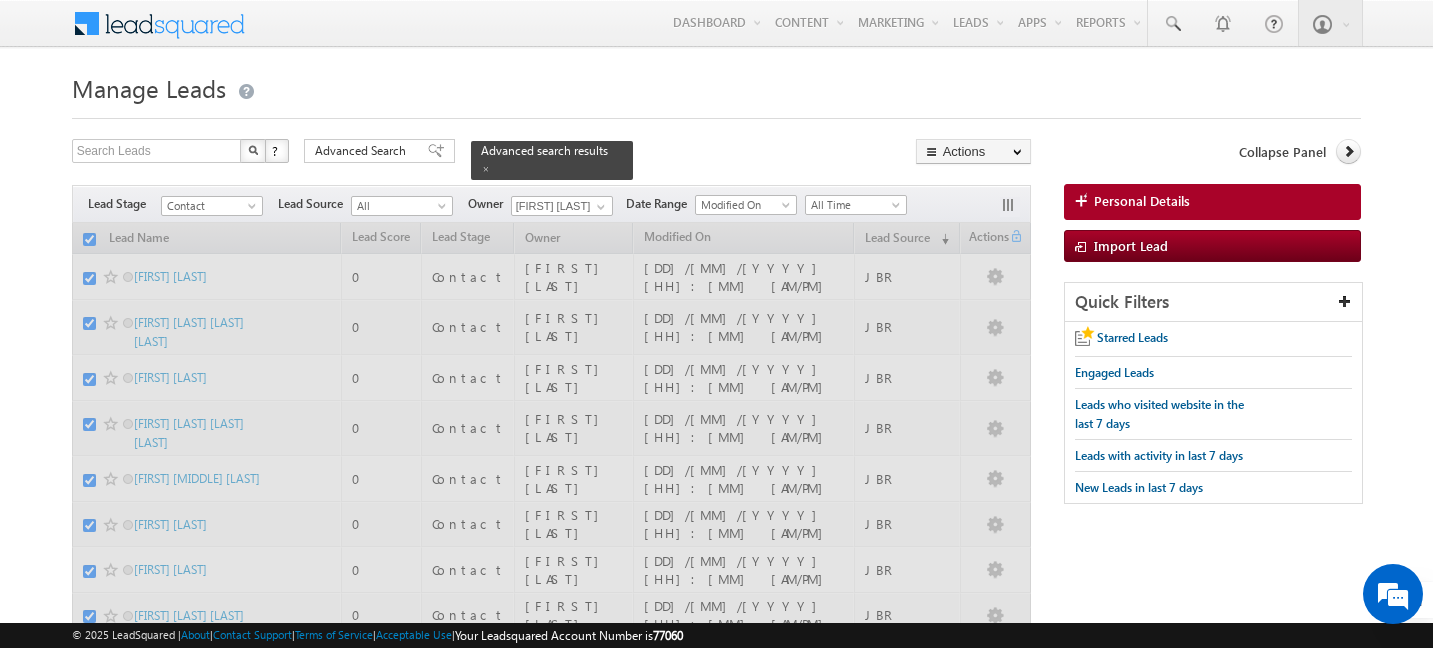 click on "Manage Leads" at bounding box center [717, 86] 